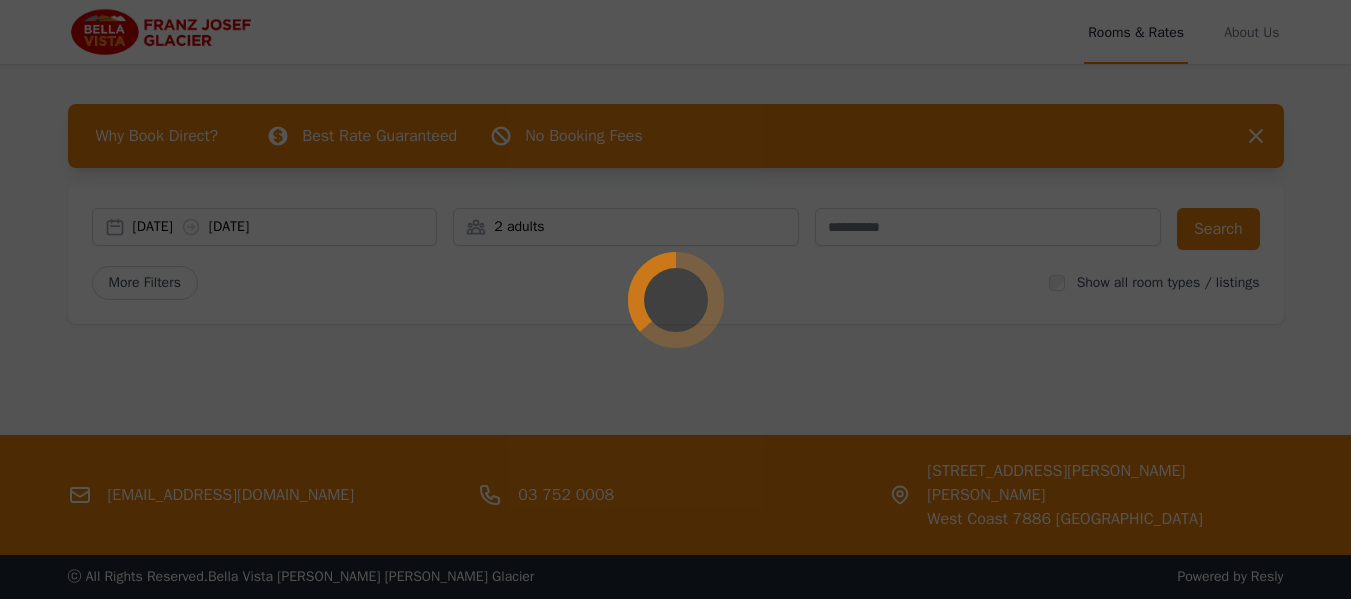 scroll, scrollTop: 0, scrollLeft: 0, axis: both 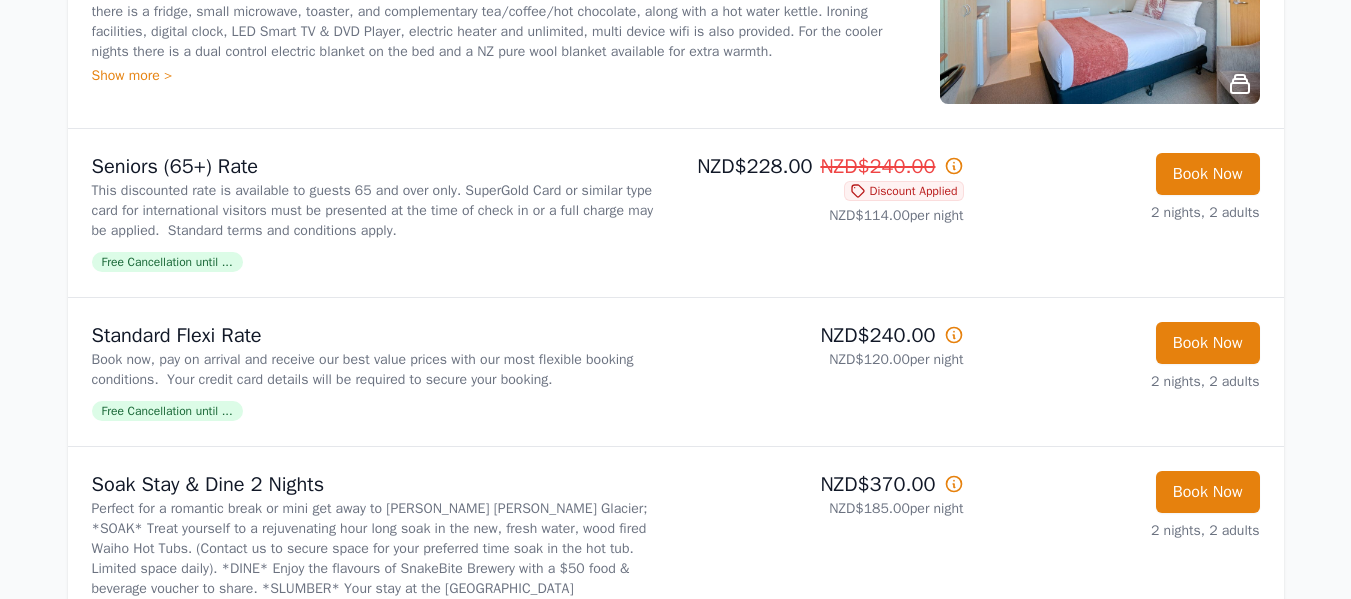 click 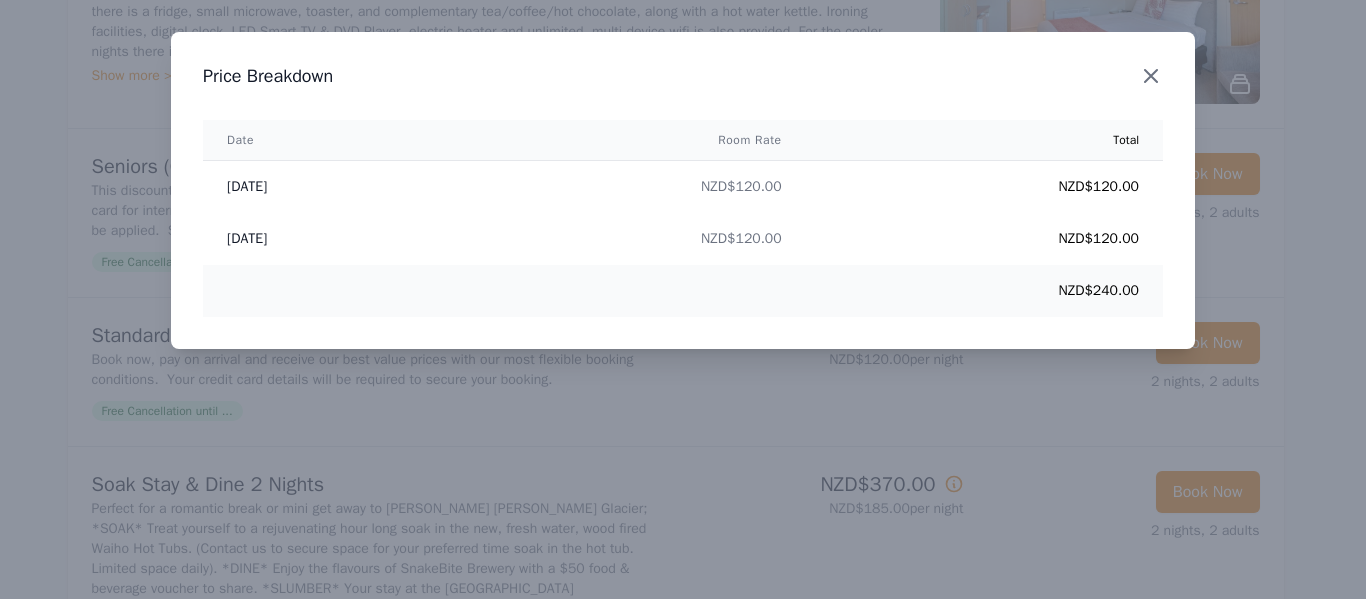 click 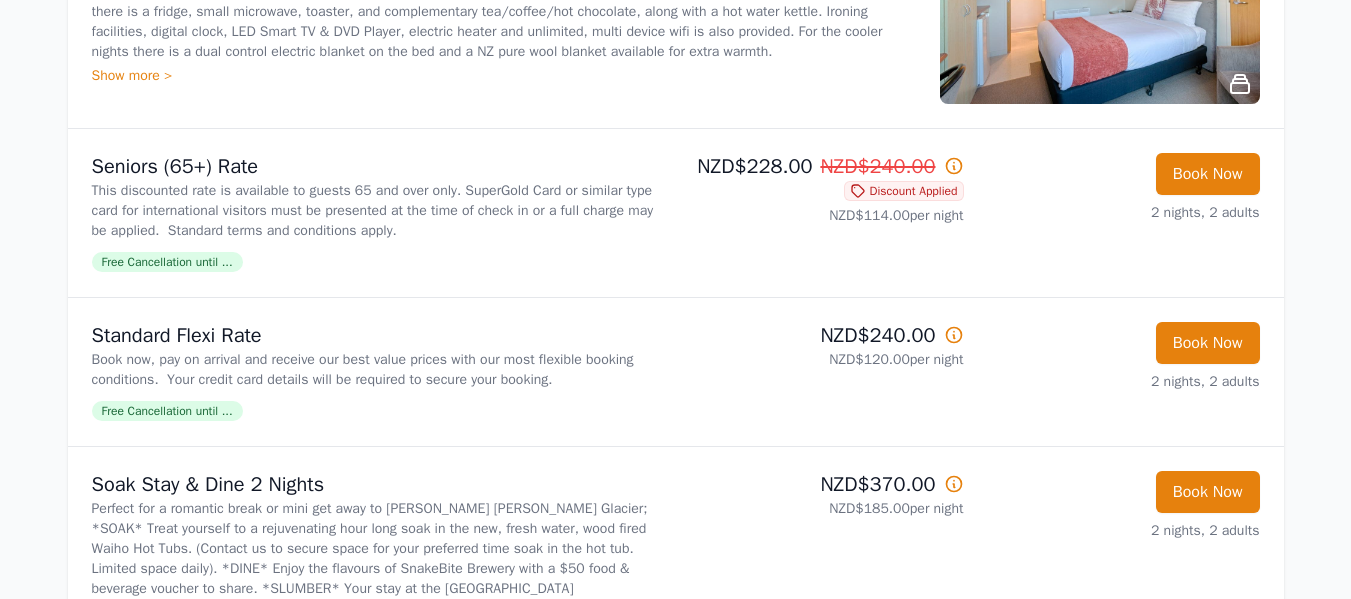 click on "Free Cancellation until ..." at bounding box center [167, 411] 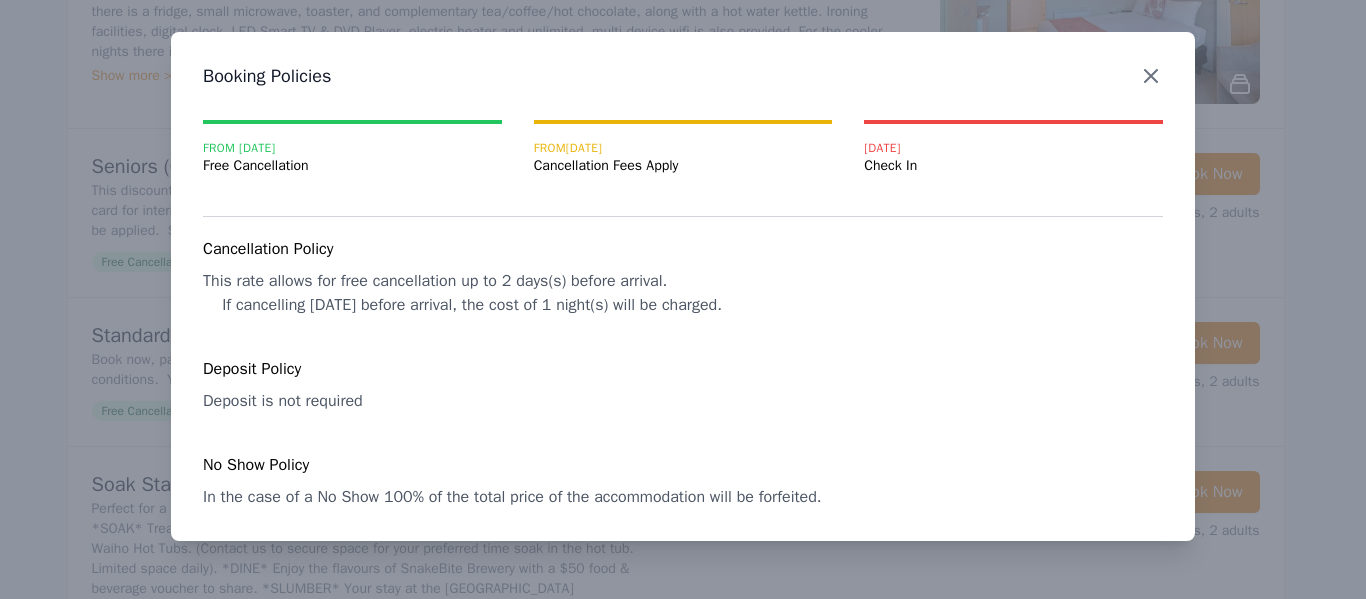 click 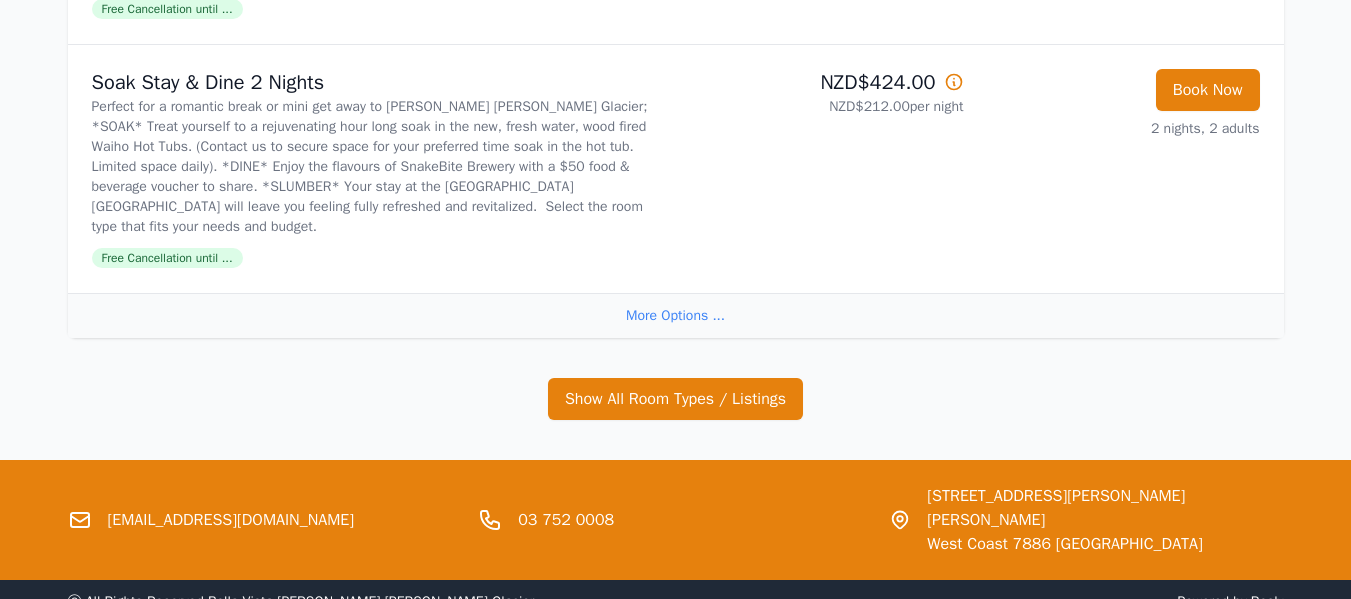 scroll, scrollTop: 2598, scrollLeft: 0, axis: vertical 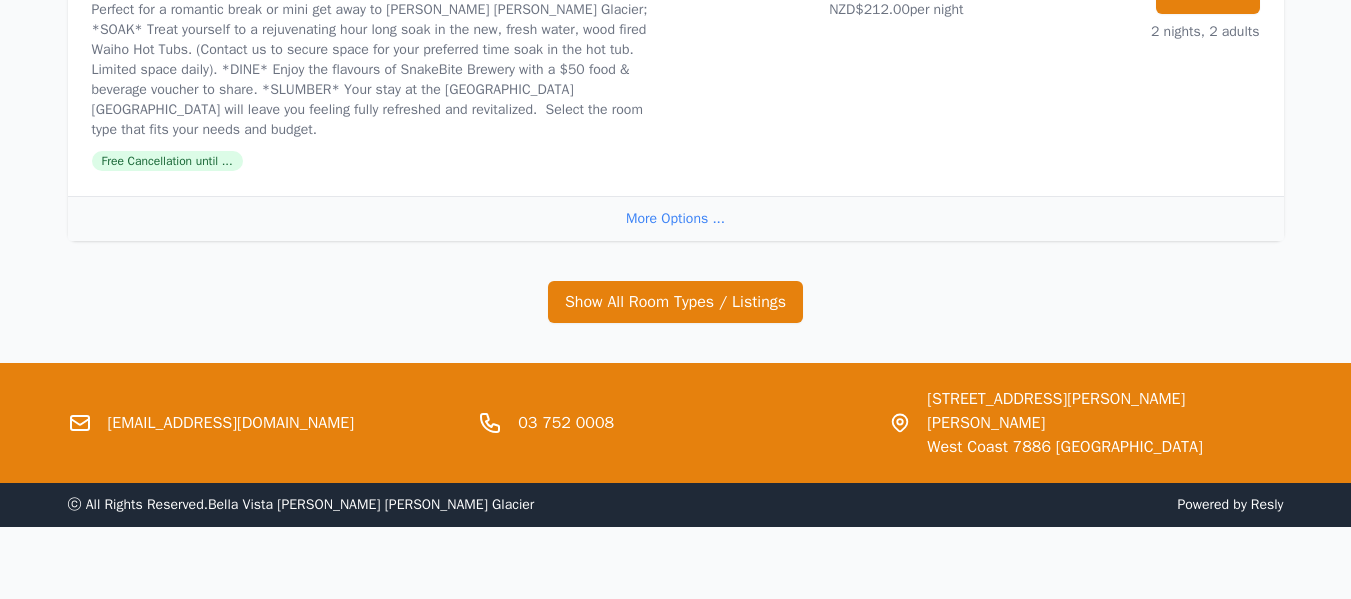click on "More Options ..." at bounding box center [676, 218] 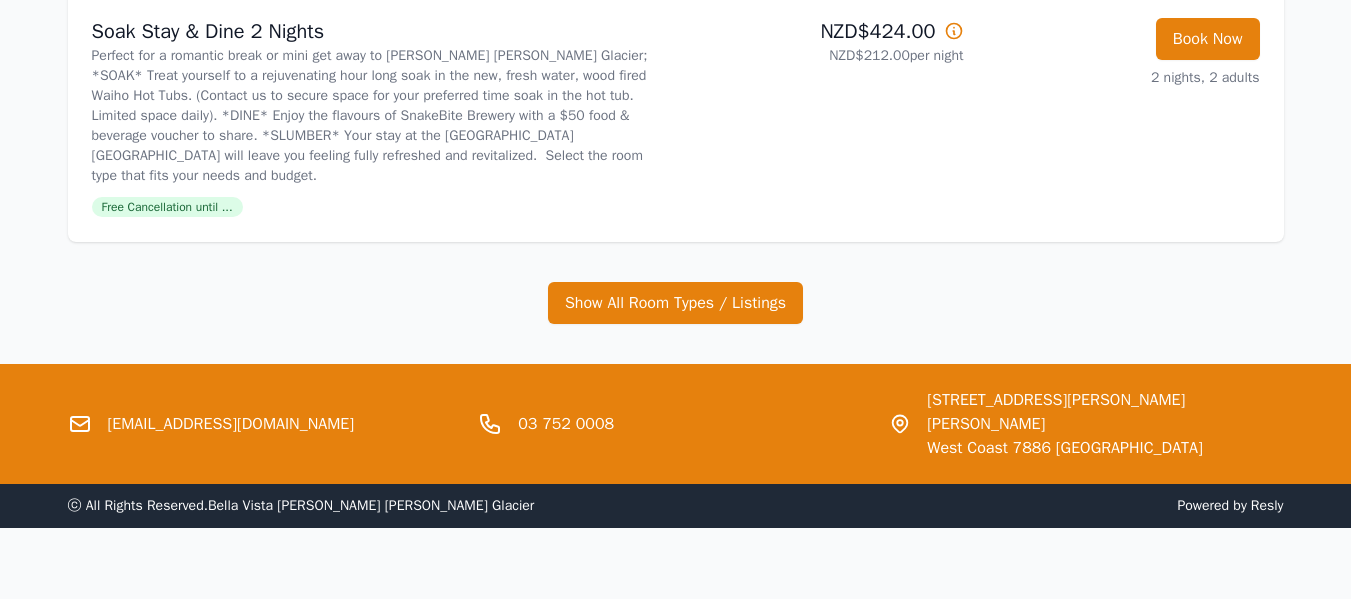 scroll, scrollTop: 2553, scrollLeft: 0, axis: vertical 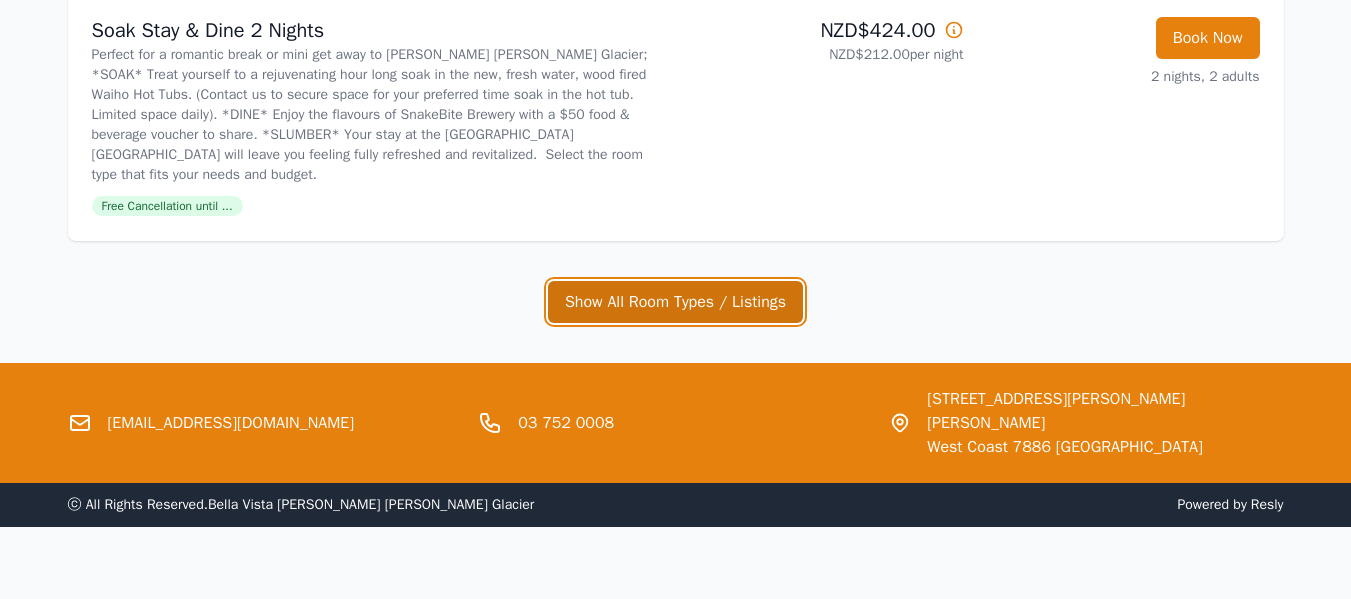 click on "Show All Room Types / Listings" at bounding box center [675, 302] 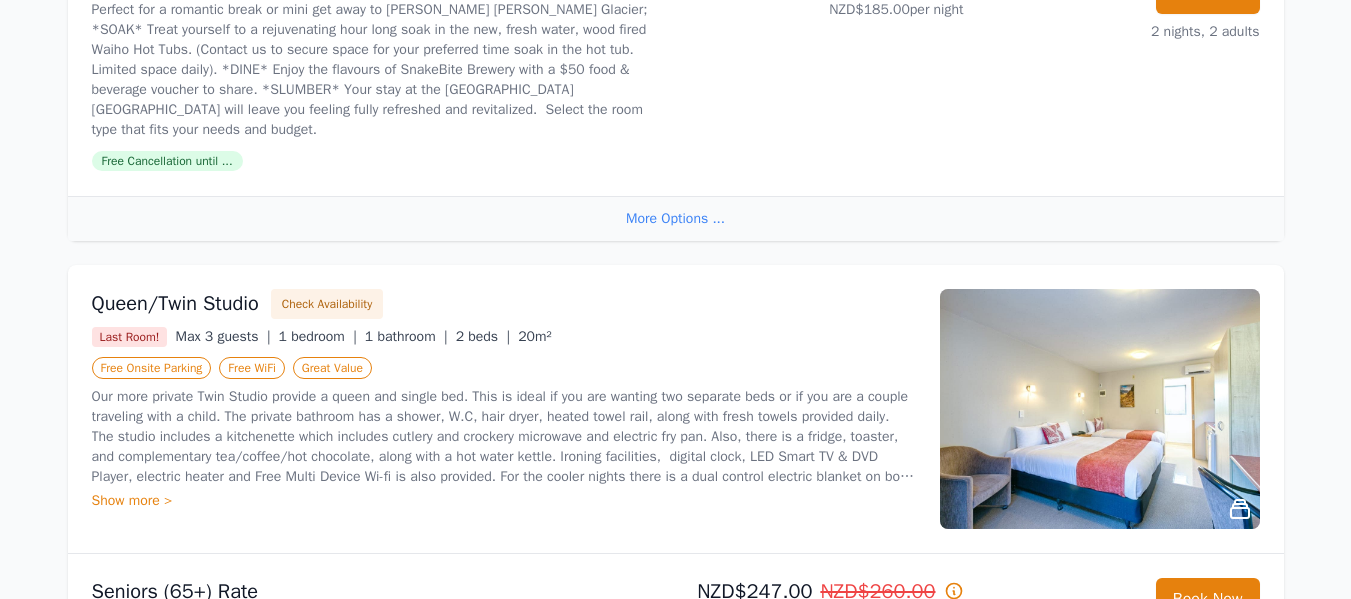 scroll, scrollTop: 1000, scrollLeft: 0, axis: vertical 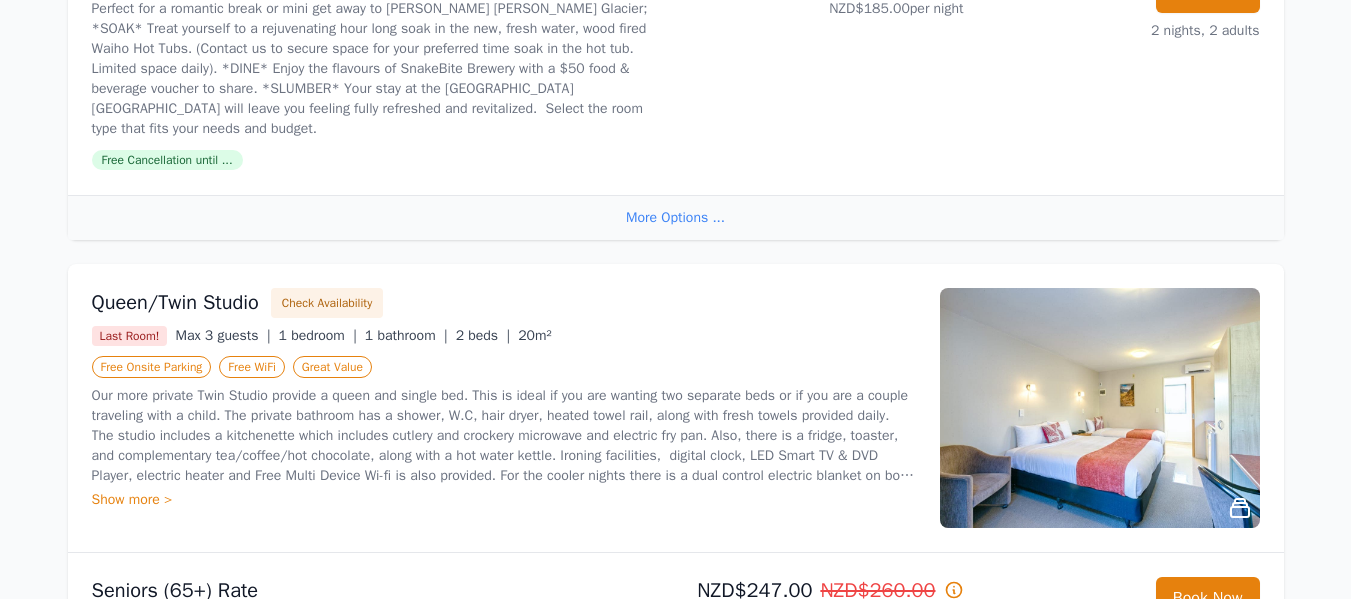 click on "Show more >" at bounding box center (504, 500) 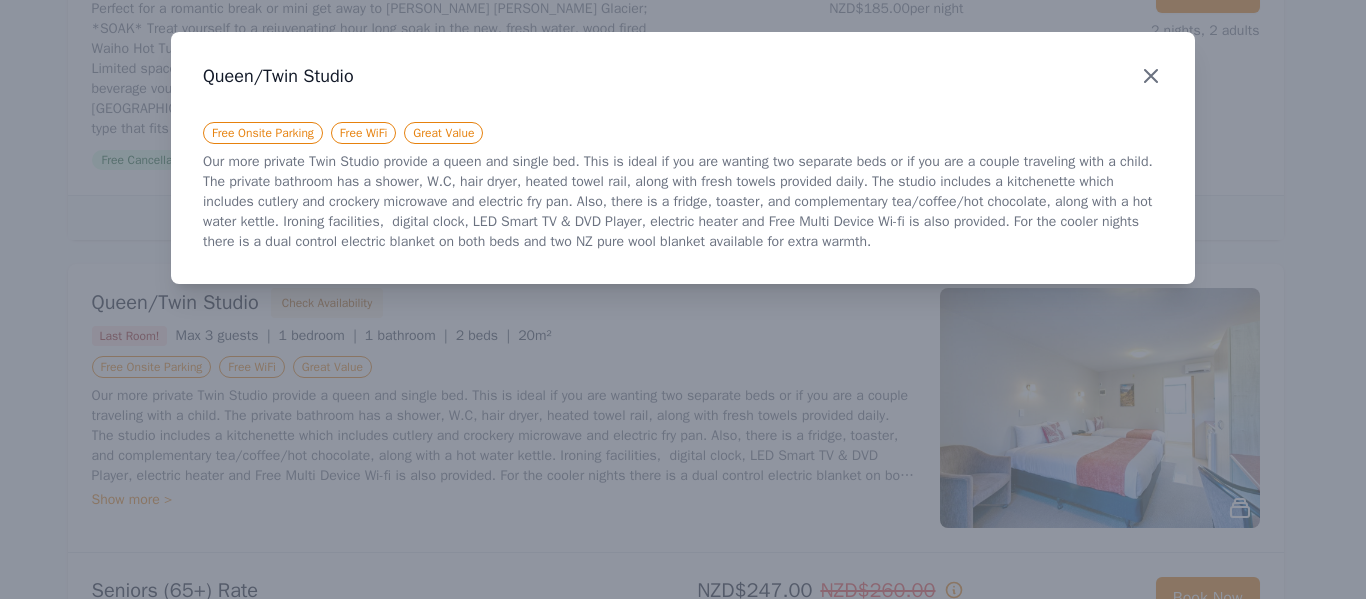click 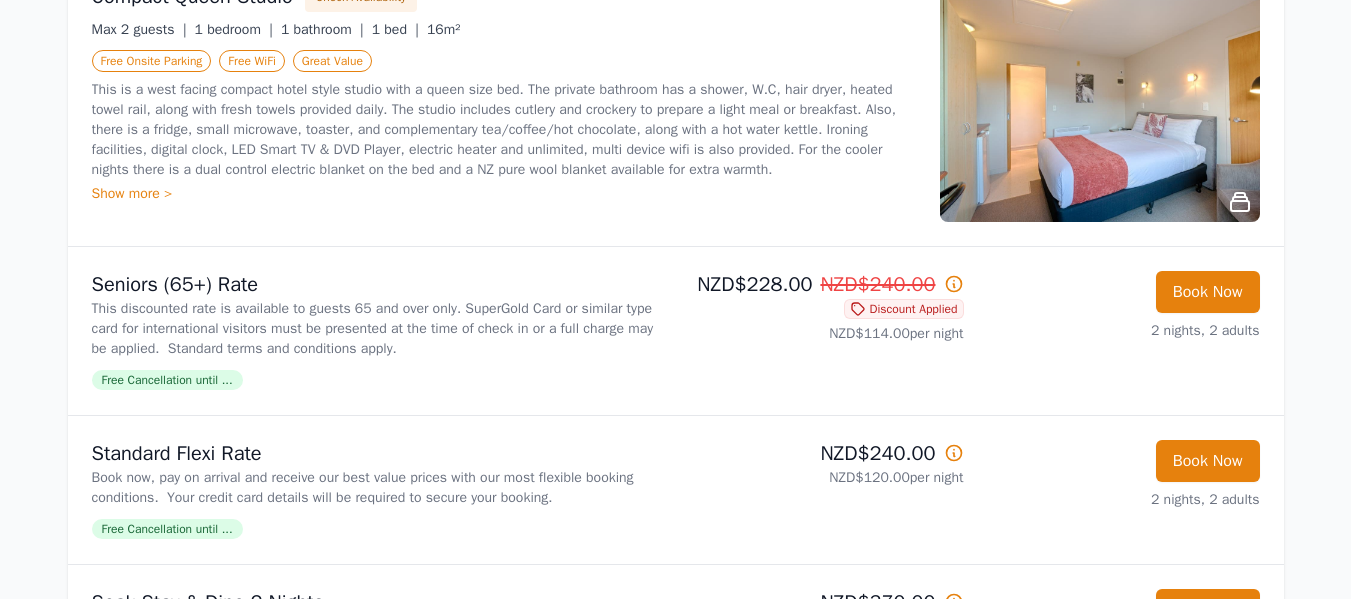 scroll, scrollTop: 200, scrollLeft: 0, axis: vertical 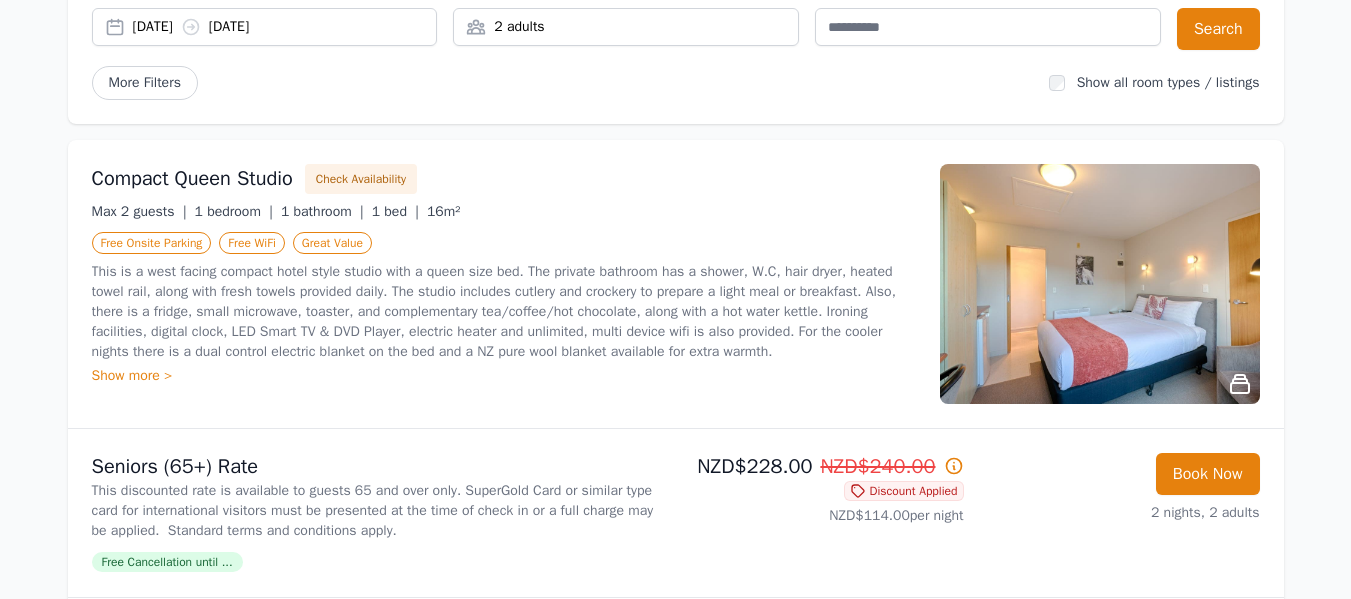 click on "[DATE] [DATE]" at bounding box center (265, 27) 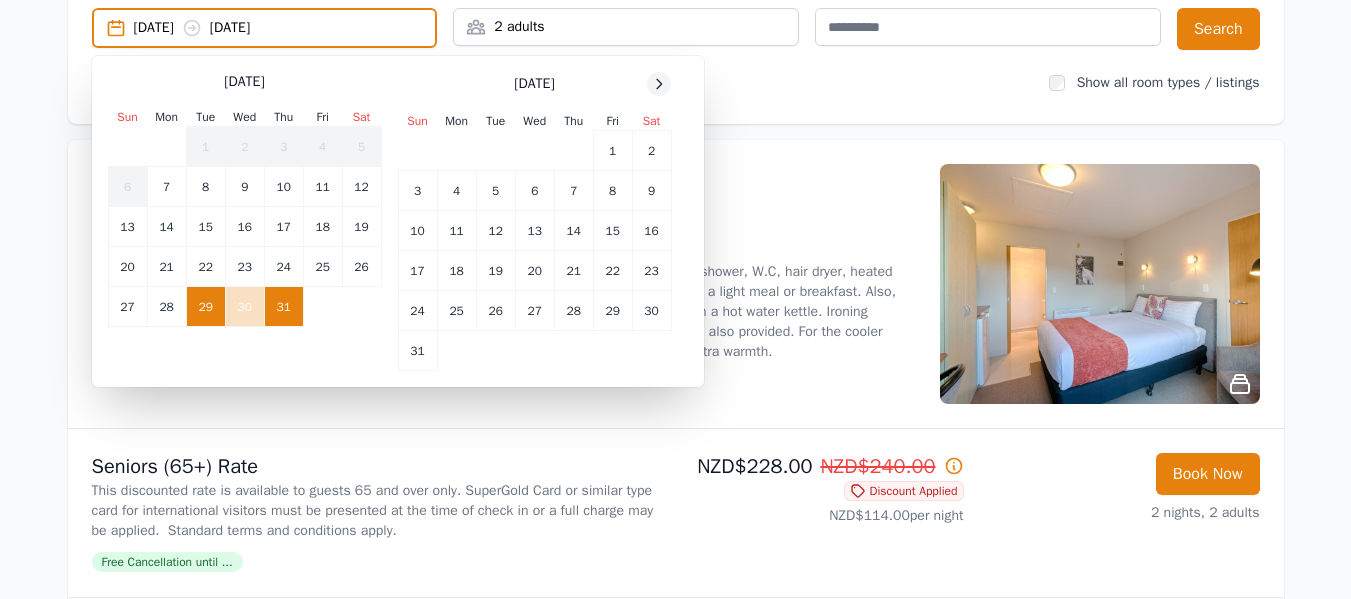 click 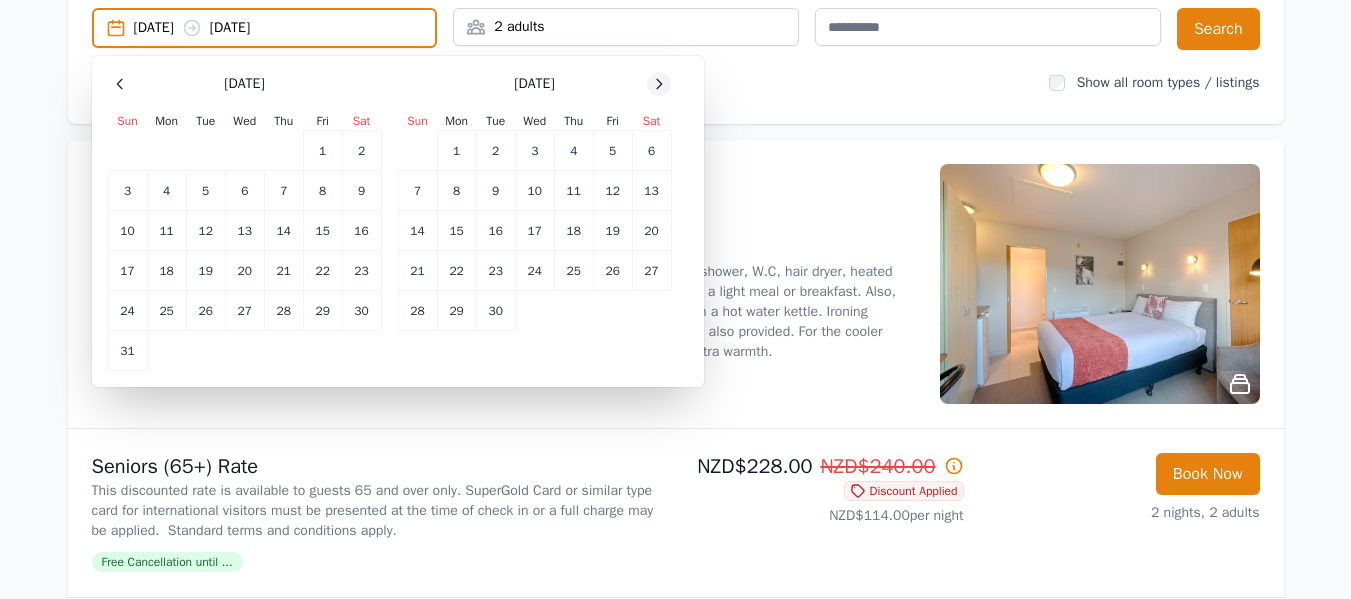 click 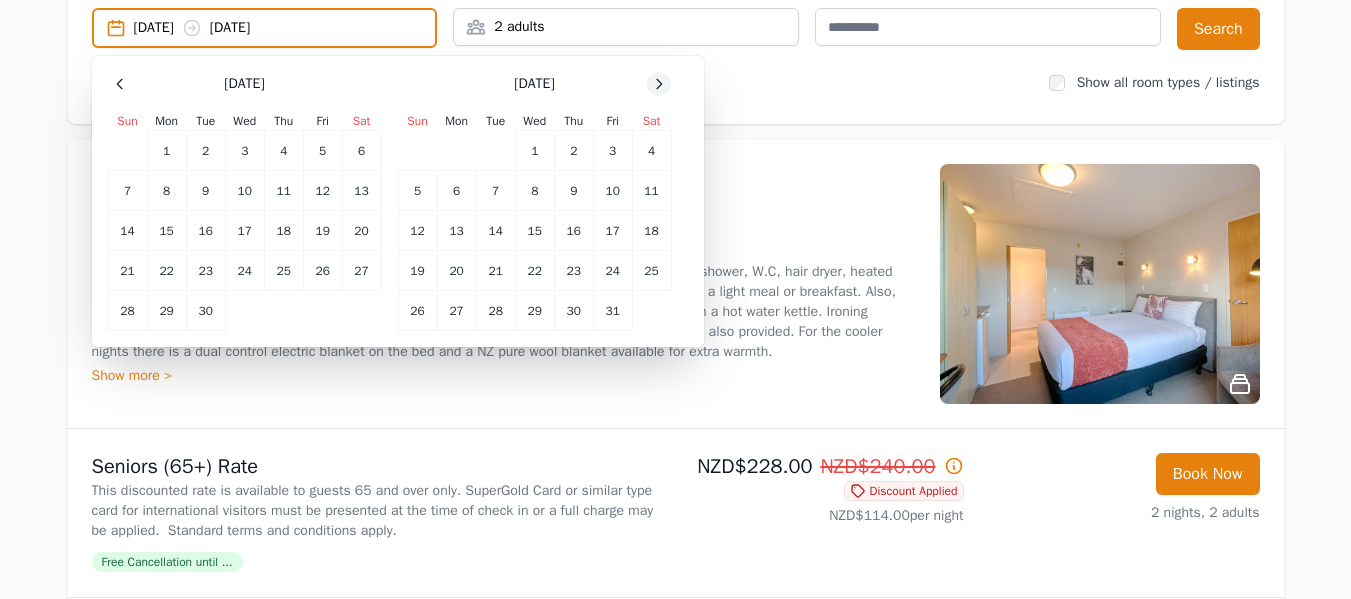 click 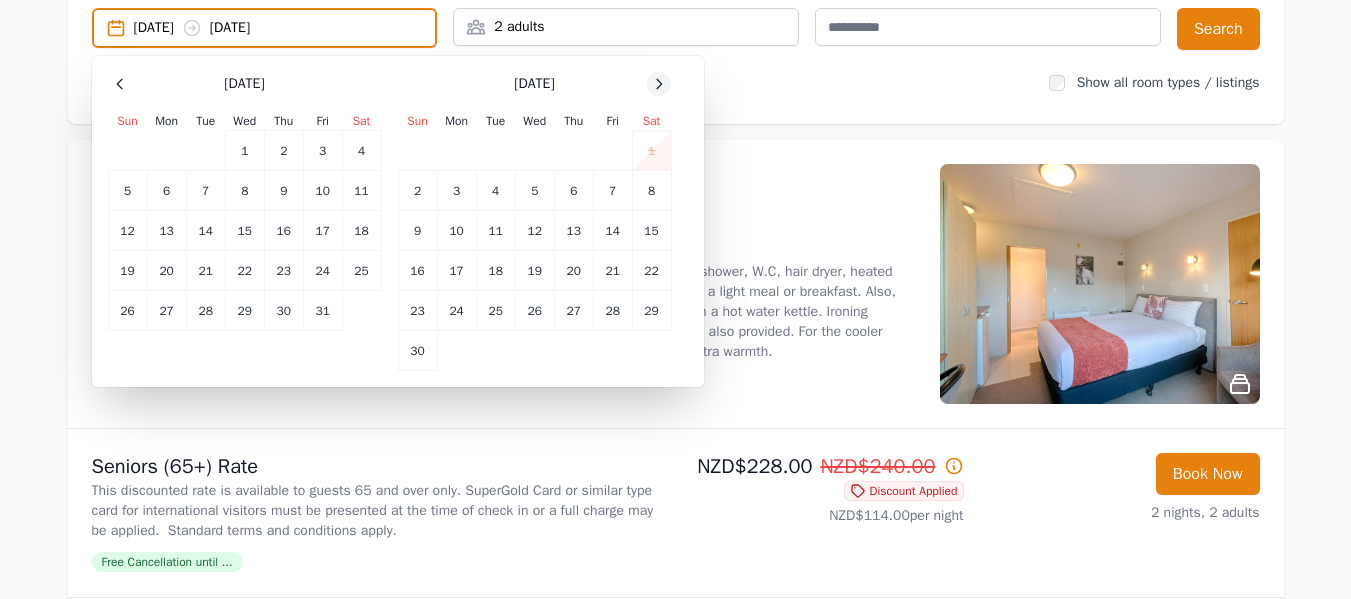 click 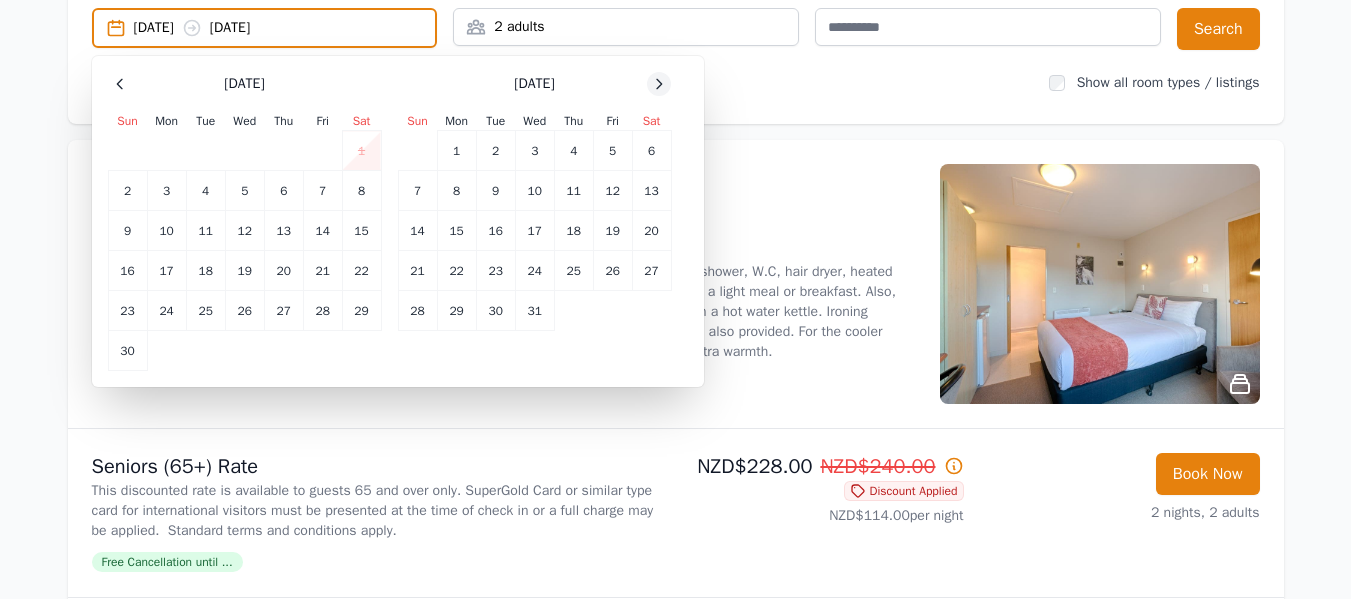 click 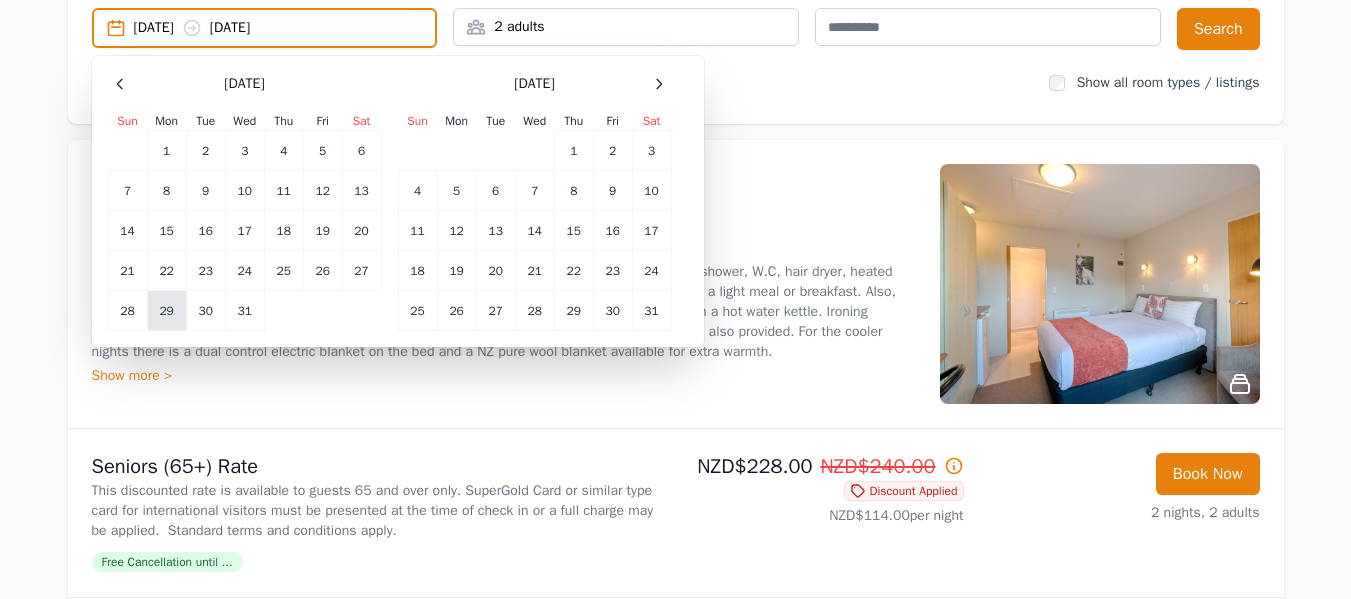 click on "29" at bounding box center (166, 311) 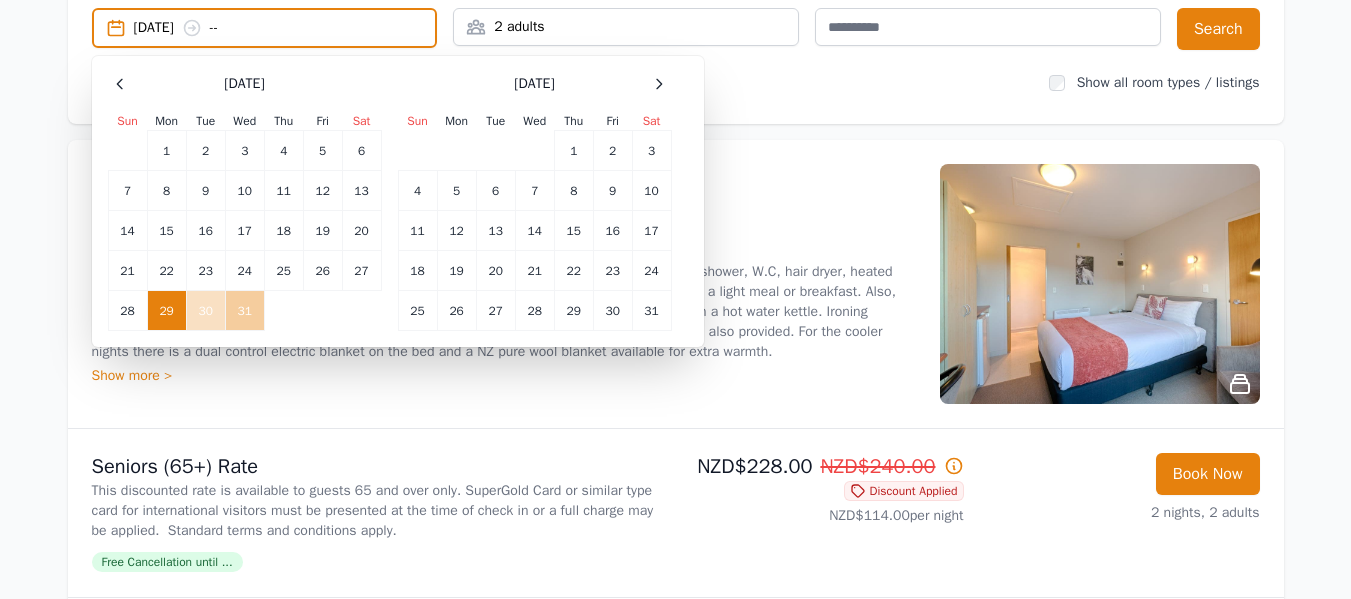 click on "31" at bounding box center (244, 311) 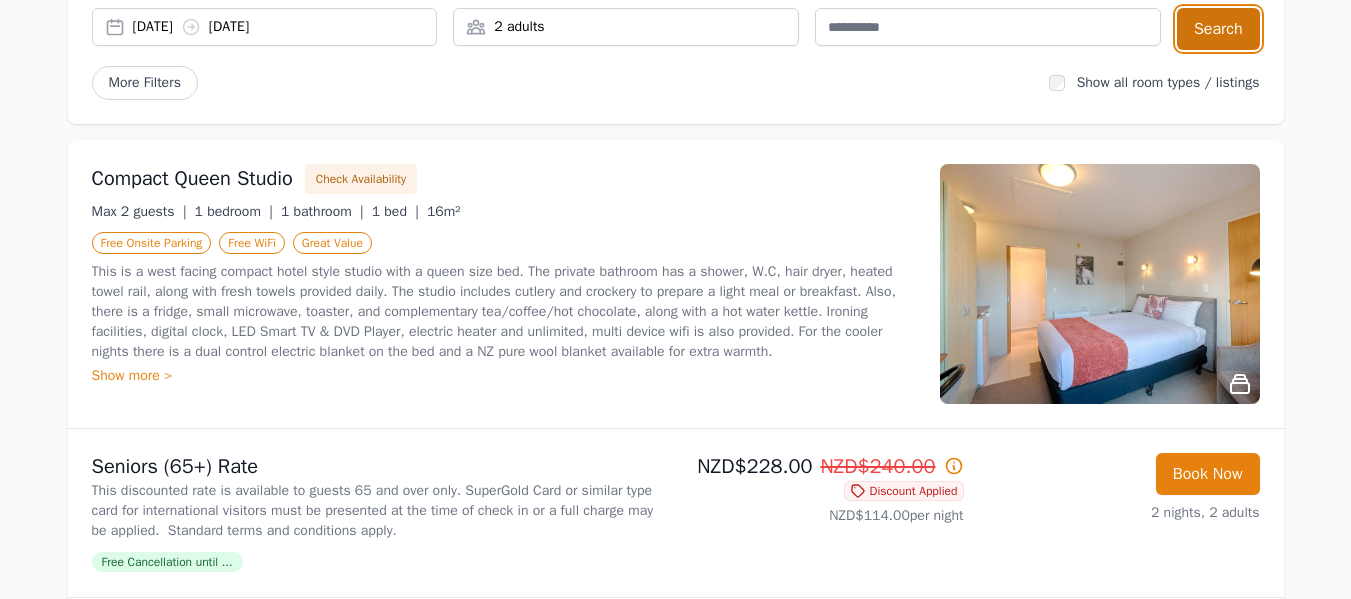 click on "Search" at bounding box center (1218, 29) 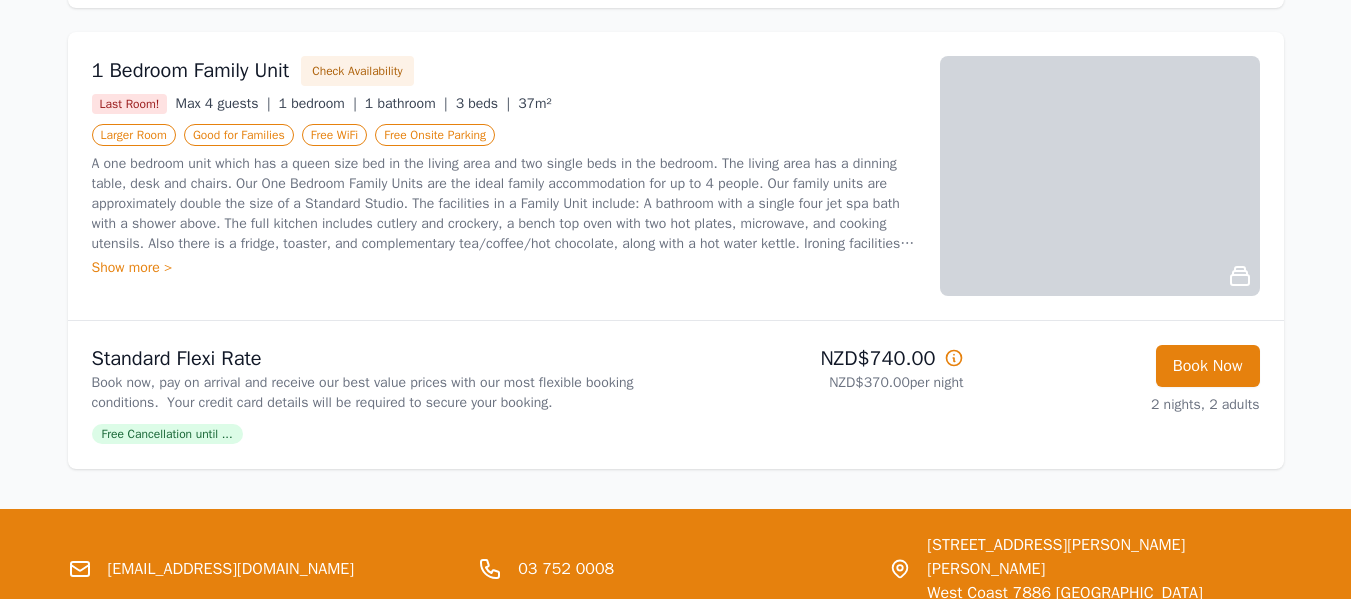 scroll, scrollTop: 1998, scrollLeft: 0, axis: vertical 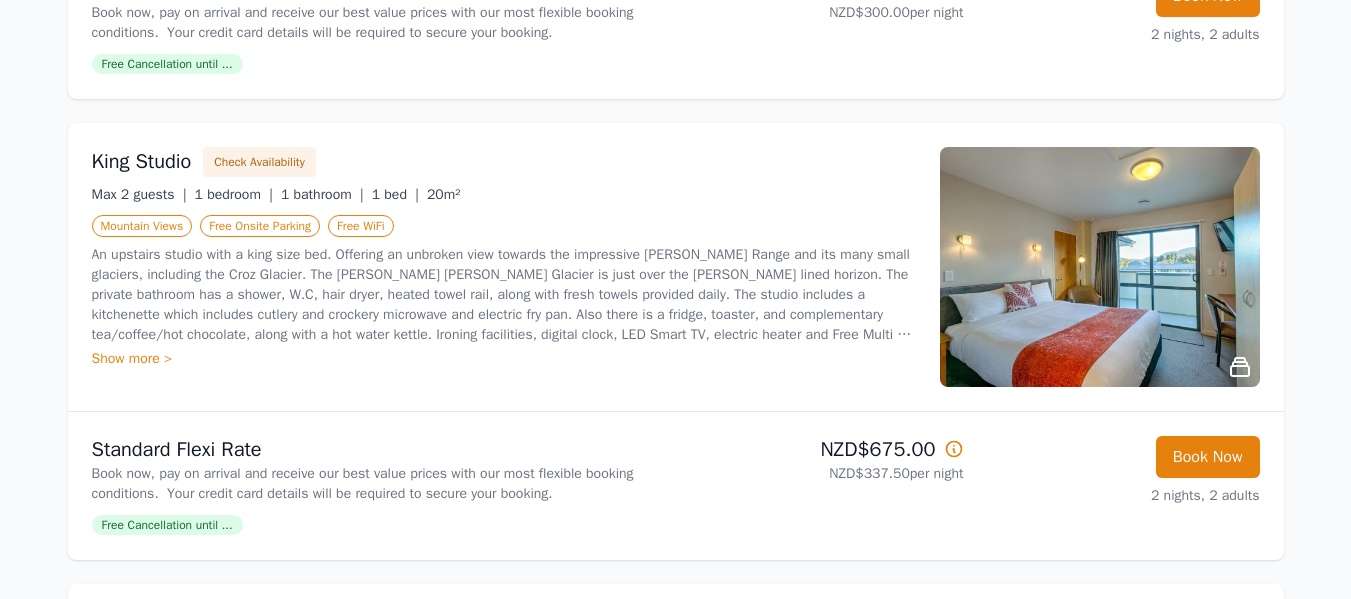 click 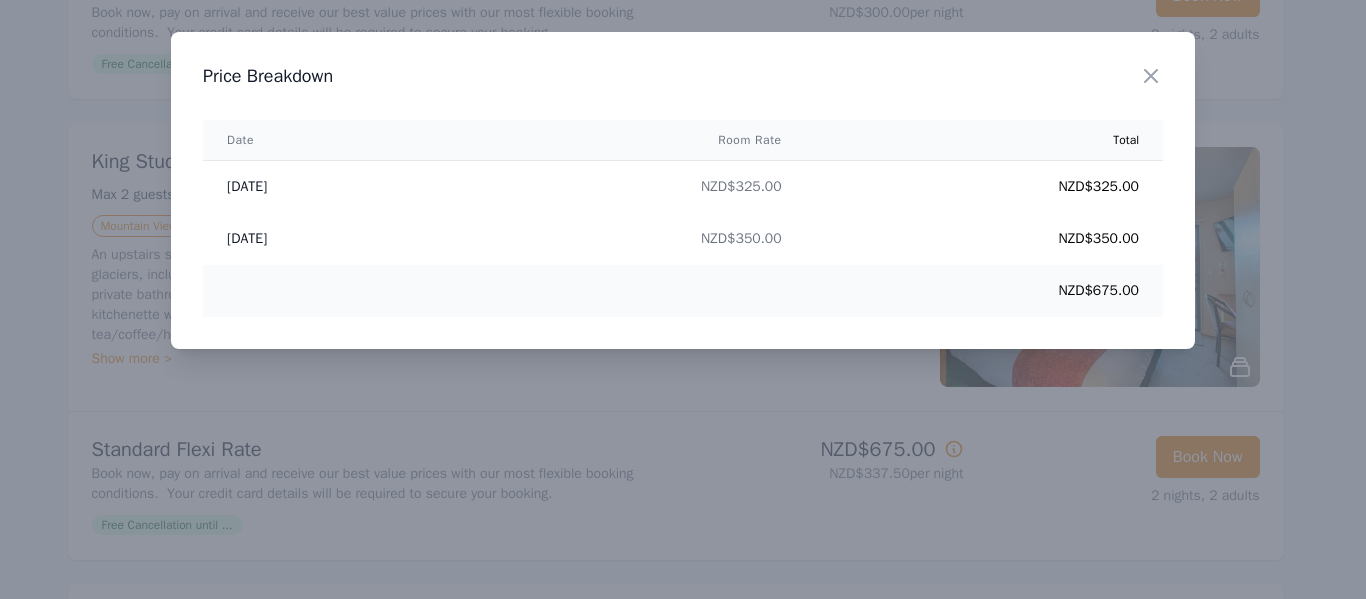 click on "Close" at bounding box center (1167, 63) 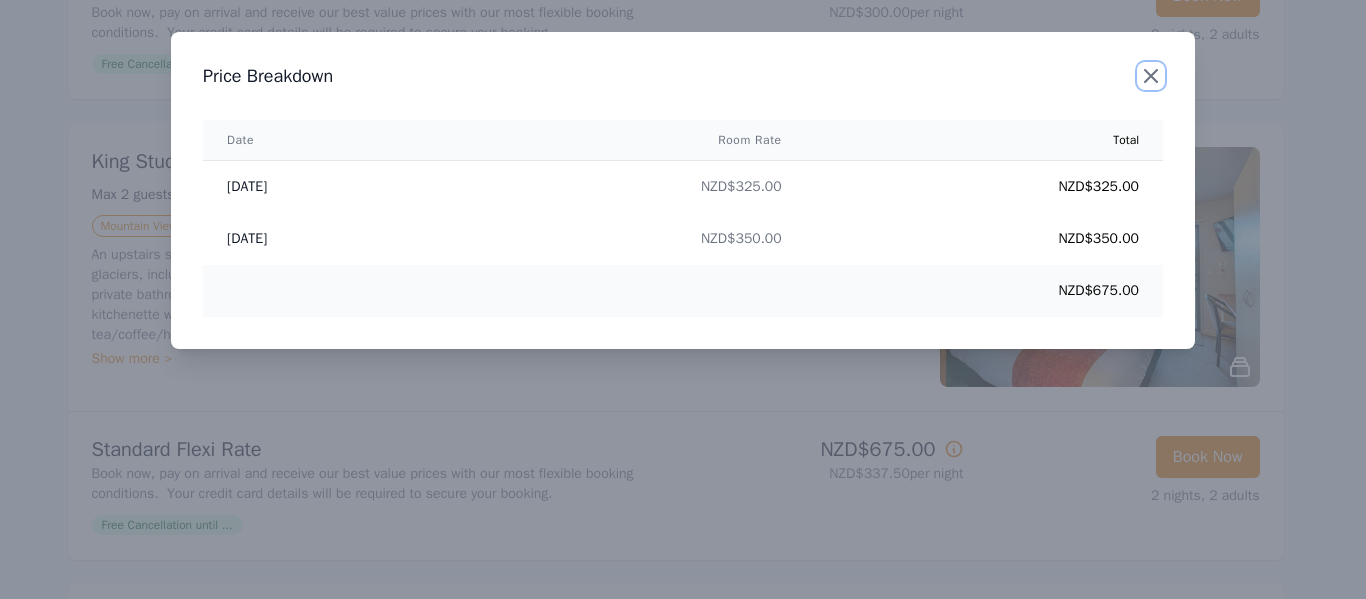 click 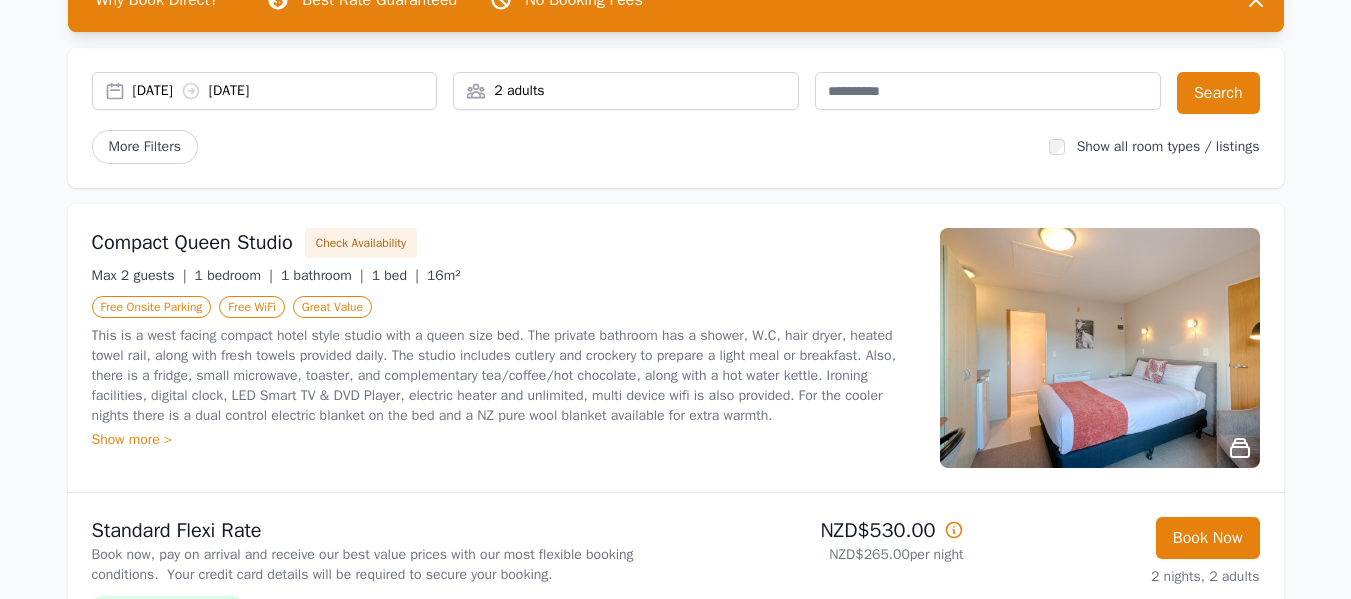scroll, scrollTop: 0, scrollLeft: 0, axis: both 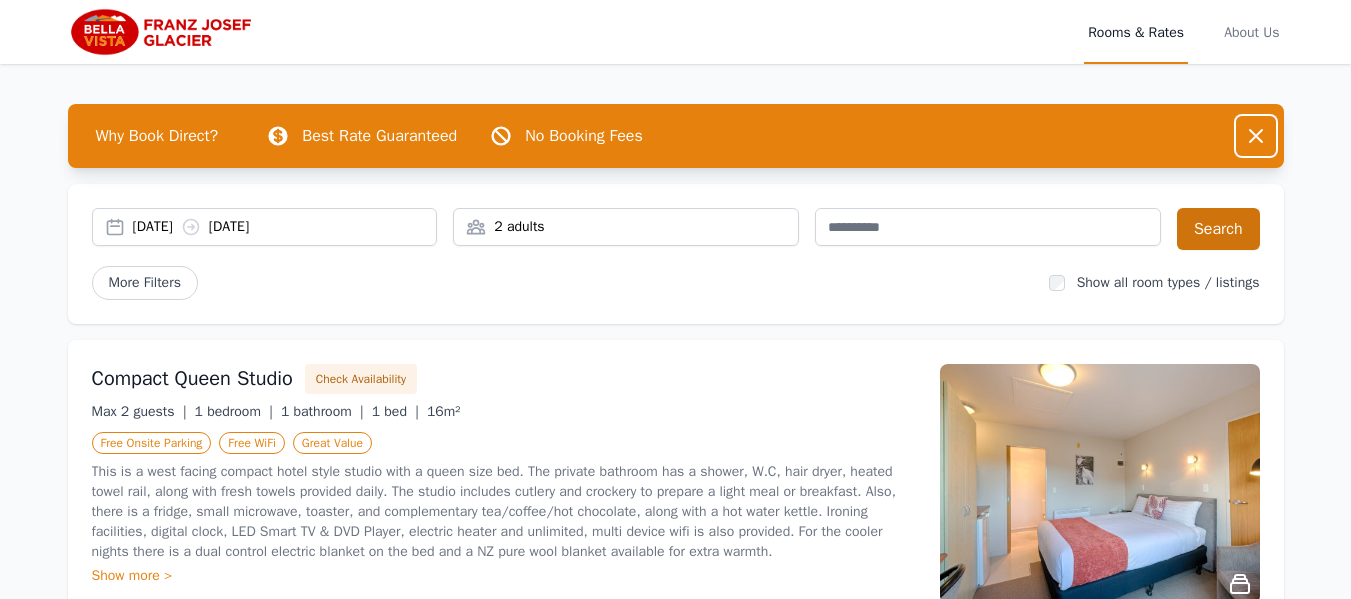 click 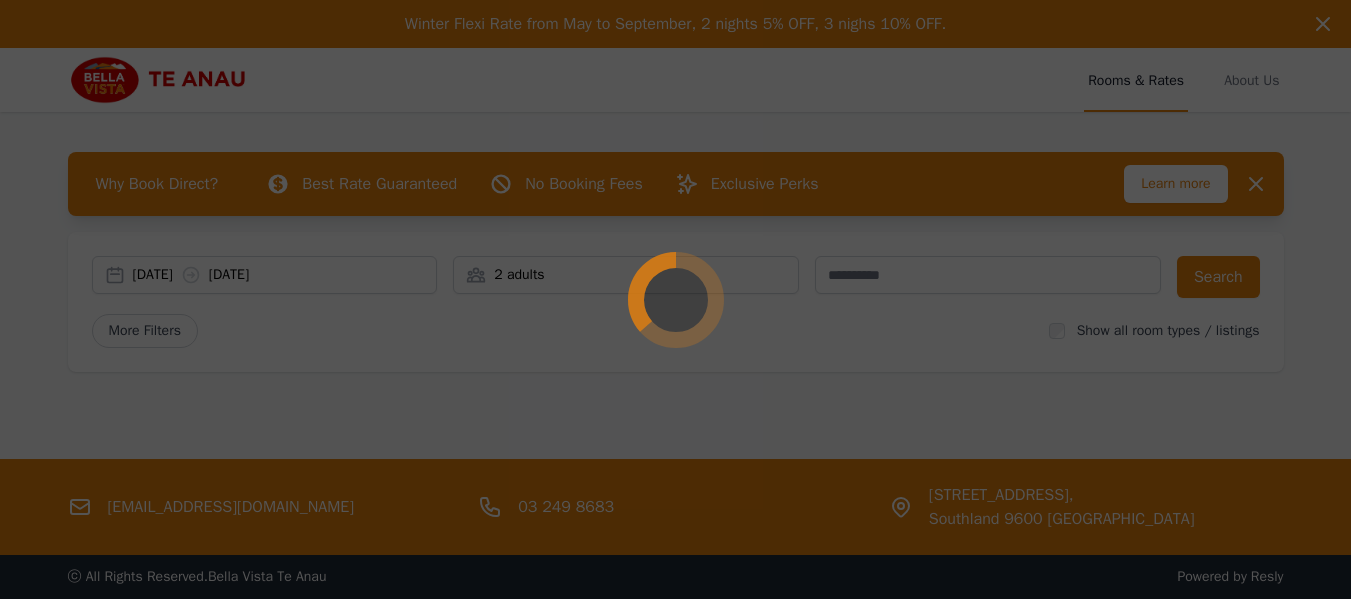 scroll, scrollTop: 0, scrollLeft: 0, axis: both 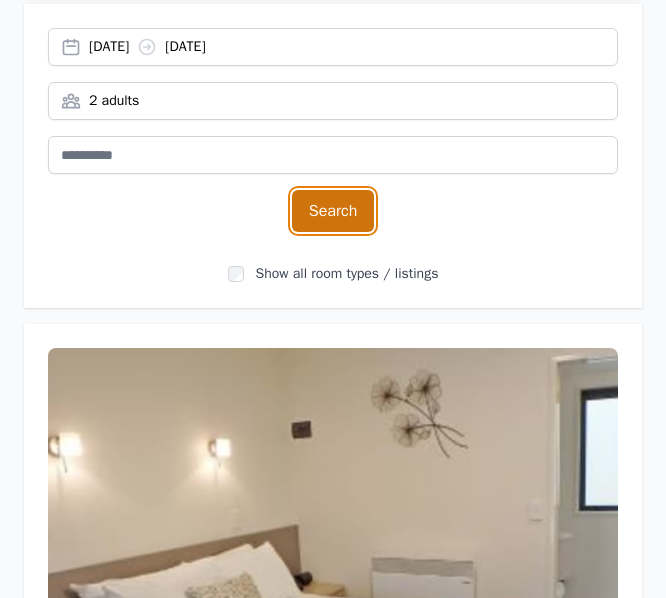 click on "Search" at bounding box center [333, 211] 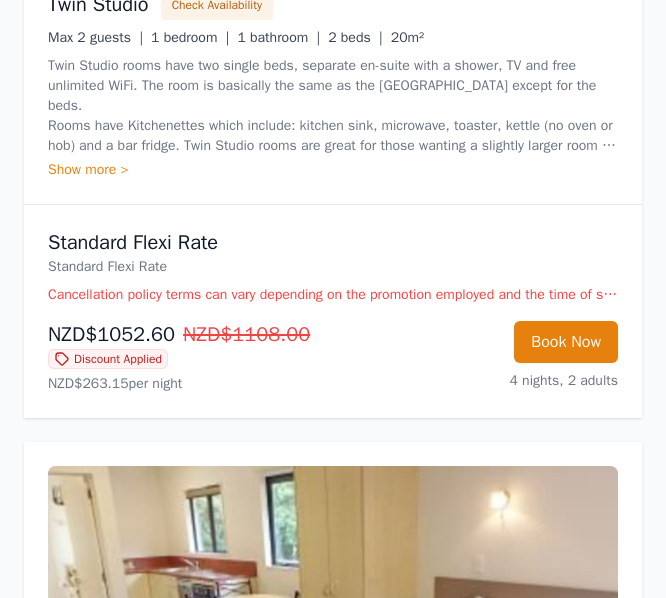 scroll, scrollTop: 4700, scrollLeft: 0, axis: vertical 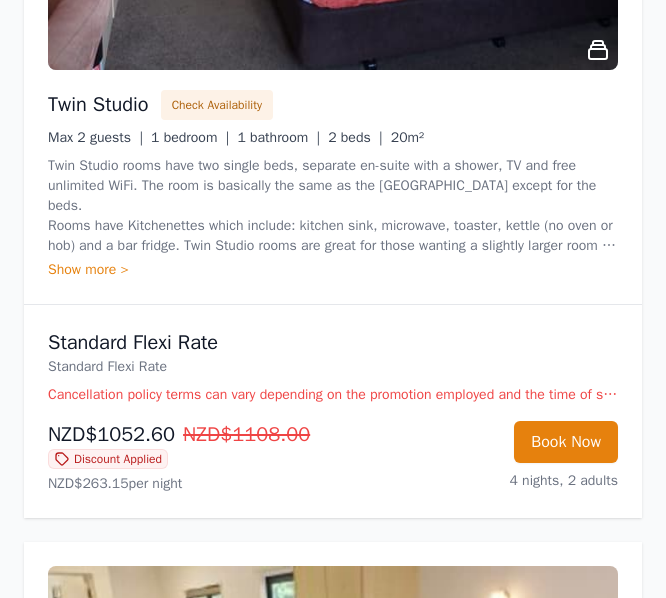click on "Show more >" at bounding box center (333, 270) 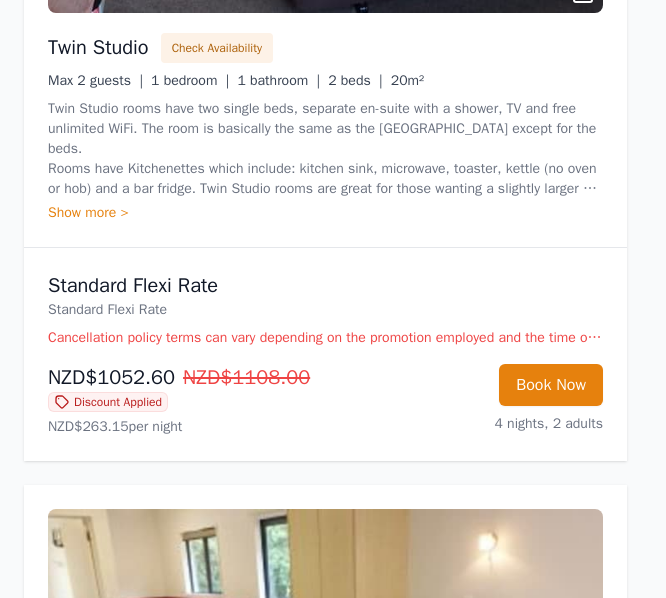 scroll, scrollTop: 4756, scrollLeft: 0, axis: vertical 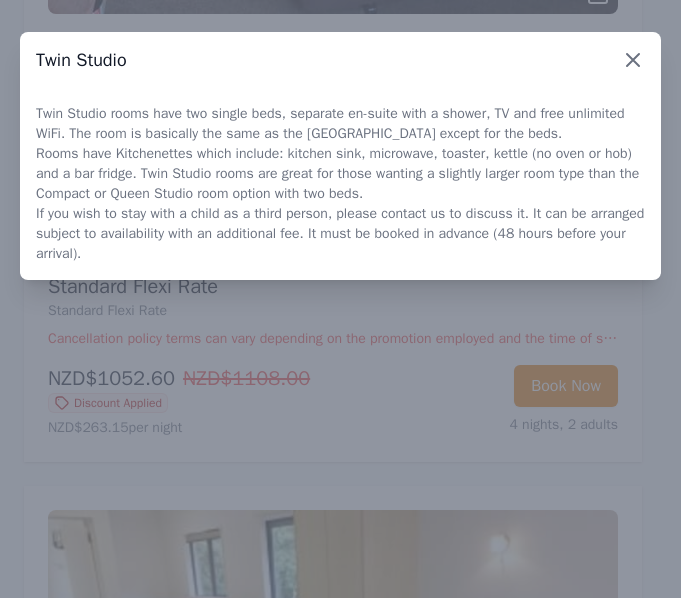 click 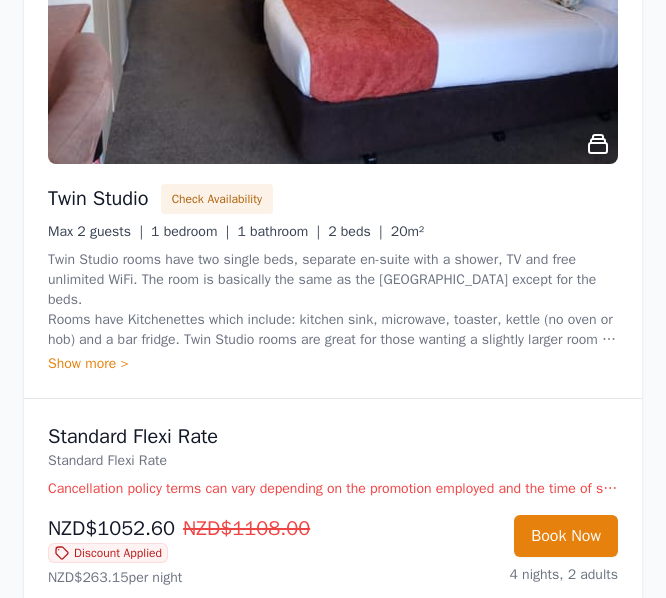 scroll, scrollTop: 4856, scrollLeft: 0, axis: vertical 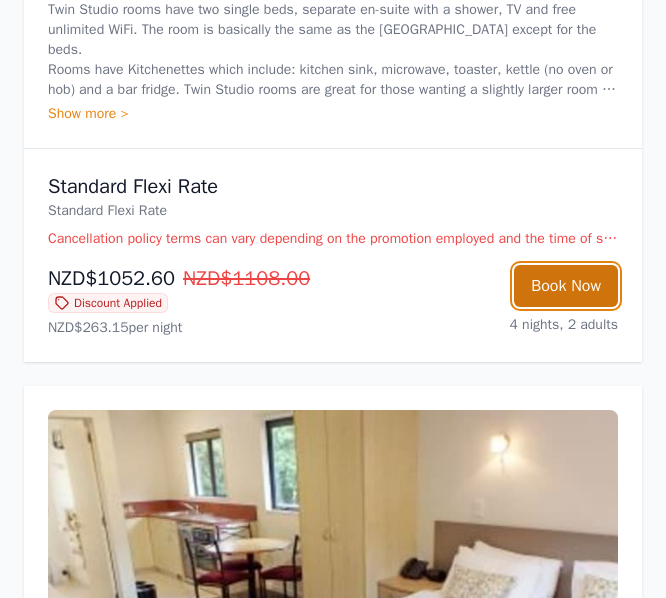 click on "Book Now" at bounding box center (566, 286) 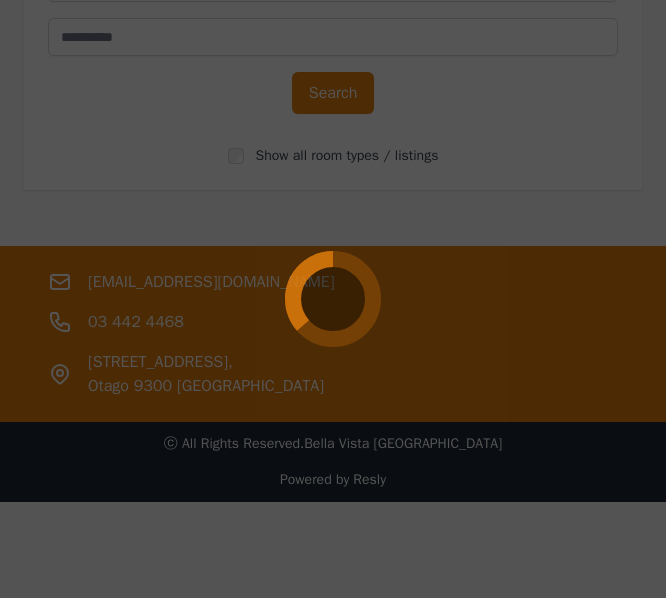 scroll, scrollTop: 418, scrollLeft: 0, axis: vertical 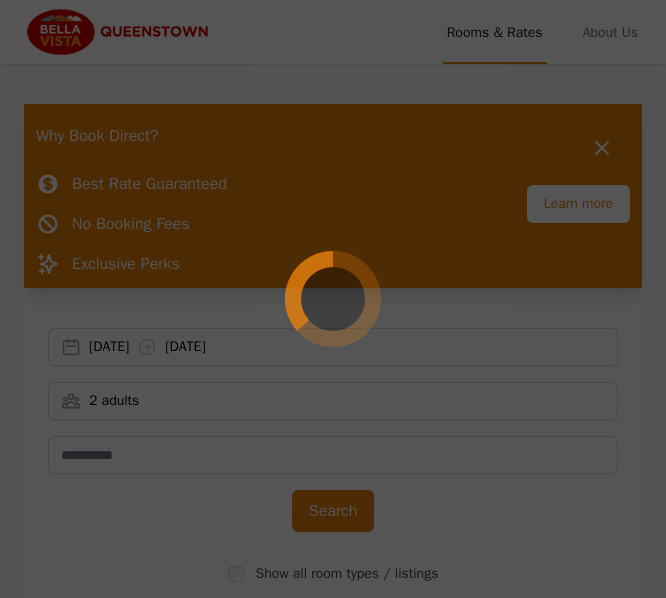 select on "**" 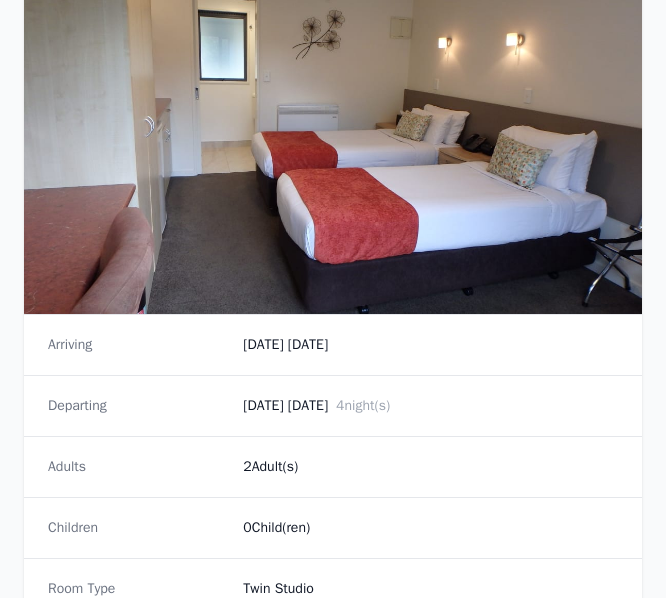 scroll, scrollTop: 0, scrollLeft: 0, axis: both 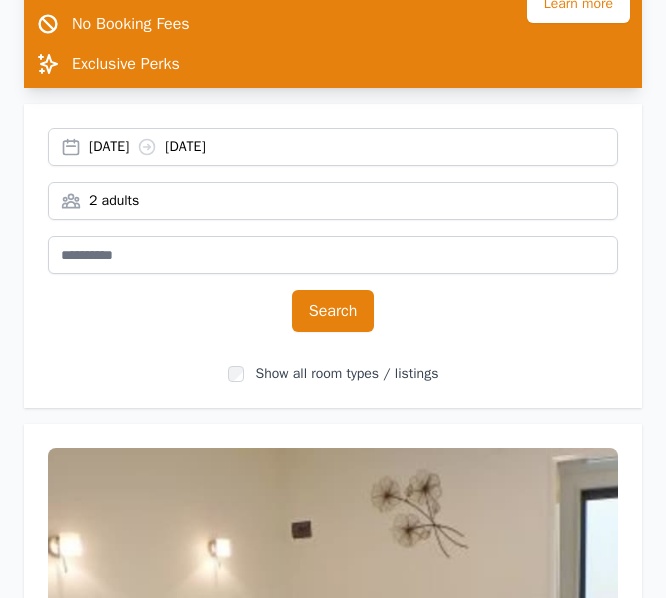 click on "24 Jan 2026 28 Jan 2026" at bounding box center [333, 147] 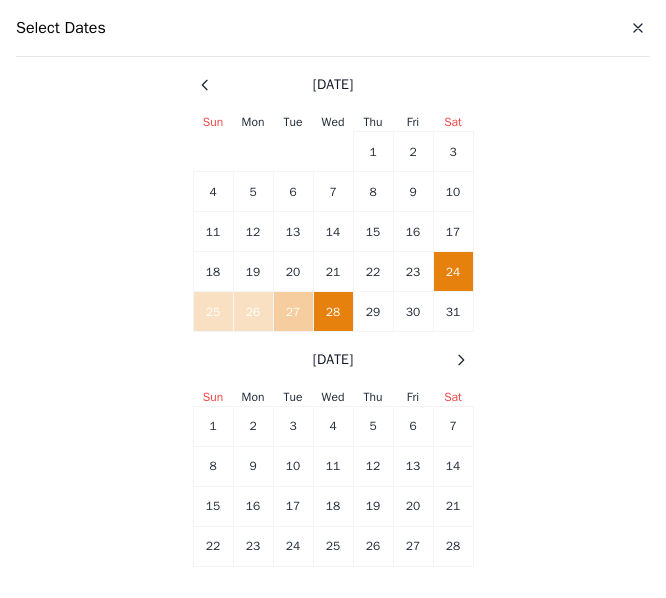 click on "27" at bounding box center (293, 312) 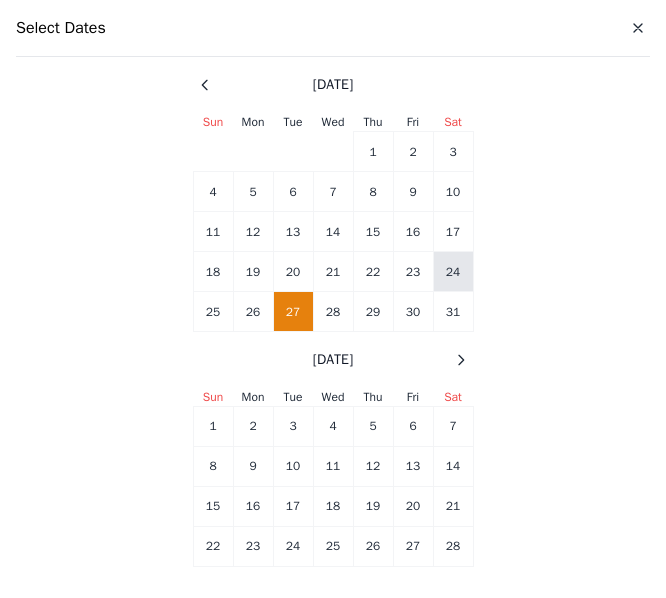click on "24" at bounding box center (453, 272) 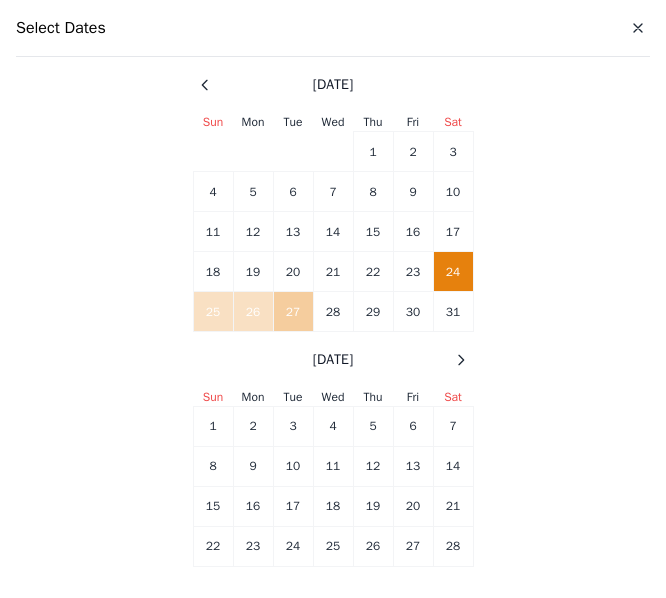 click on "27" at bounding box center [293, 312] 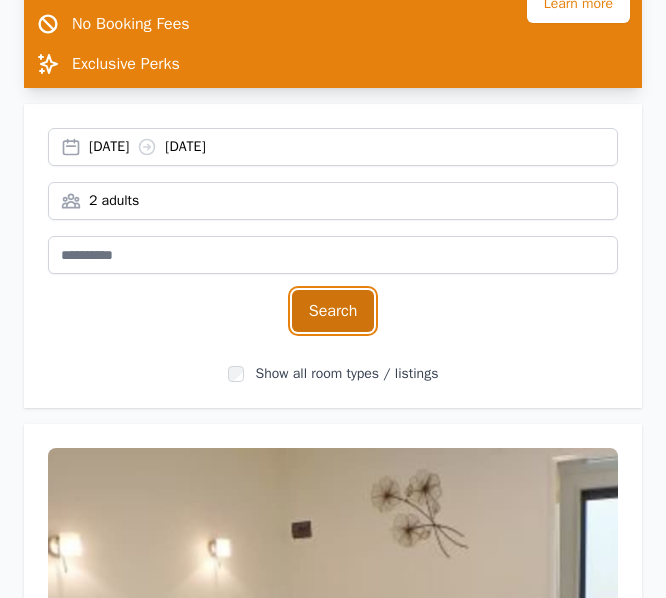 click on "Search" at bounding box center (333, 311) 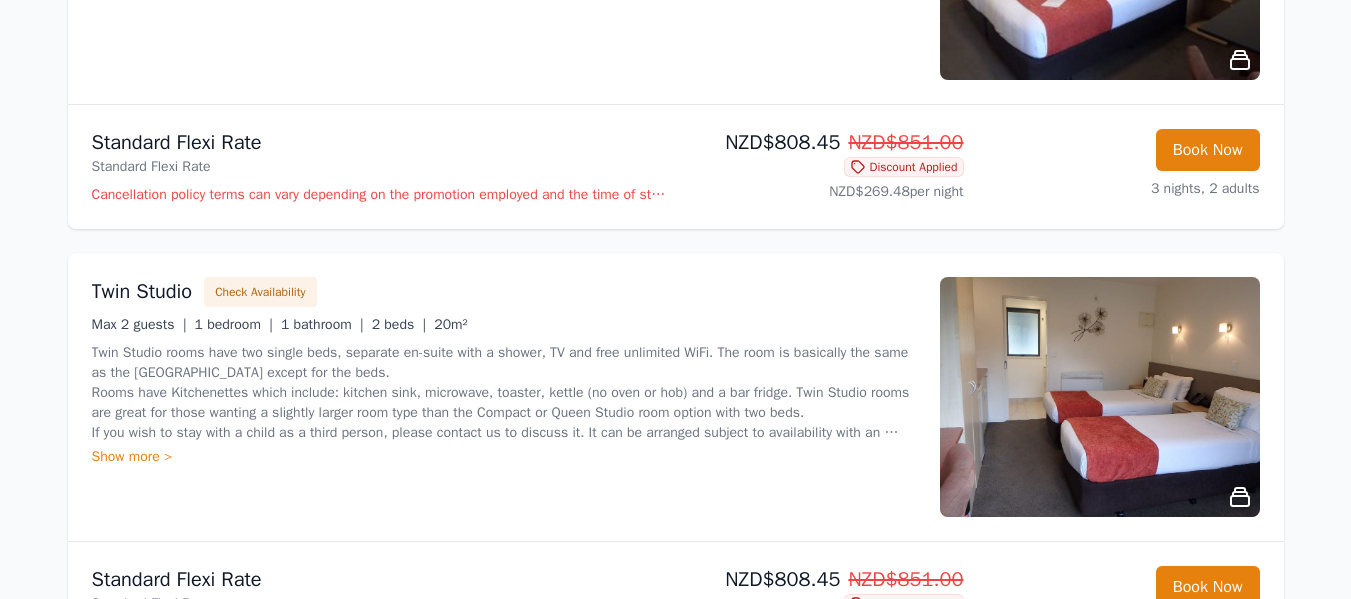 scroll, scrollTop: 1996, scrollLeft: 0, axis: vertical 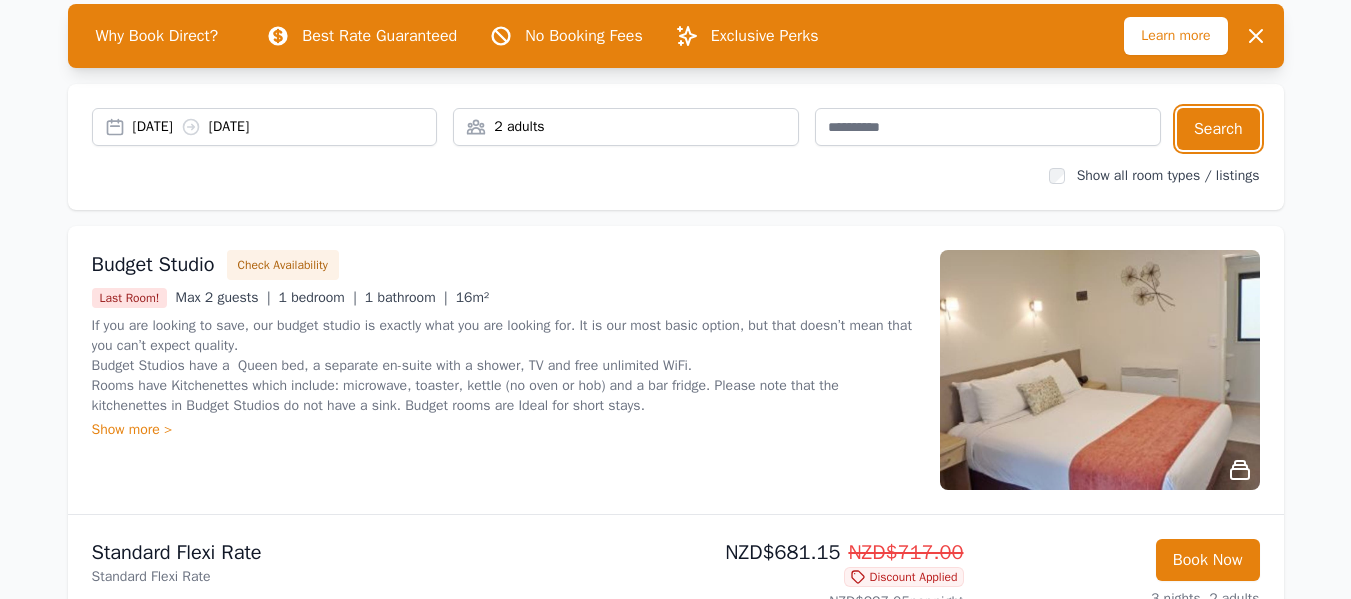 click on "24 Jan 2026 27 Jan 2026" at bounding box center [265, 127] 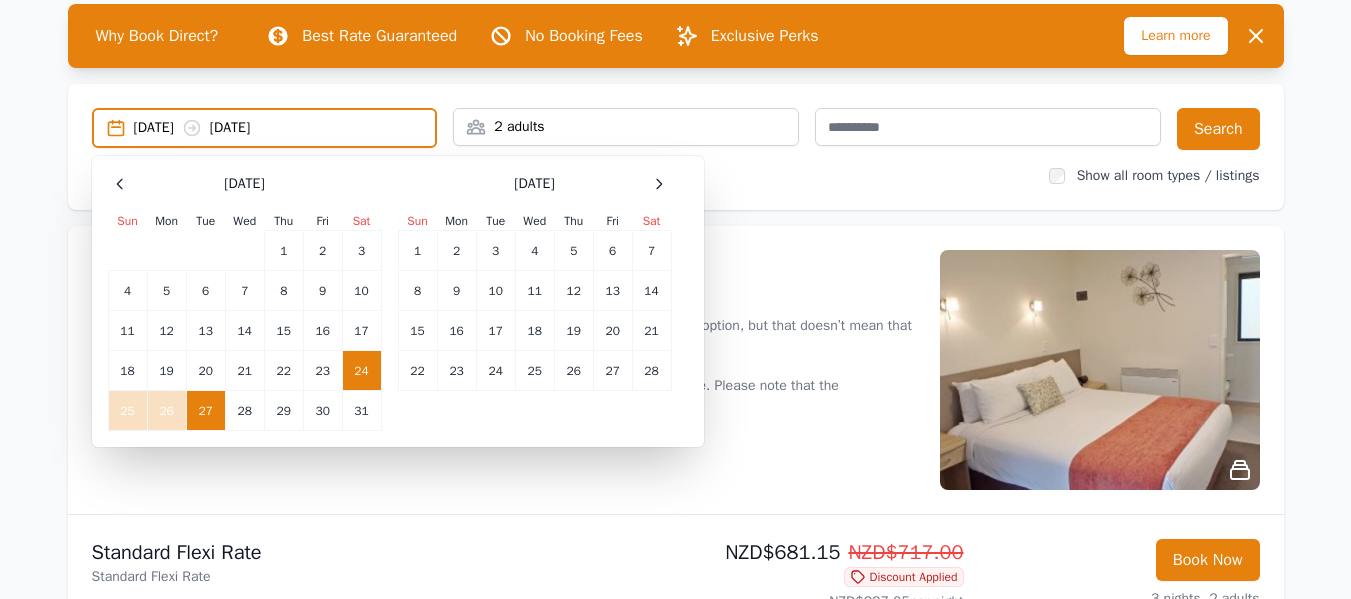 click on "24" at bounding box center [361, 371] 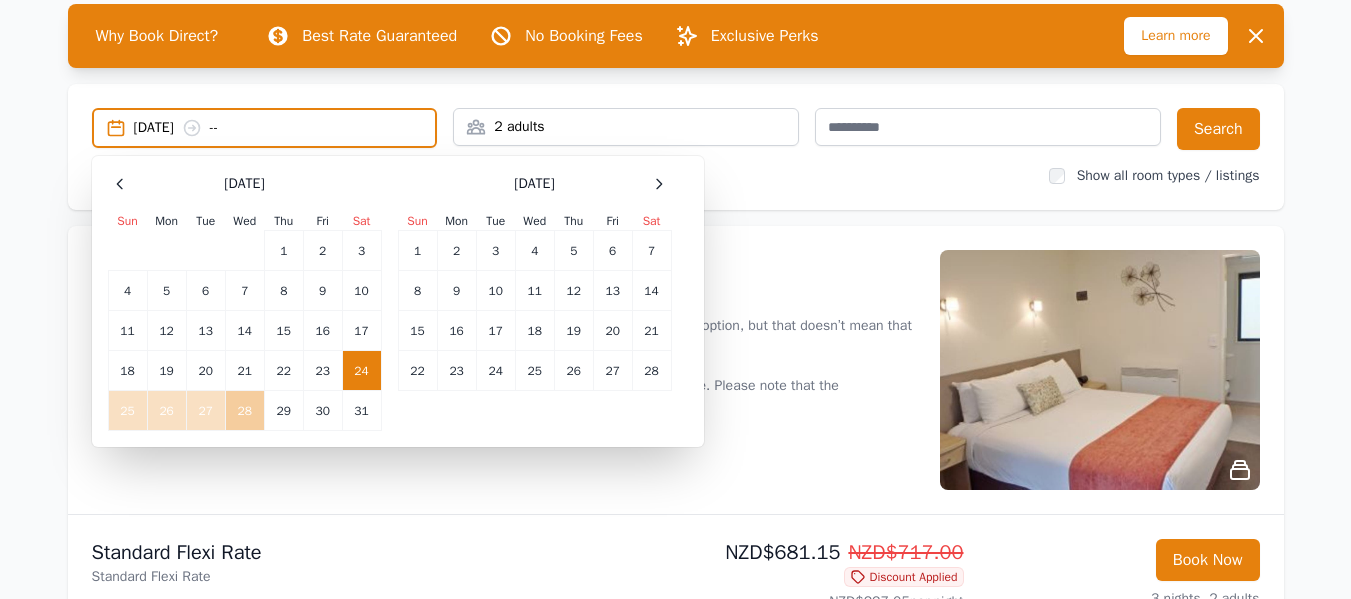 click on "28" at bounding box center [244, 411] 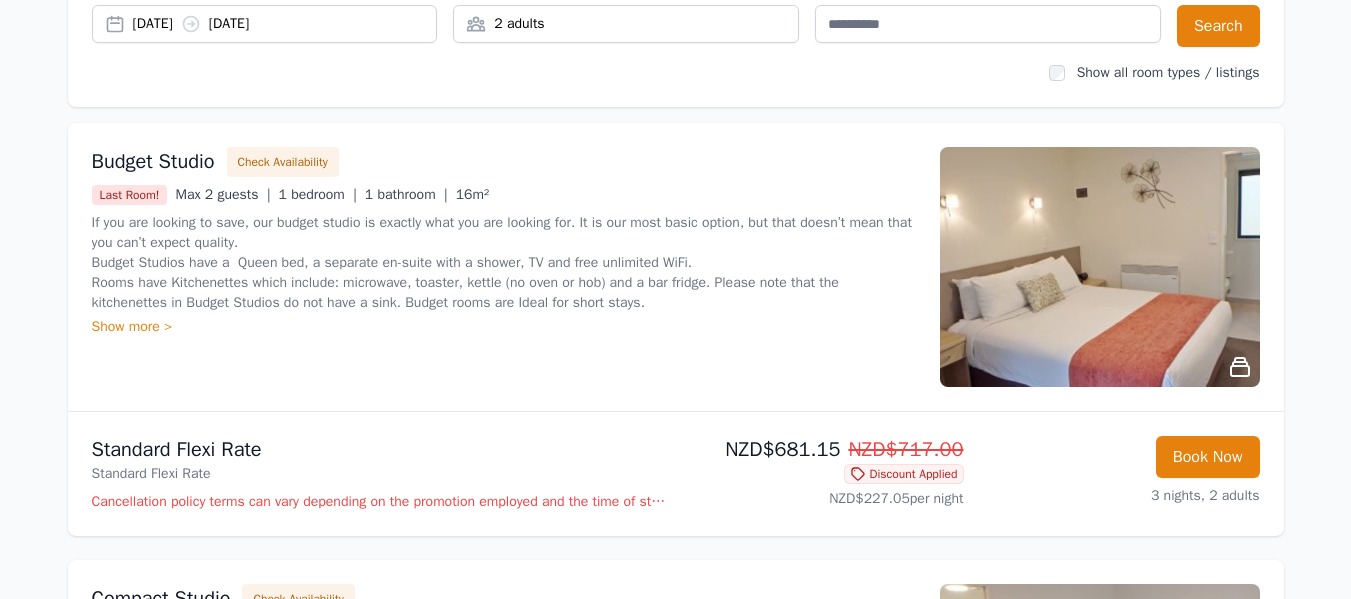 scroll, scrollTop: 0, scrollLeft: 0, axis: both 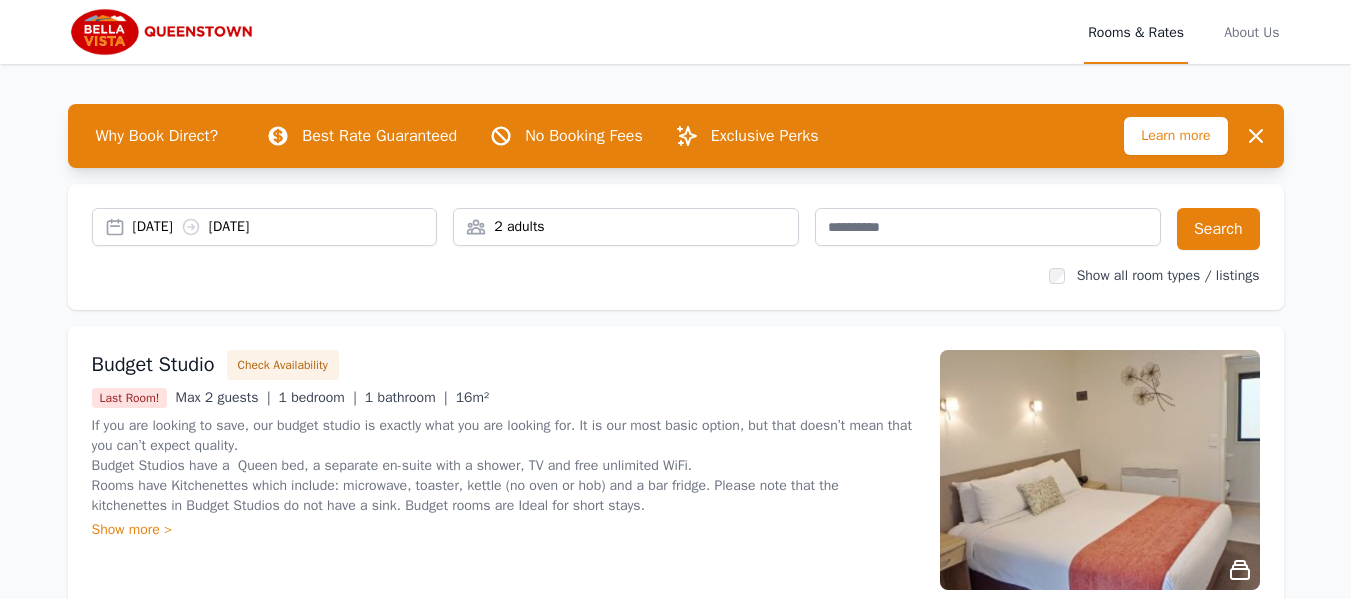 click on "24 Jan 2026 28 Jan 2026" at bounding box center [285, 227] 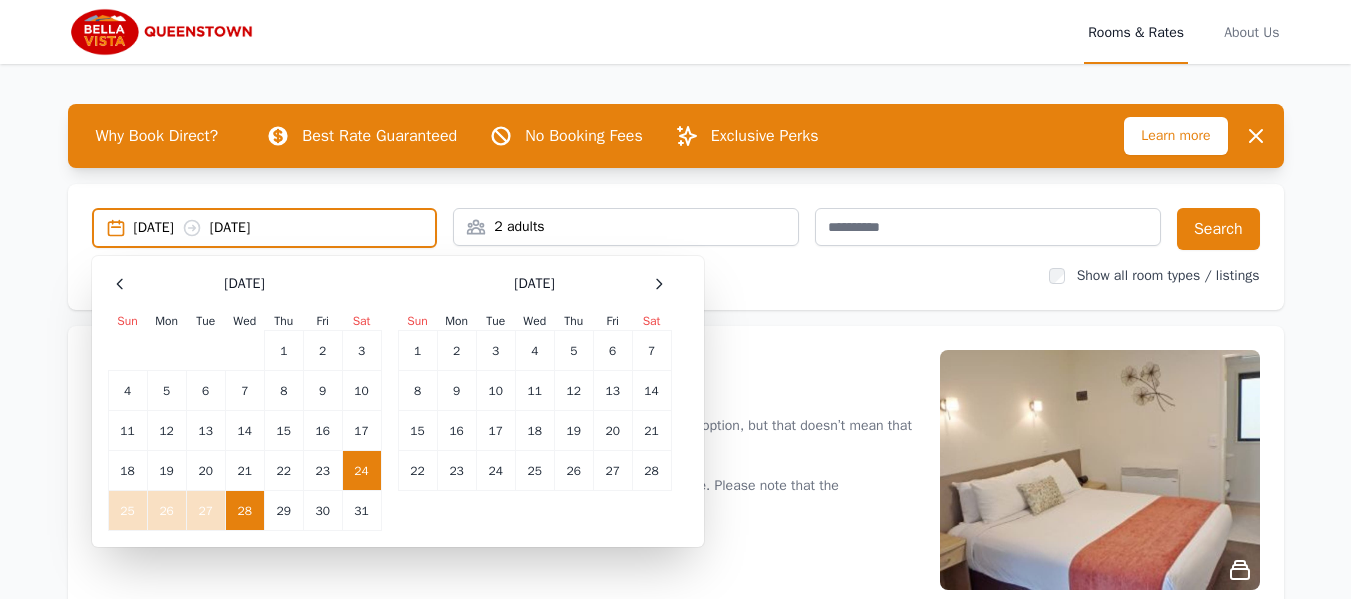 click on "24" at bounding box center [361, 471] 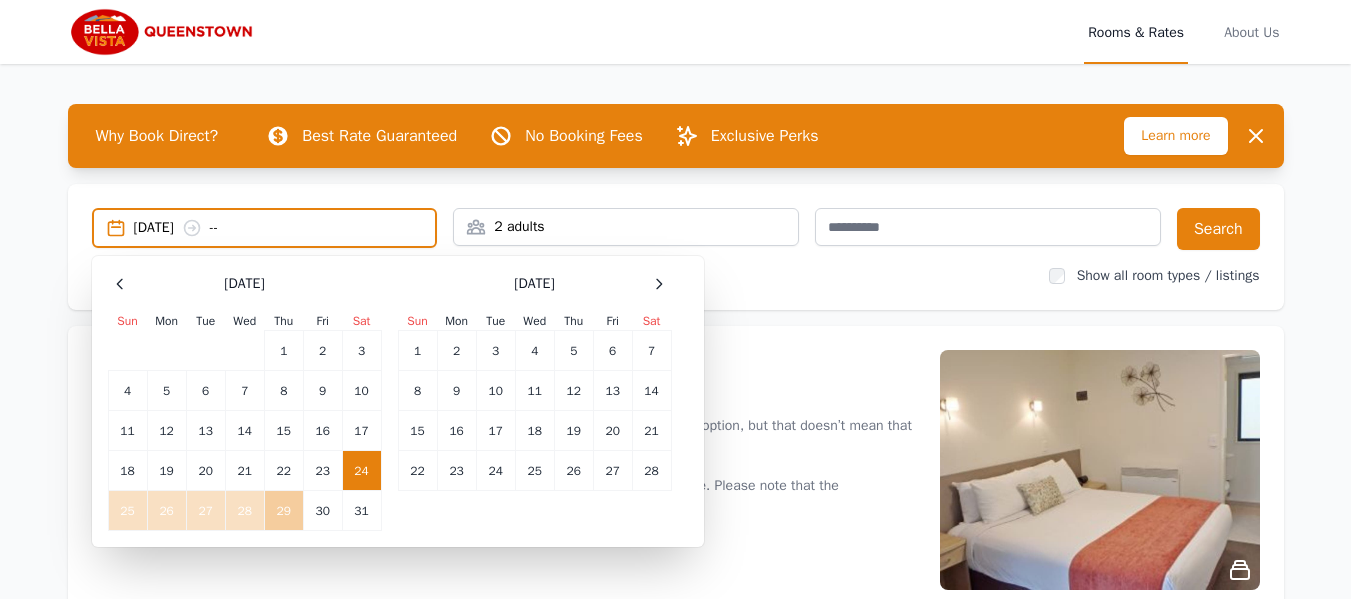 click on "29" at bounding box center (283, 511) 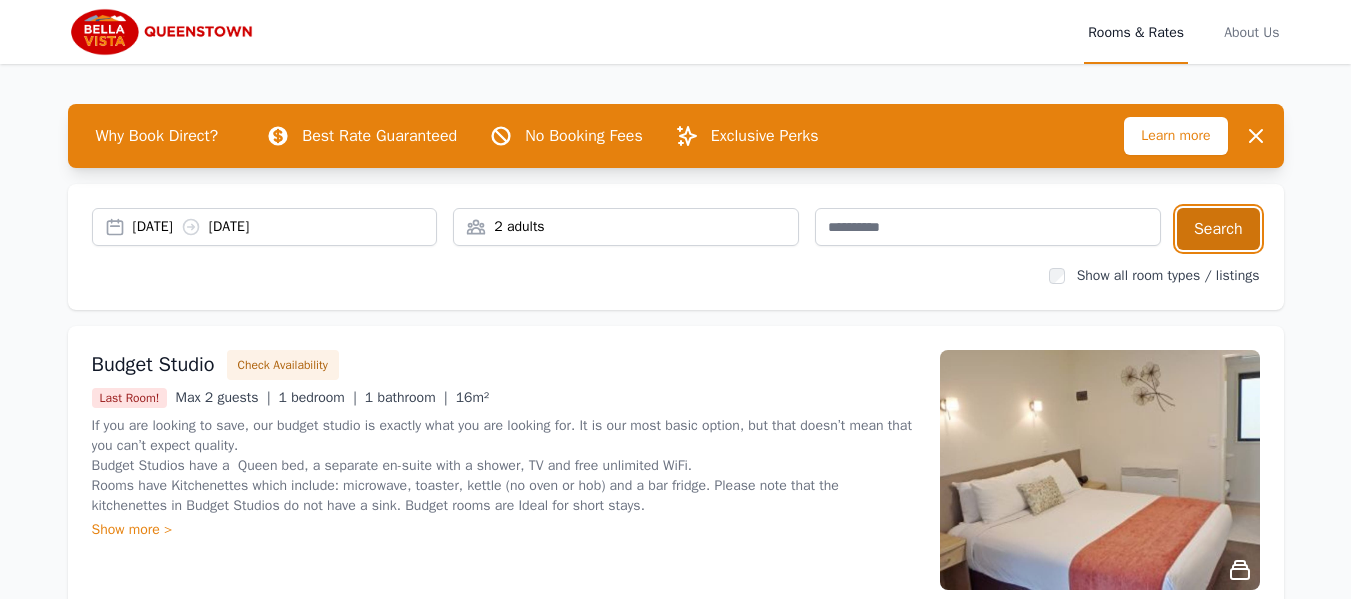 click on "Search" at bounding box center [1218, 229] 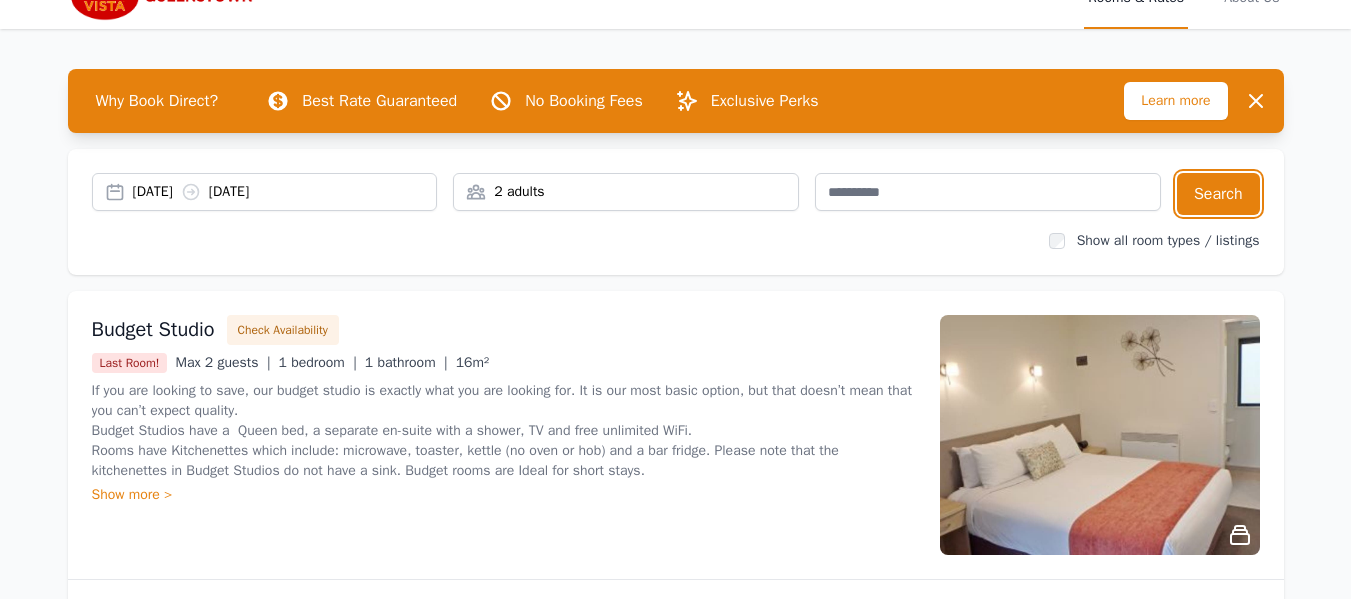 scroll, scrollTop: 0, scrollLeft: 0, axis: both 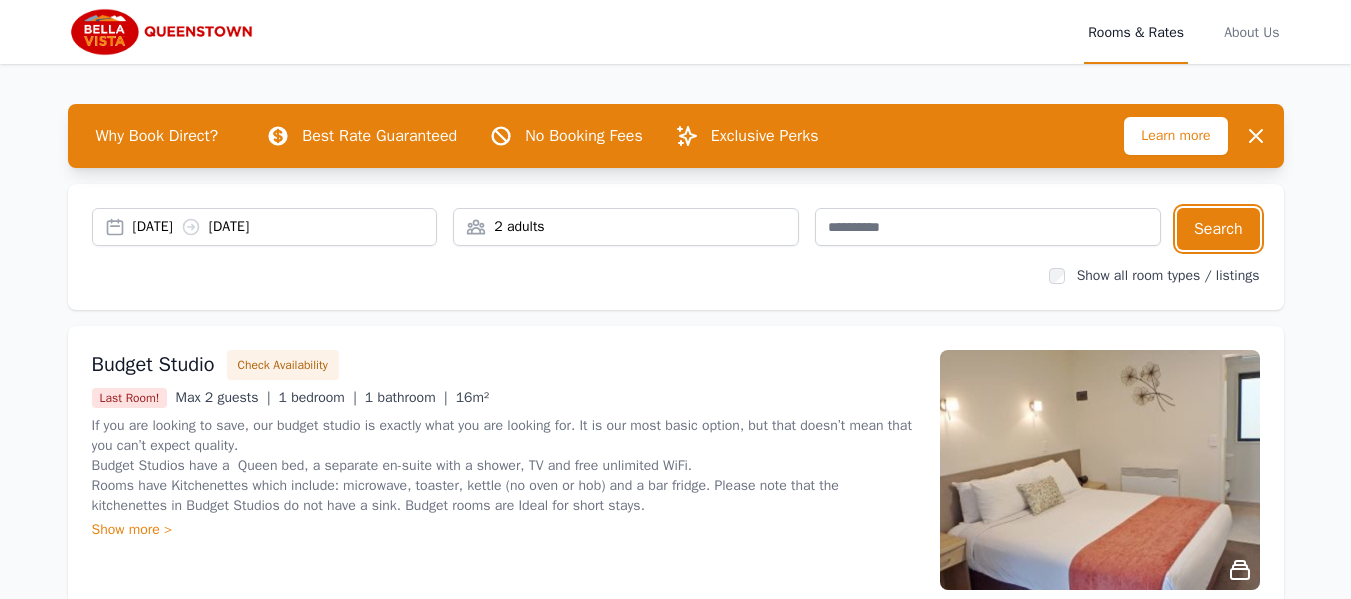 click on "24 Jan 2026 29 Jan 2026" at bounding box center (285, 227) 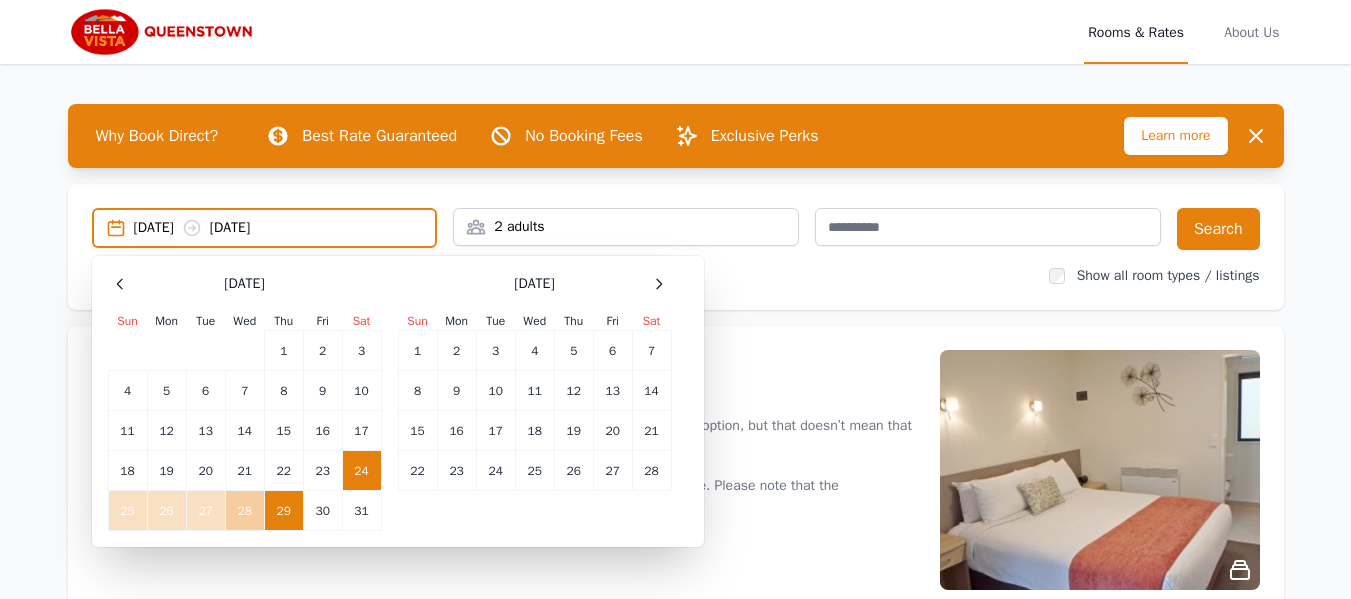 click on "28" at bounding box center [244, 511] 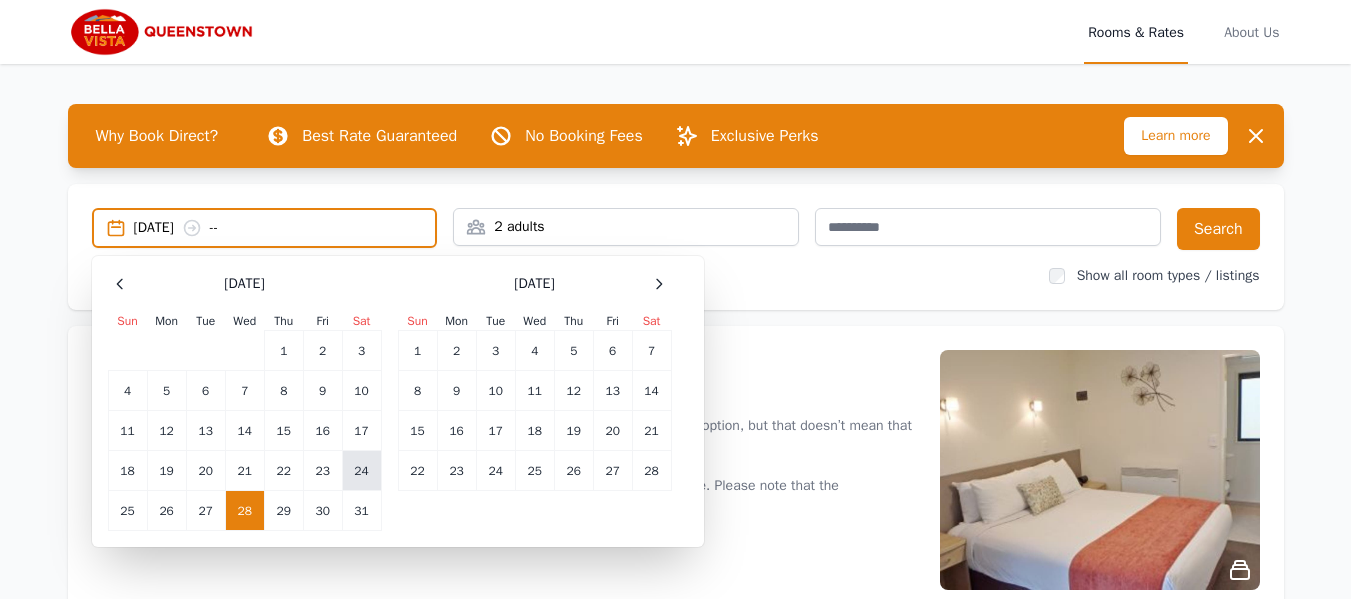 click on "24" at bounding box center [361, 471] 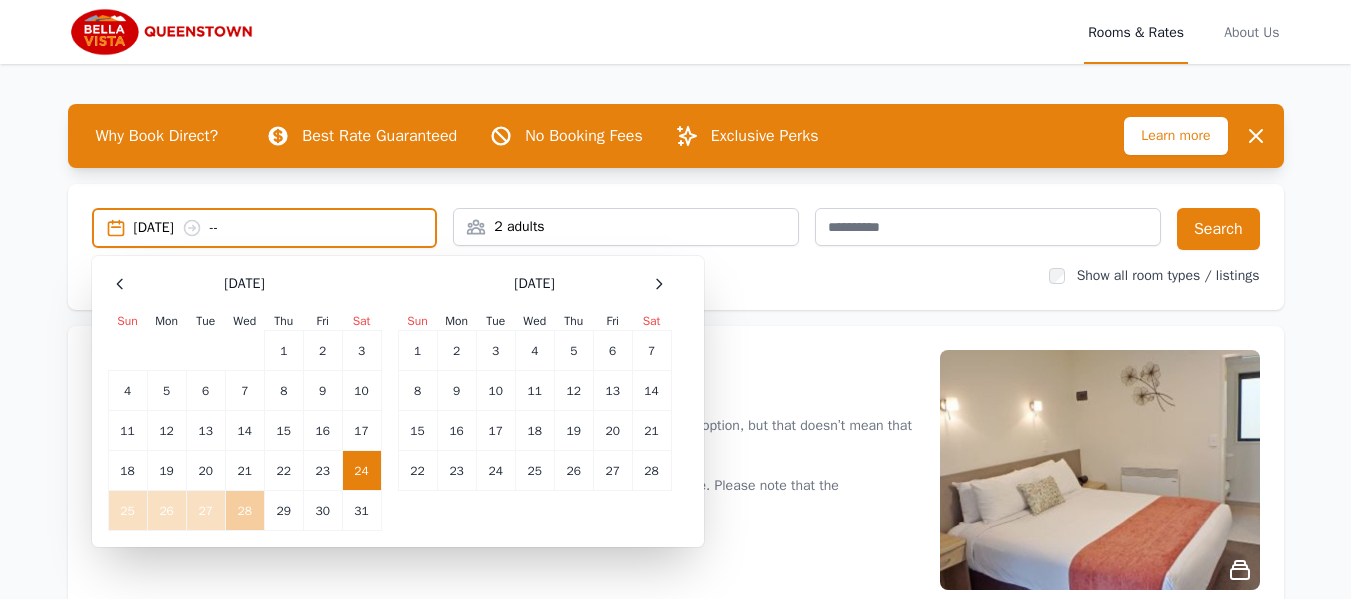 click on "28" at bounding box center (244, 511) 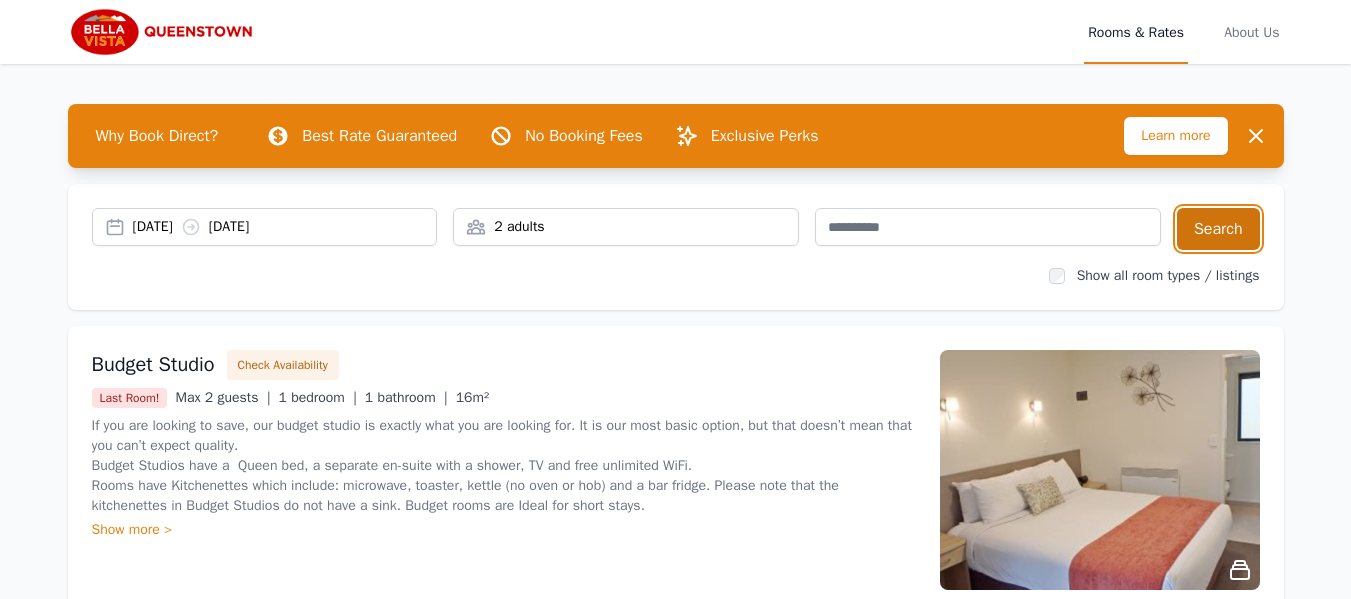 click on "Search" at bounding box center [1218, 229] 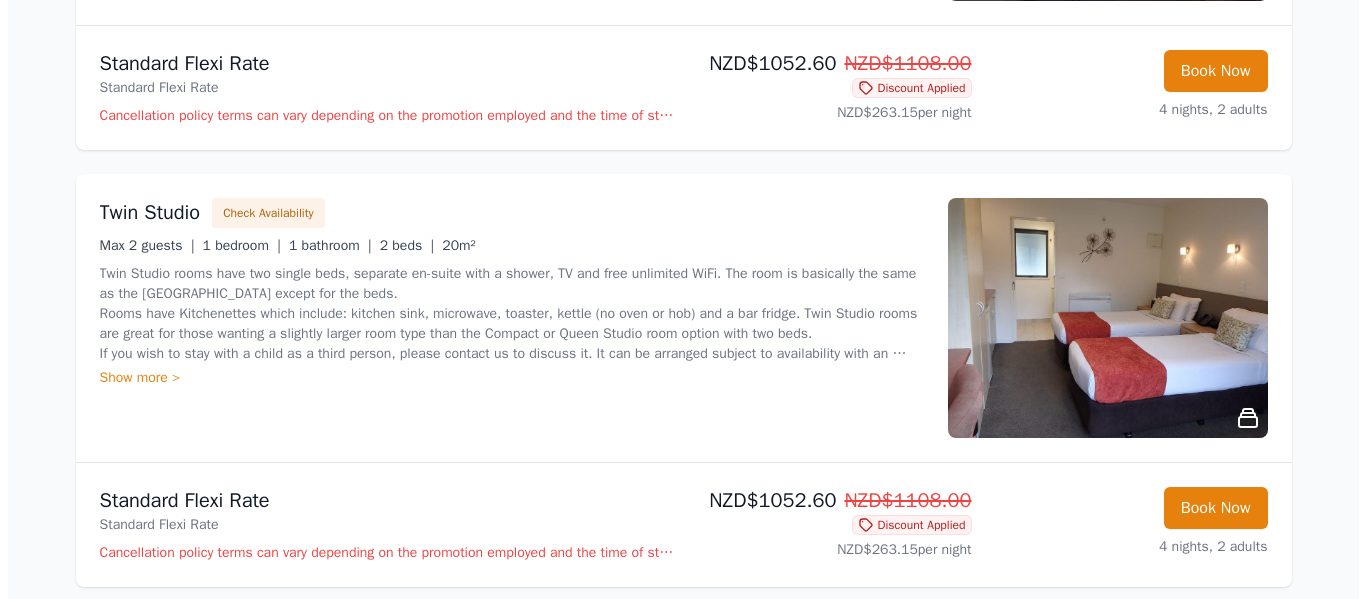scroll, scrollTop: 2000, scrollLeft: 0, axis: vertical 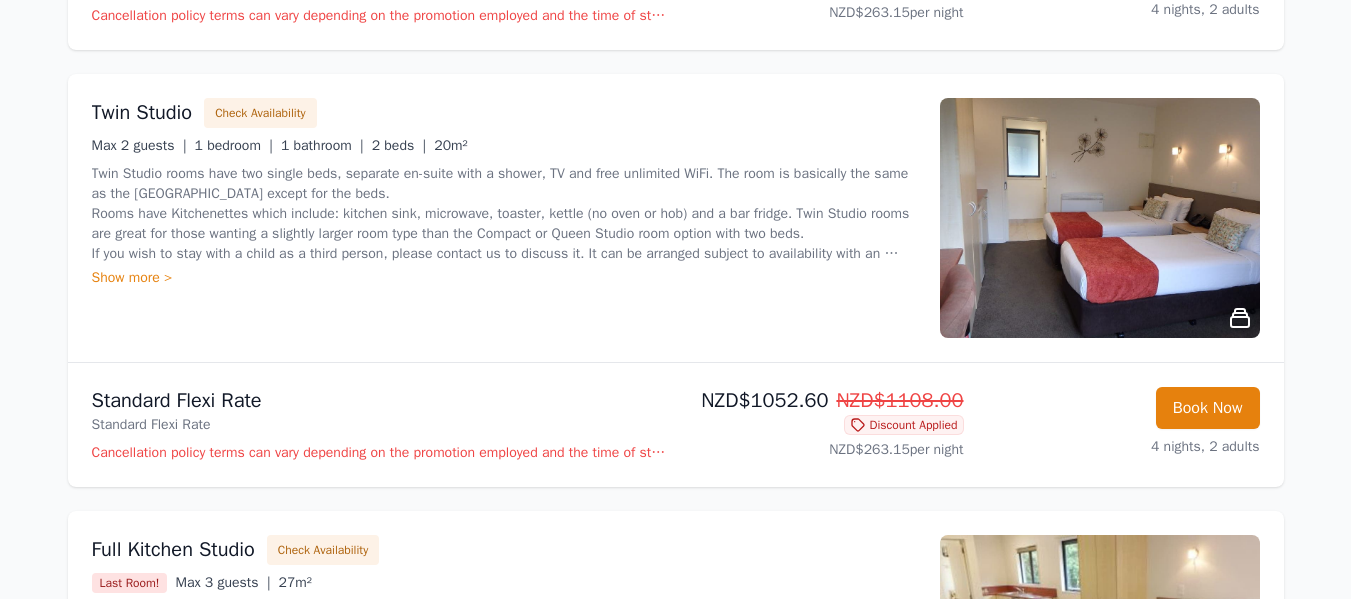 click on "Cancellation policy terms can vary depending on the promotion employed and the time of stay of the booking. Please refer to the booking details for the cancellation policy.
The cancellation policy is 24 hours (free of charge to cancel/change until 3 pm one day before the arrival date) except for the special seasons mentioned in the Terms & Conditions.
The cancellation policy for group reservations in excess of 3 (three) rooms, will be different and the standard terms are between 14 days and 30 days. Please refer to the booking correspondence with the motel that supersedes all other cancellation policies.
Cancellations or changes to a confirmed reservation within the cancellation policy period of the booking and no-show will be charged for the full amount.
All cancellations and amendments must be made in writing via email, or via the online provider the reservation was made through.
We strongly advise guests to purchase travel insurance to cover for any unforeseen changes to their travel plans." at bounding box center (380, 453) 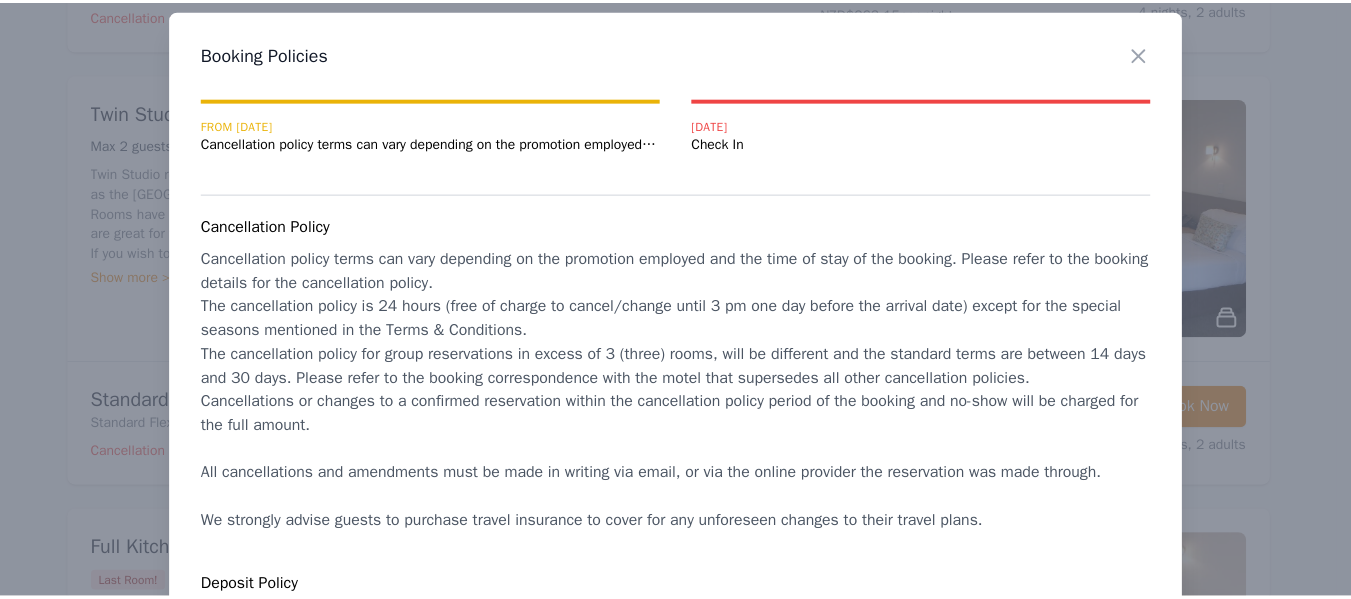 scroll, scrollTop: 0, scrollLeft: 0, axis: both 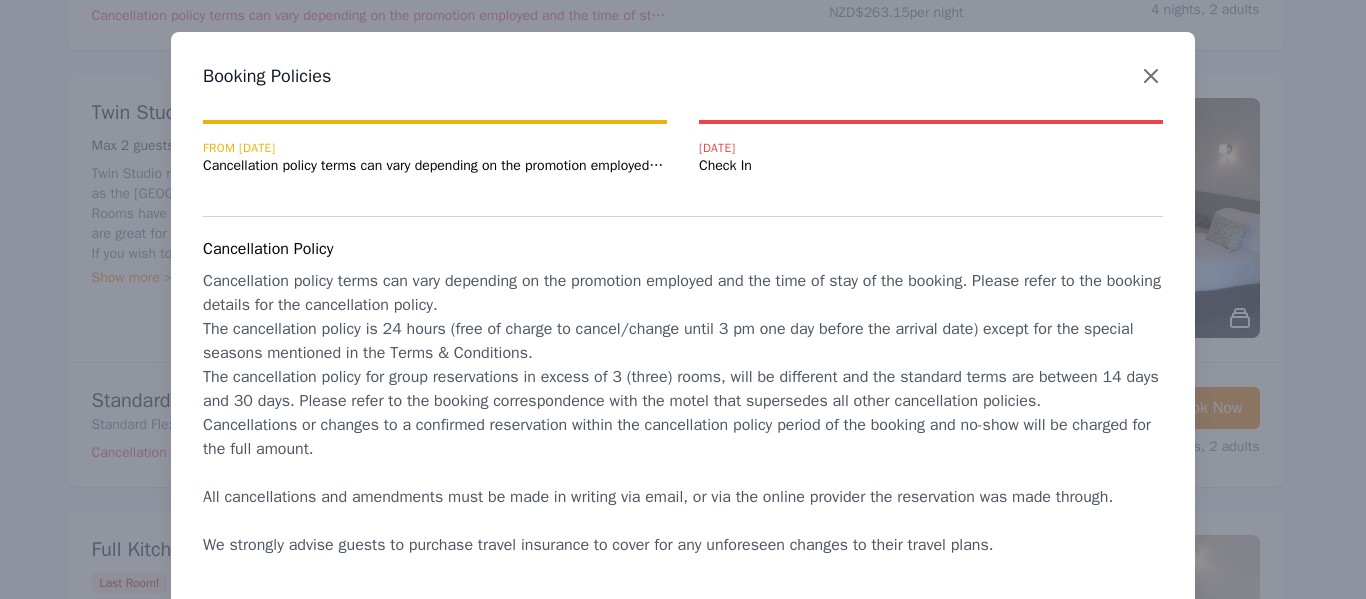 click 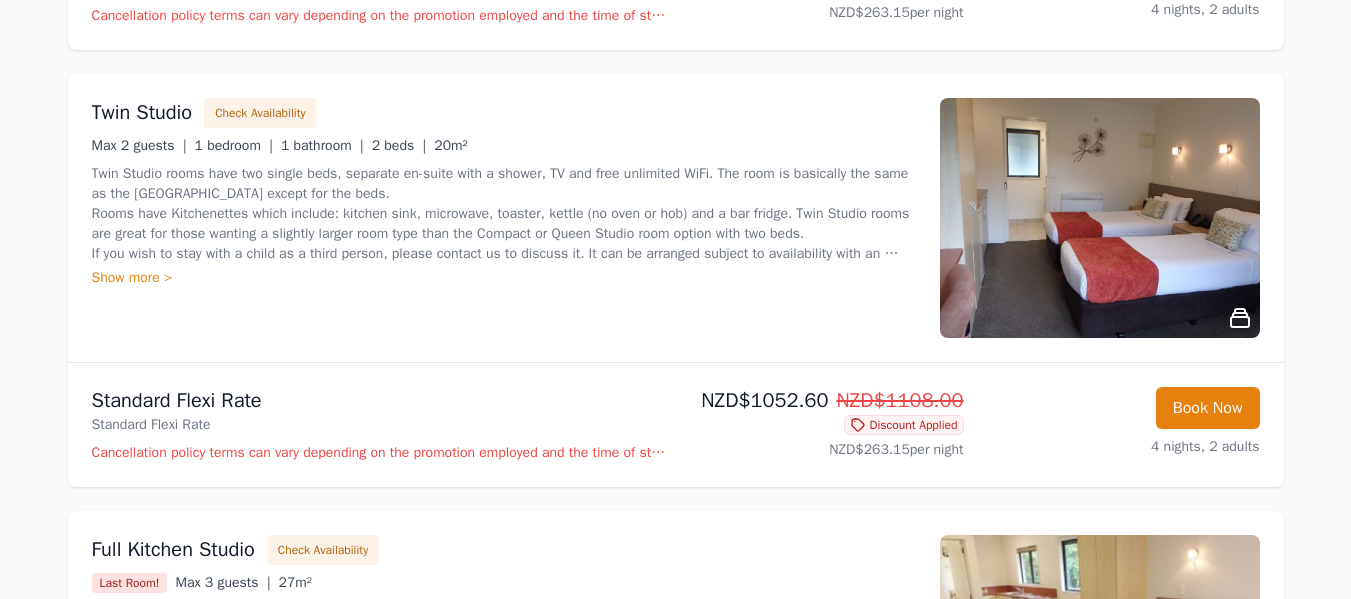 scroll, scrollTop: 2100, scrollLeft: 0, axis: vertical 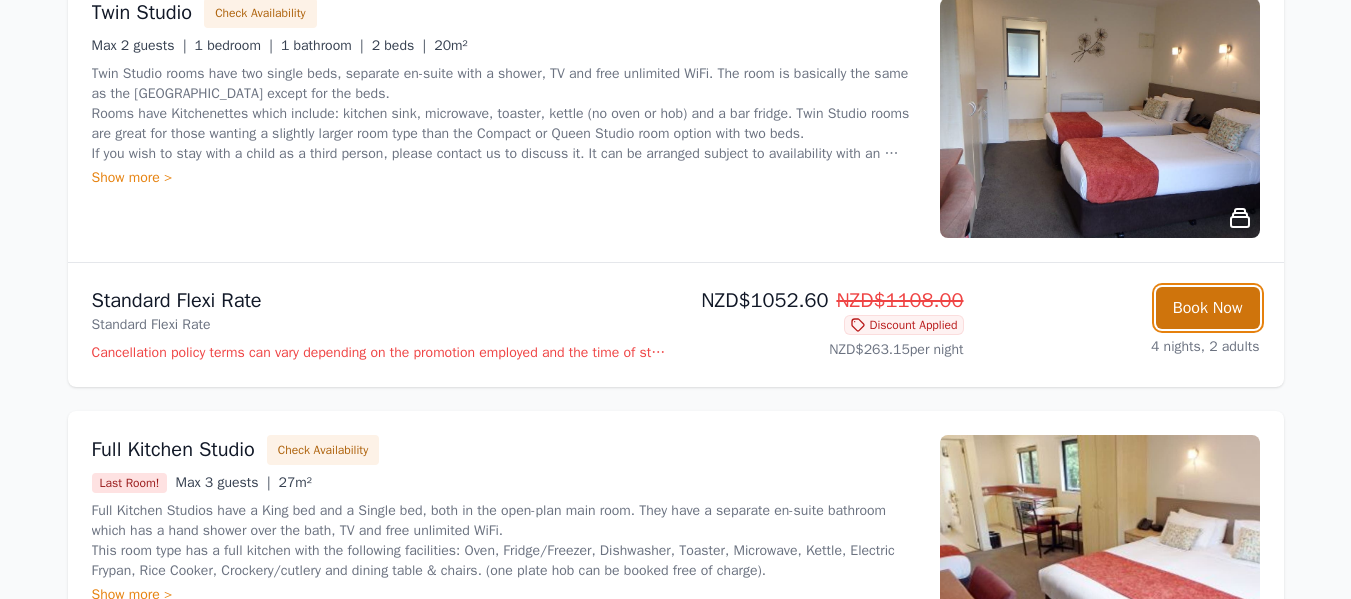 click on "Book Now" at bounding box center [1208, 308] 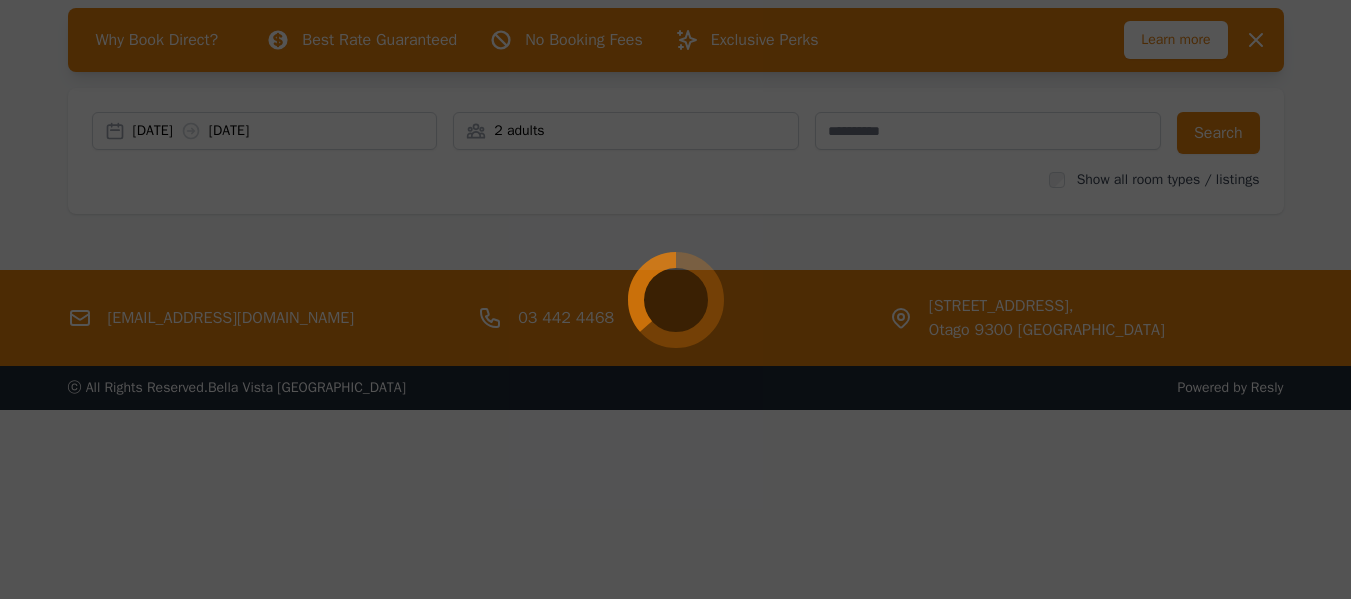 scroll, scrollTop: 96, scrollLeft: 0, axis: vertical 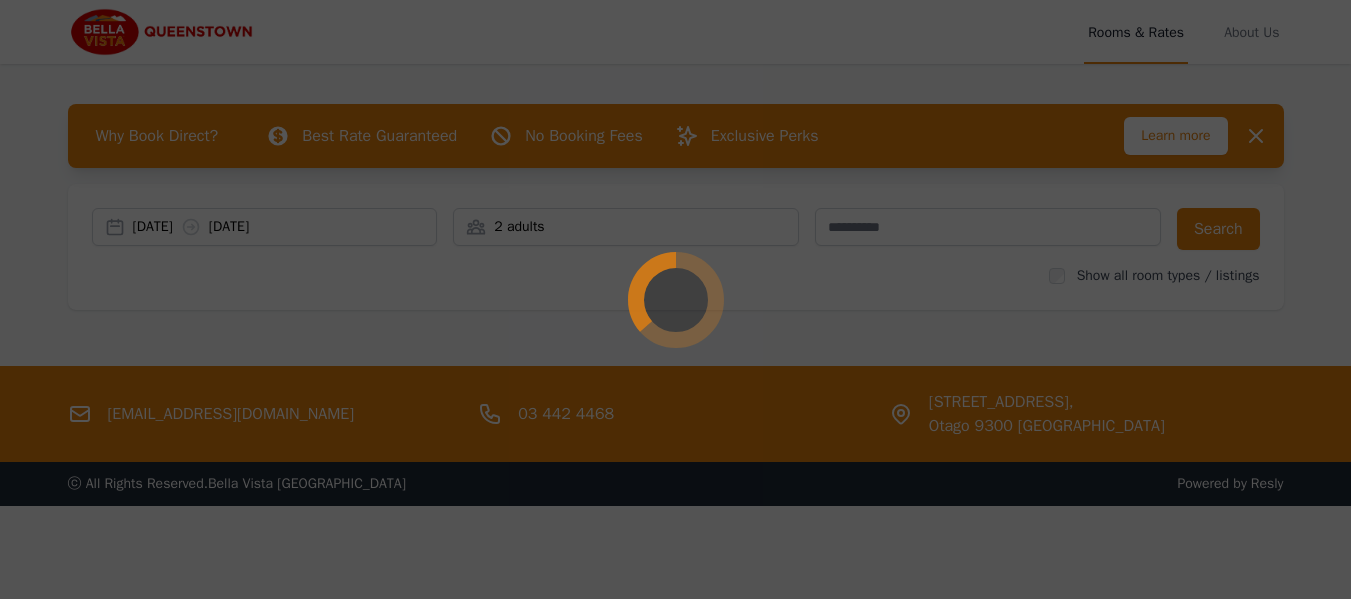 select on "**" 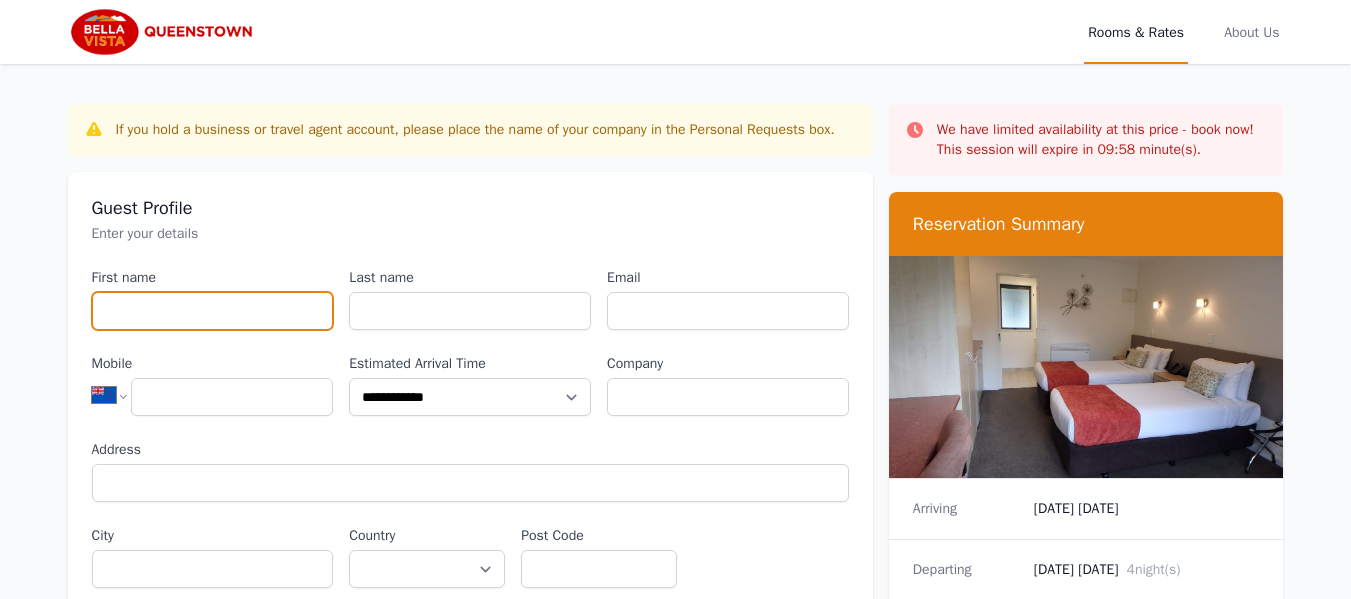 click on "First name" at bounding box center [213, 311] 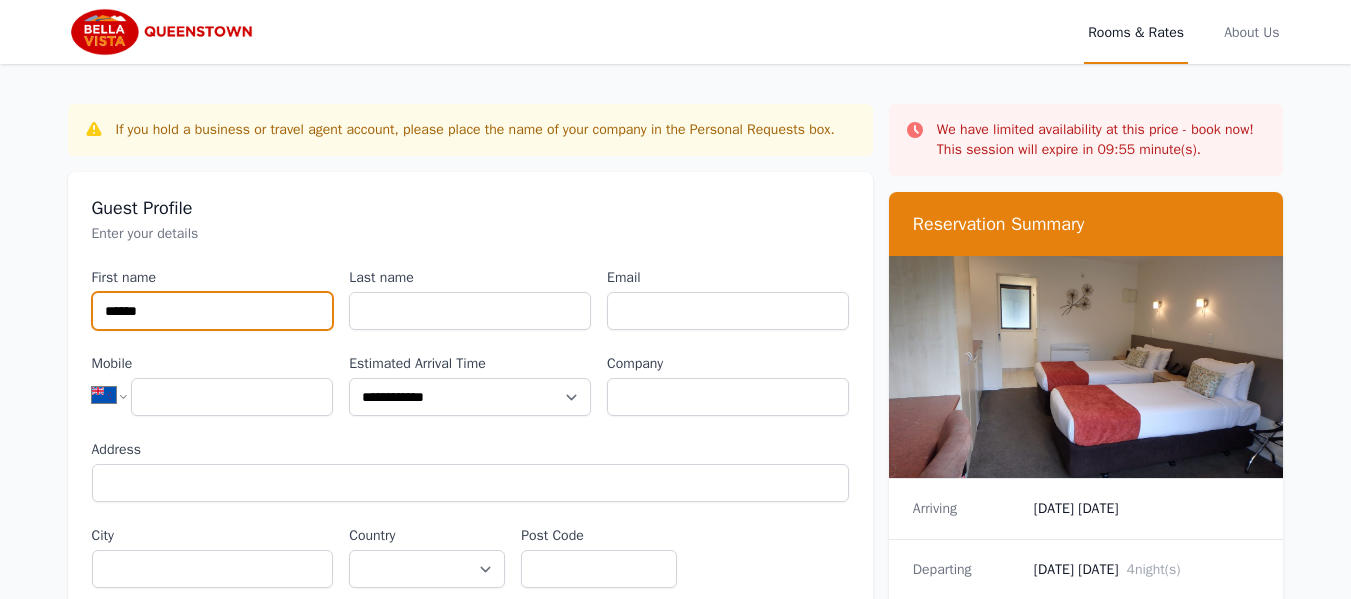 type on "******" 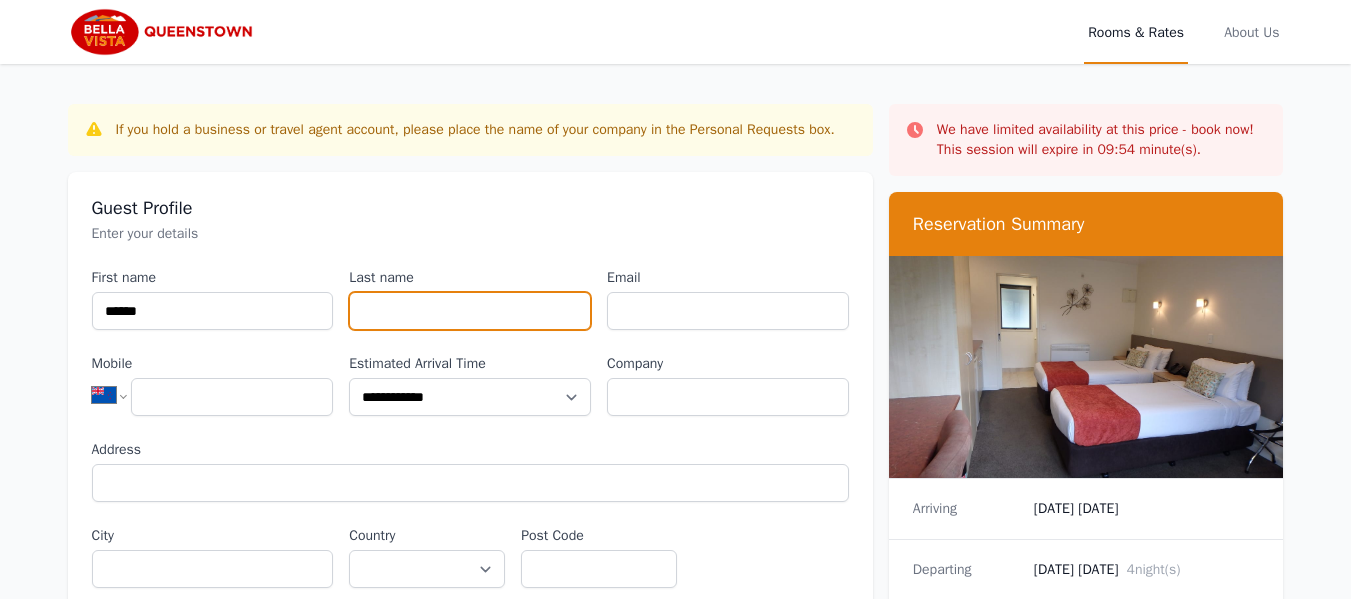 click on "Last name" at bounding box center [470, 311] 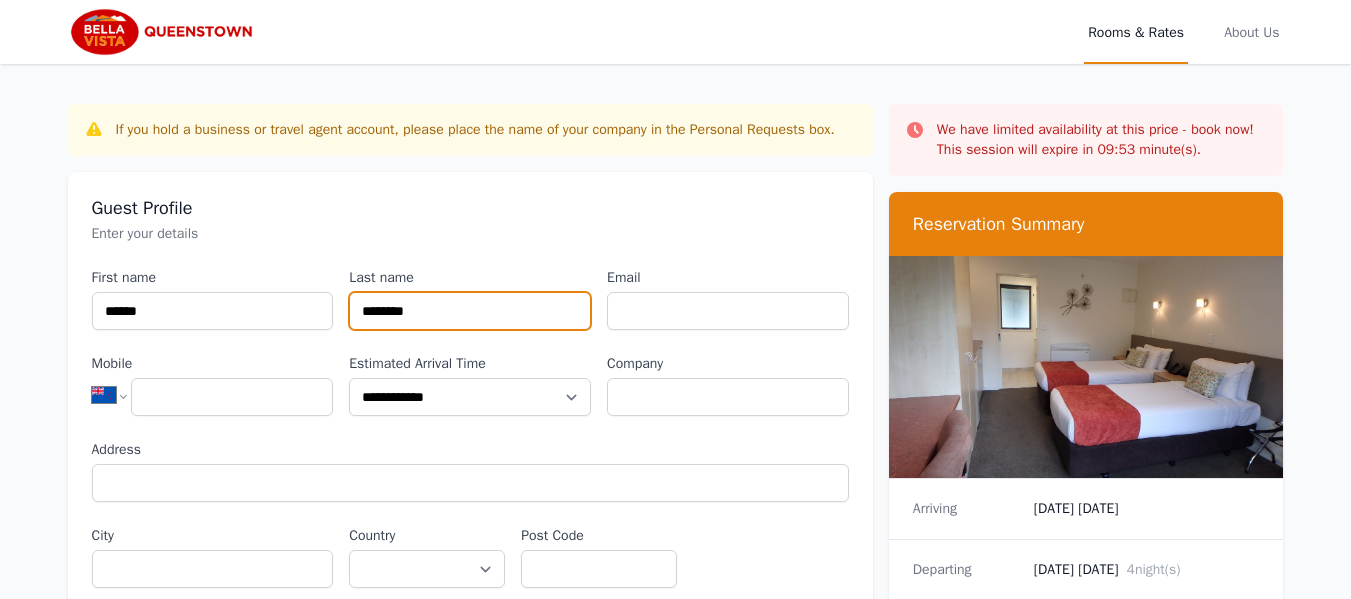 type on "********" 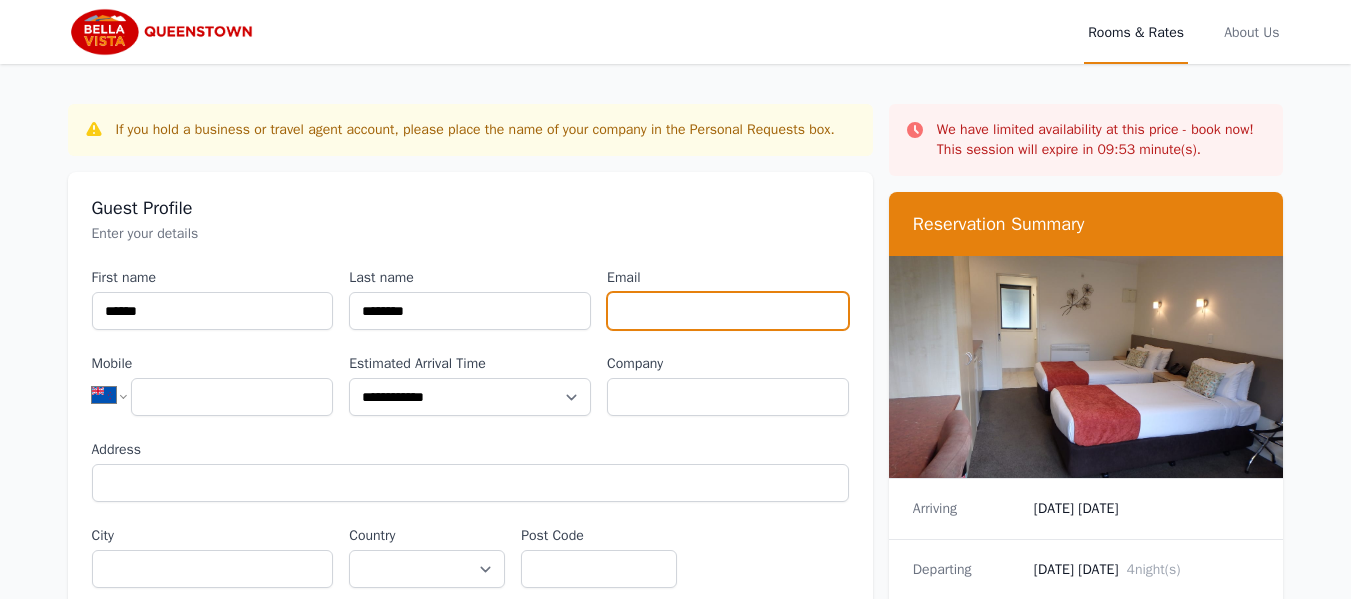 click on "Email" at bounding box center [728, 311] 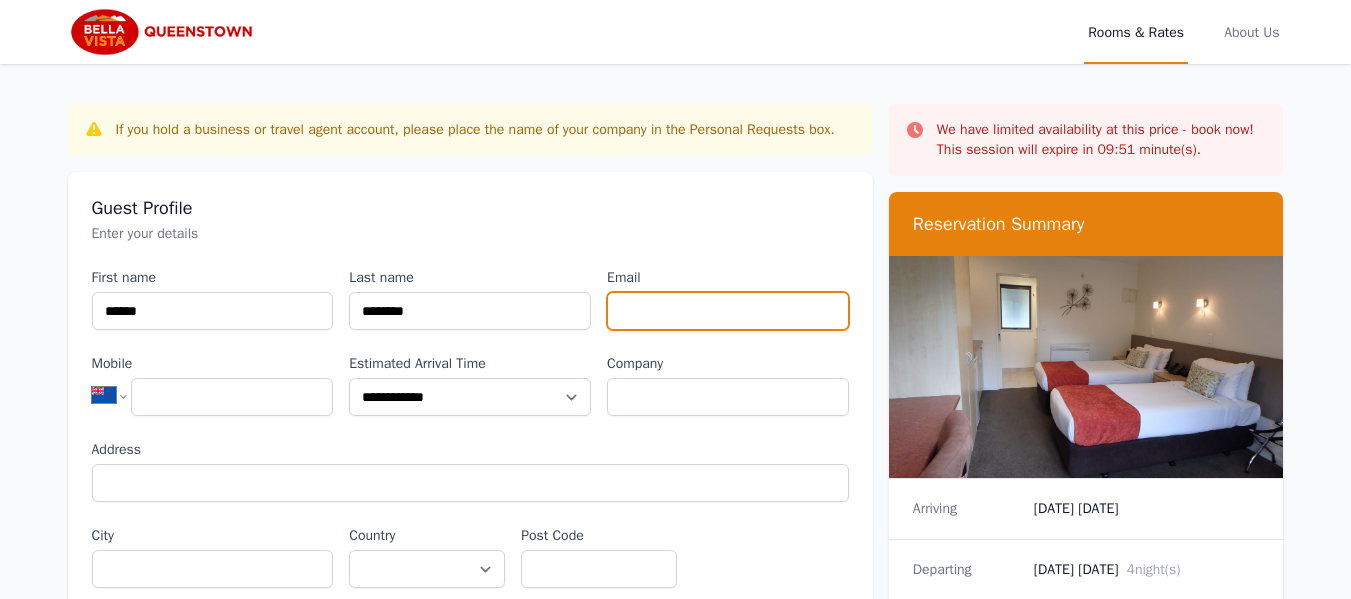 type on "**********" 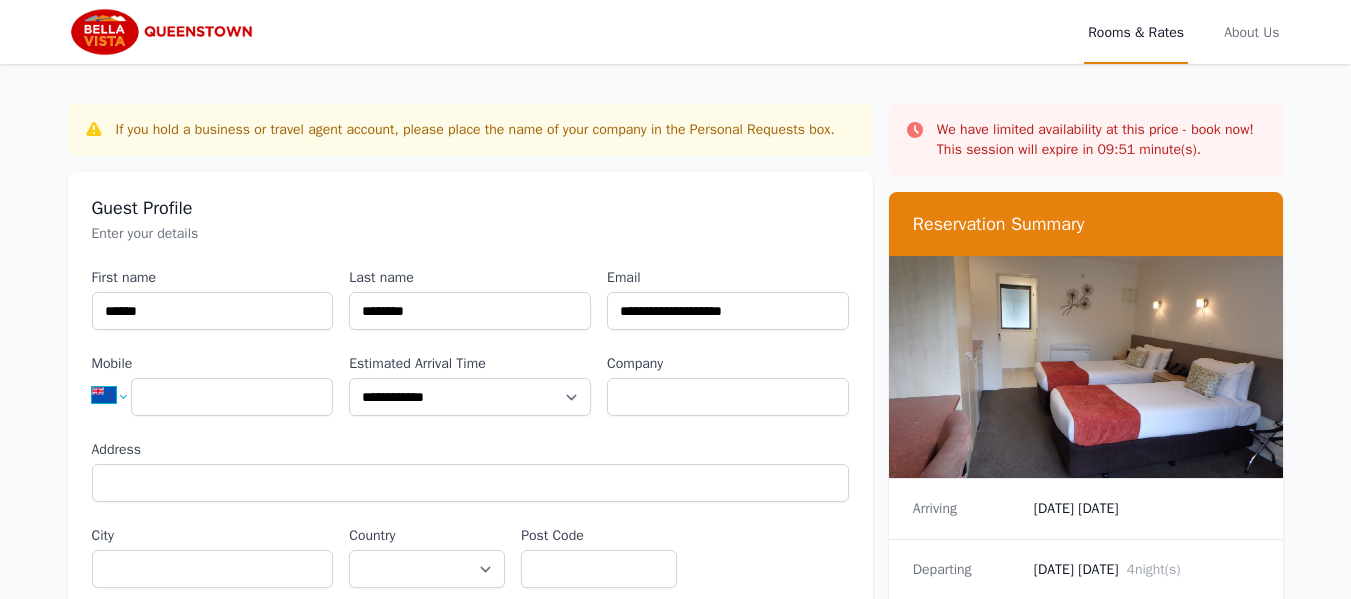 select on "**" 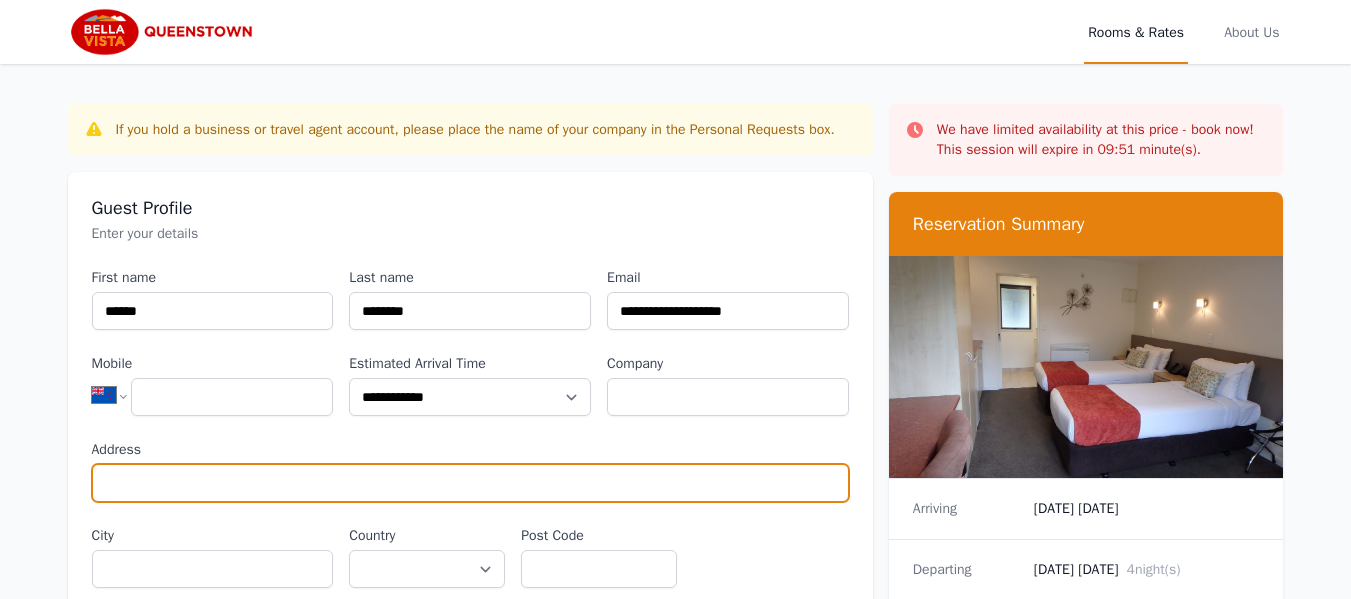 type on "**********" 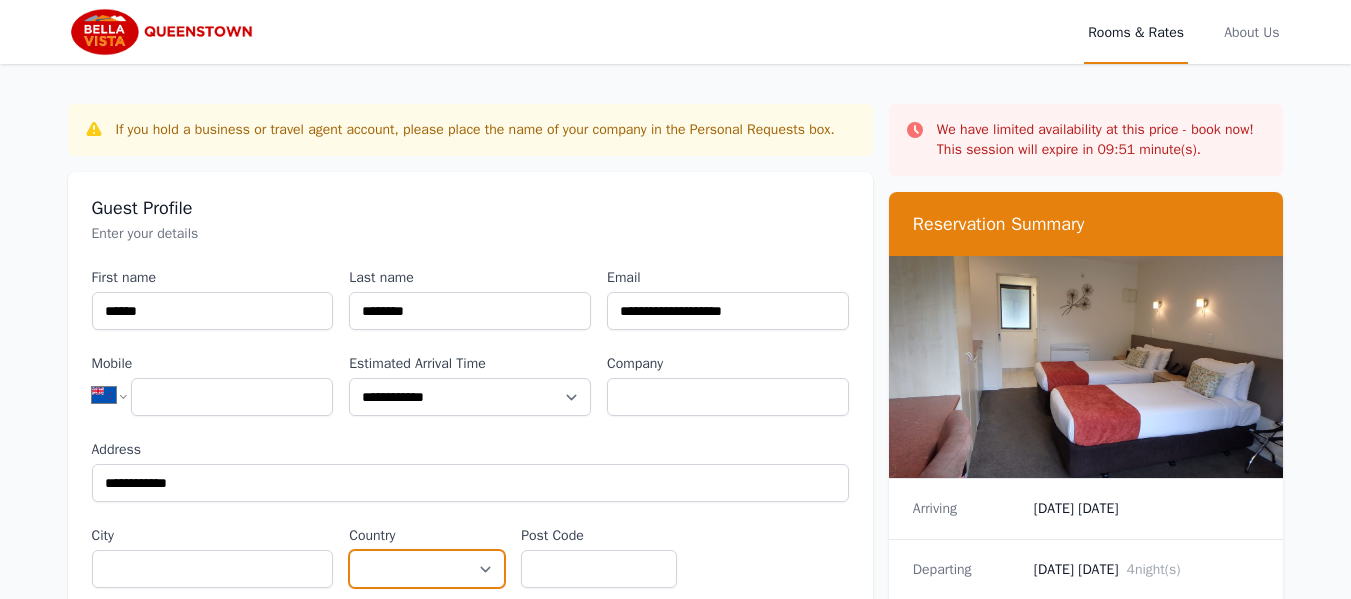 select on "*********" 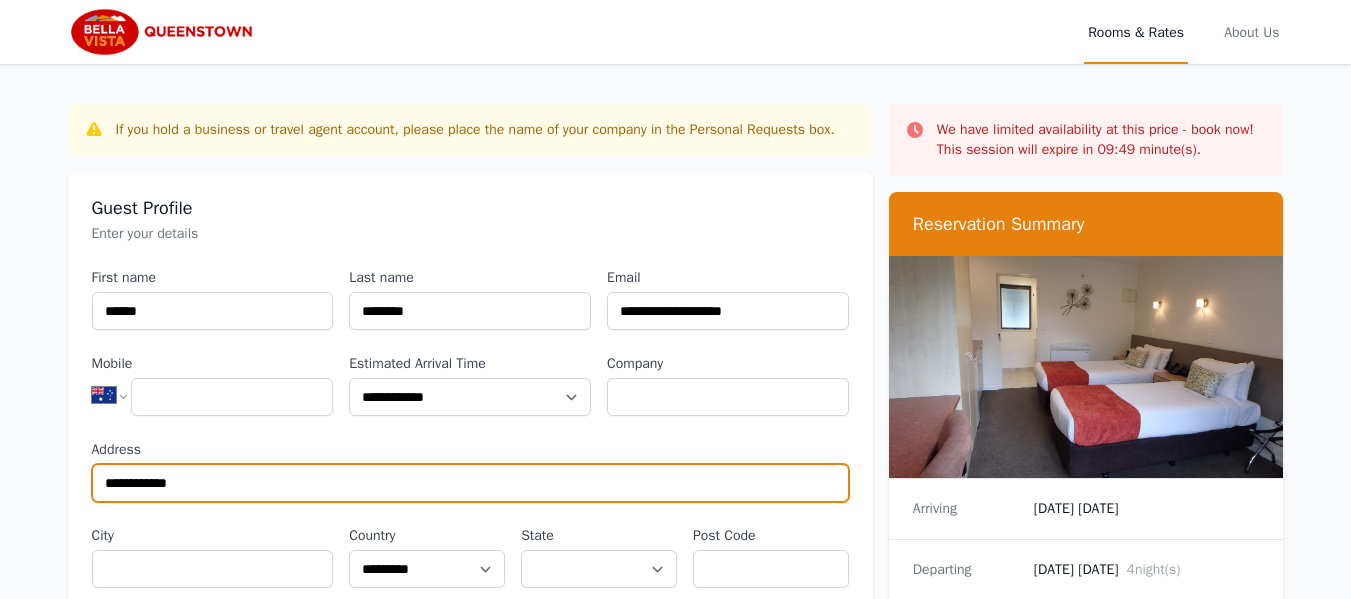click on "**********" at bounding box center (470, 483) 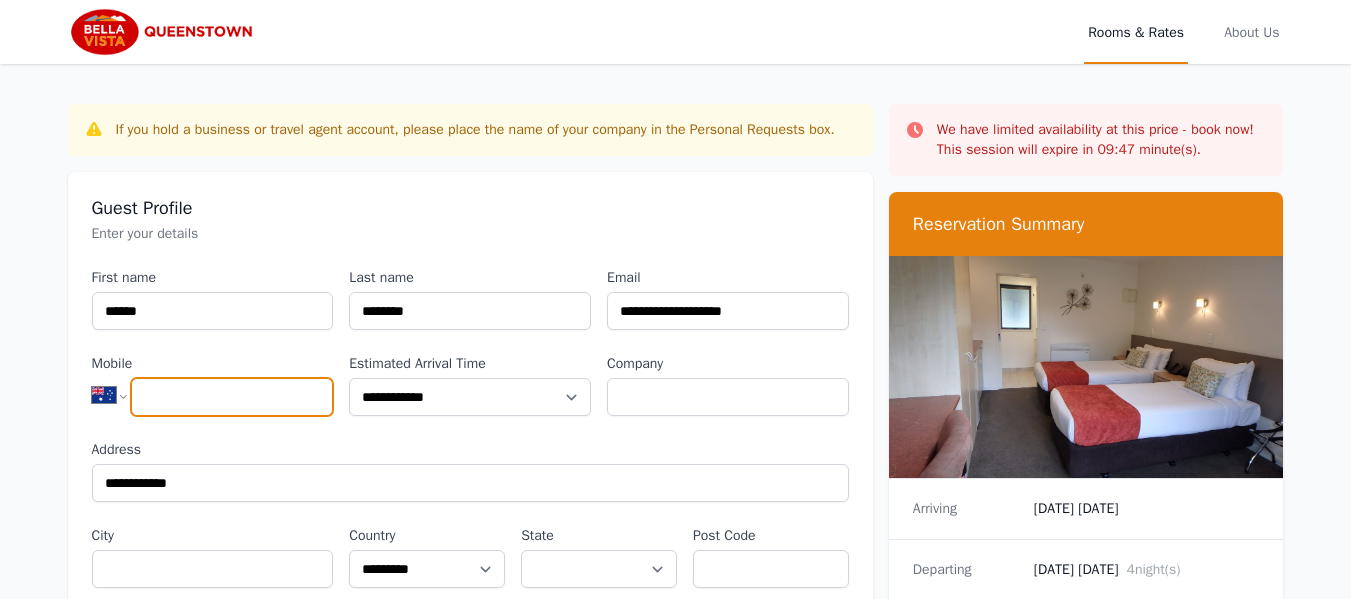 click on "Mobile" at bounding box center (232, 397) 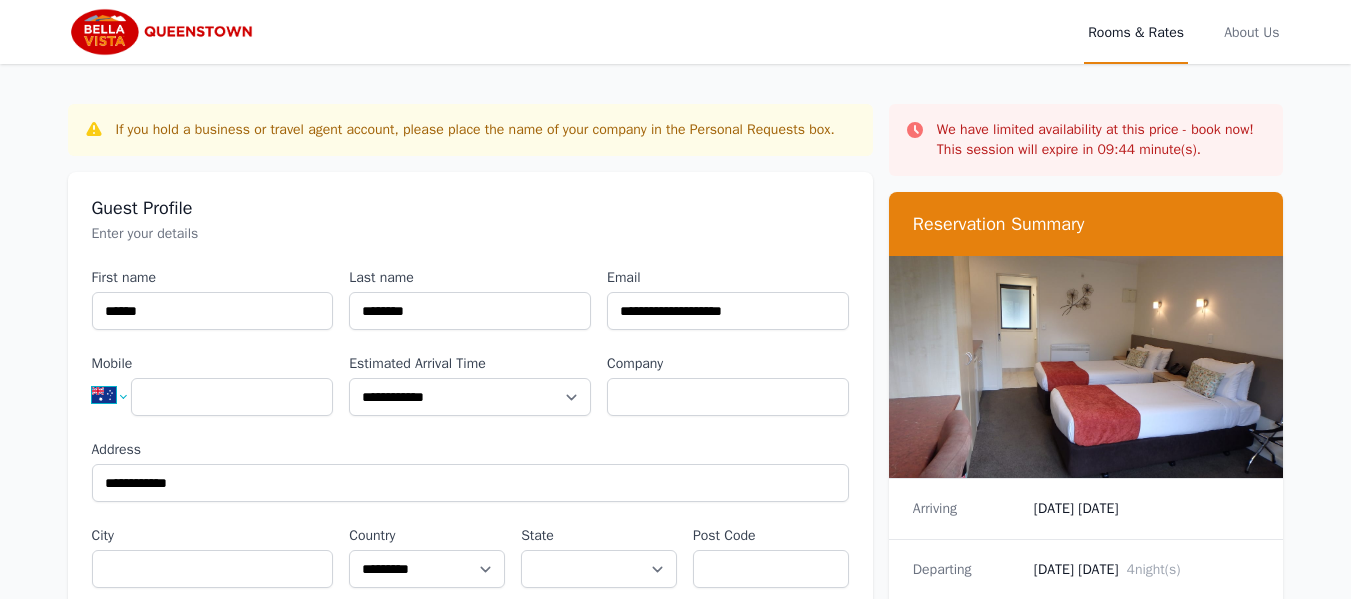 click on "**********" at bounding box center (118, 395) 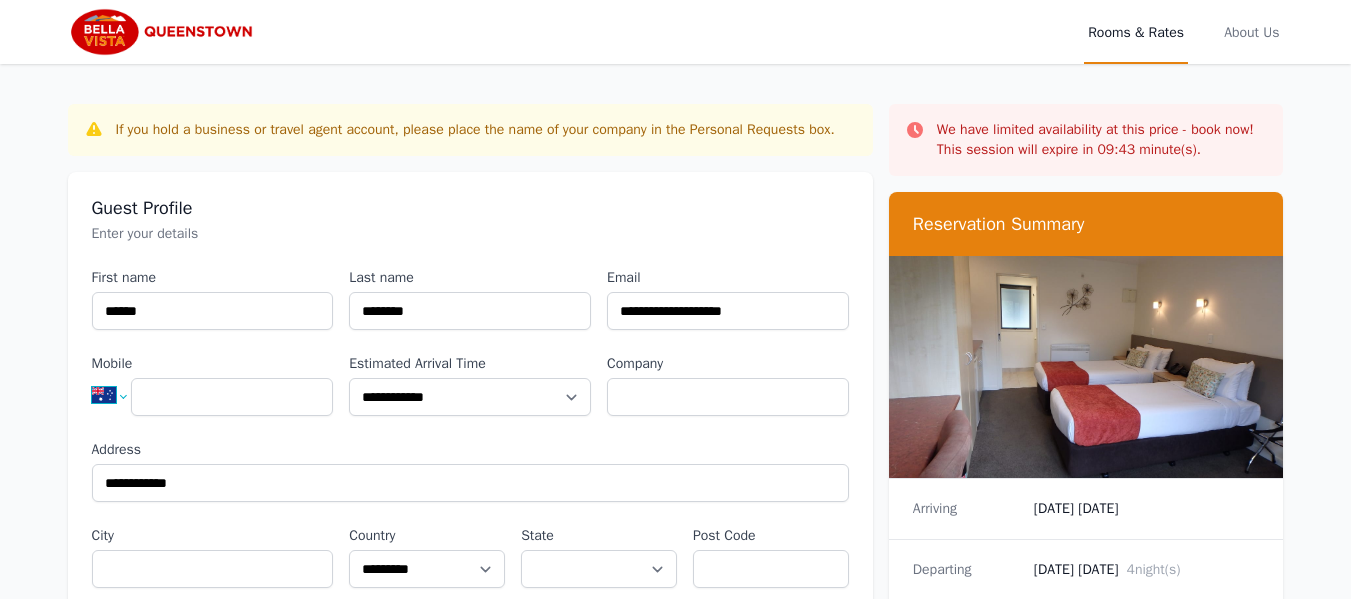 click on "**********" at bounding box center [118, 395] 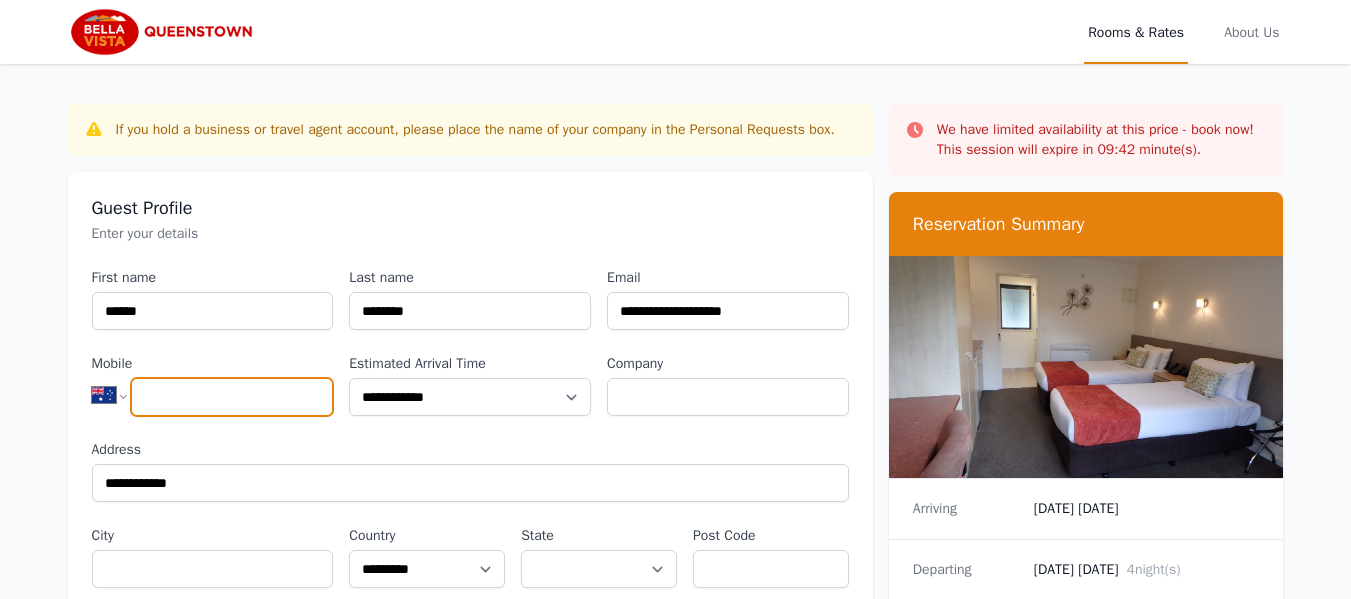 drag, startPoint x: 174, startPoint y: 403, endPoint x: 187, endPoint y: 406, distance: 13.341664 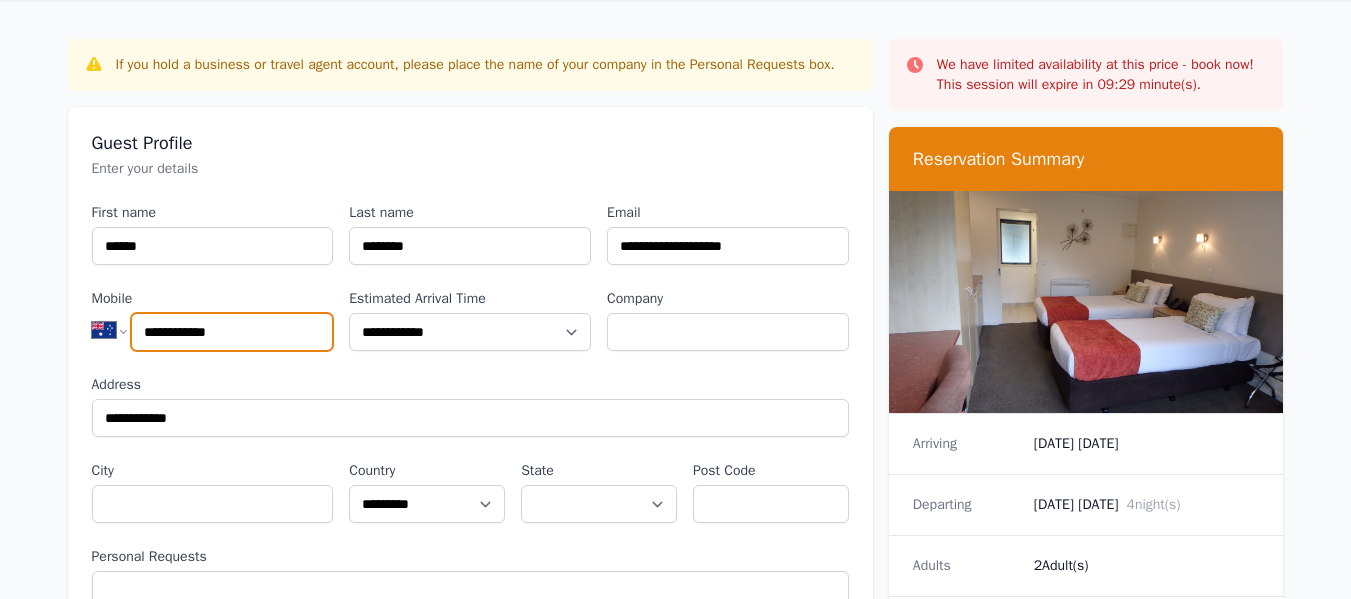 scroll, scrollTop: 100, scrollLeft: 0, axis: vertical 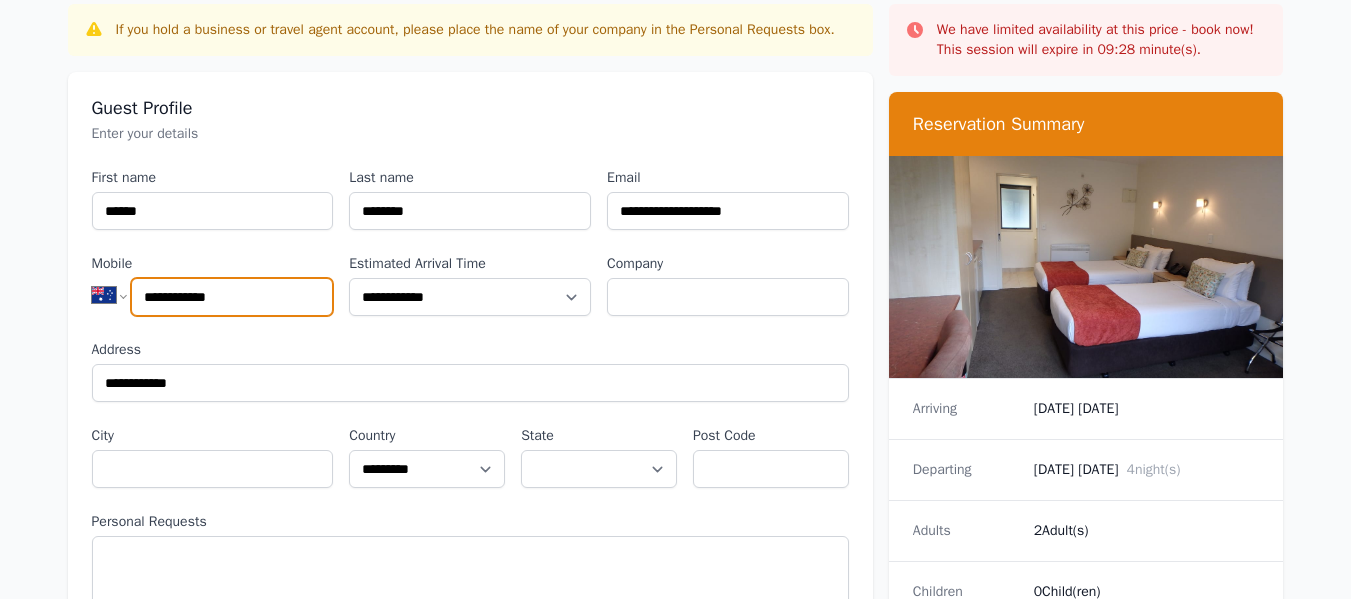 type on "**********" 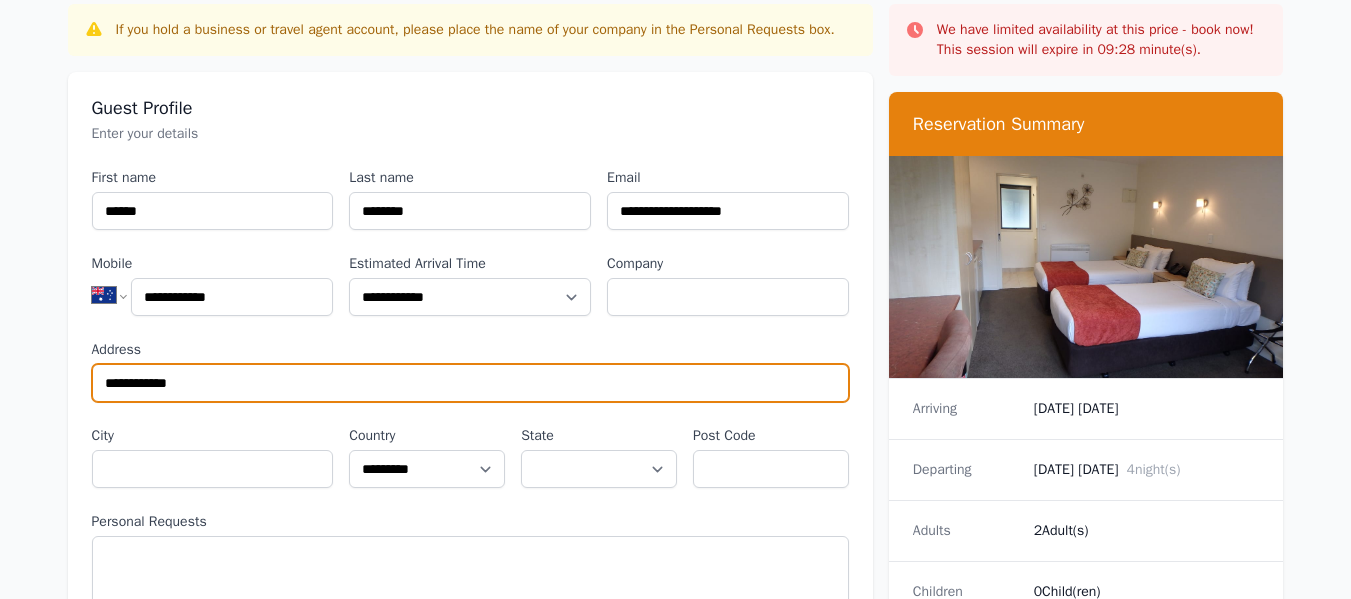 click on "**********" at bounding box center (470, 383) 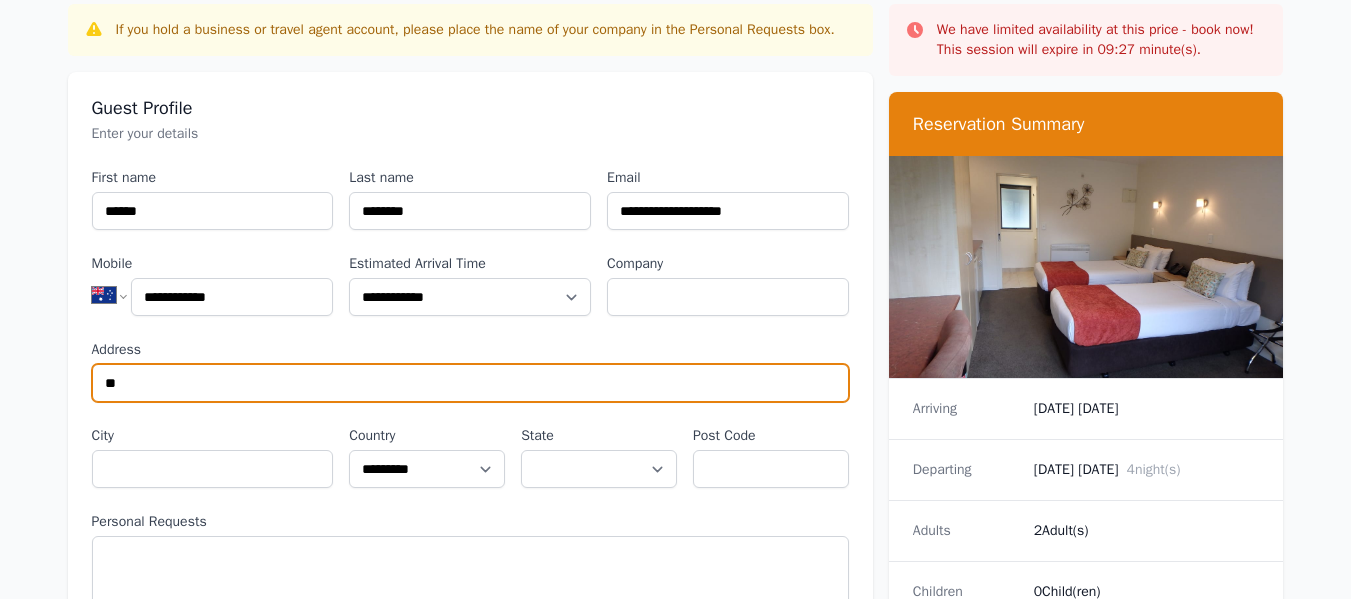type on "*" 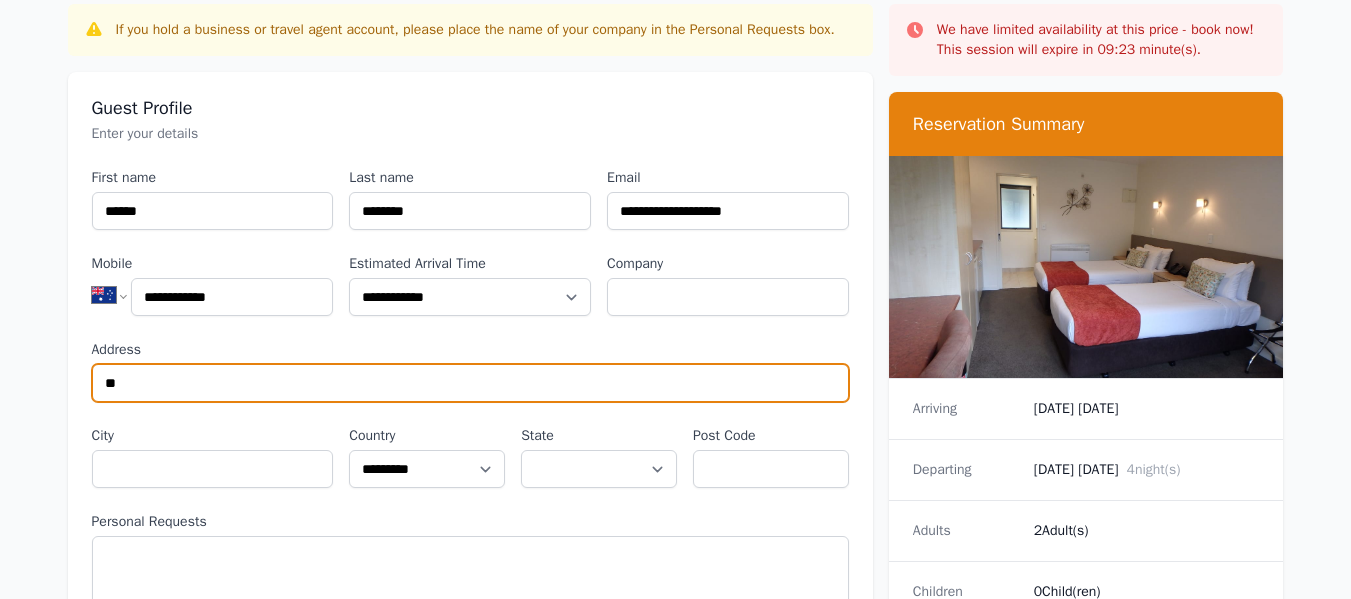 type on "**********" 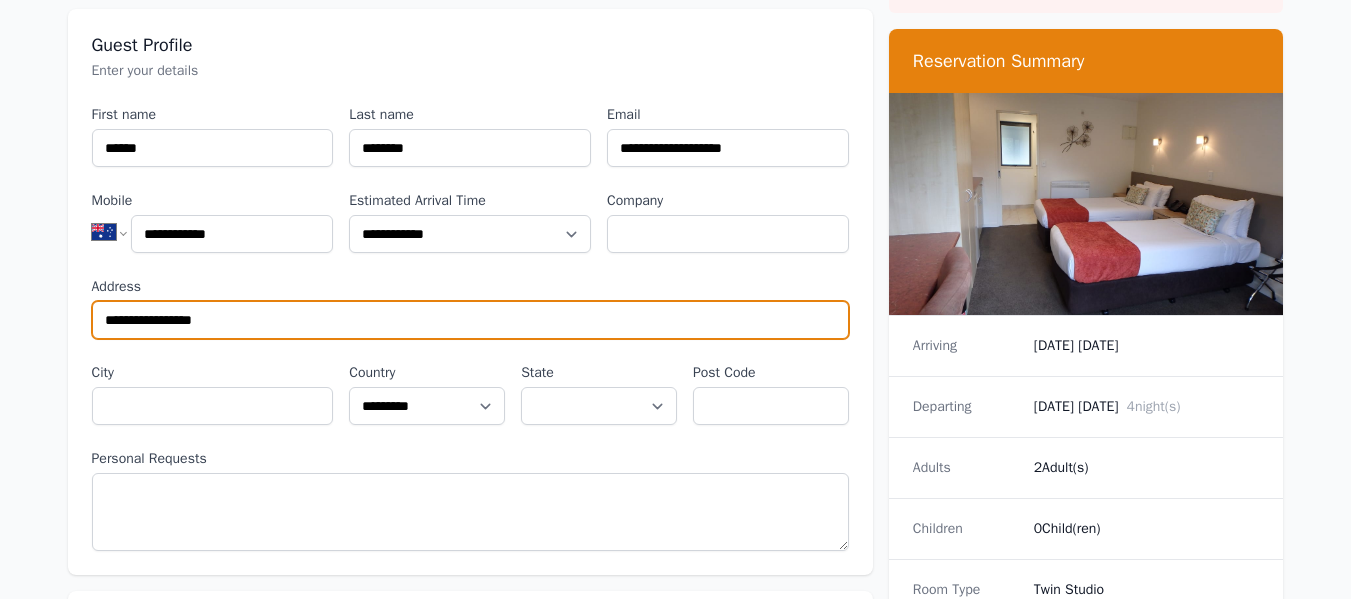 scroll, scrollTop: 200, scrollLeft: 0, axis: vertical 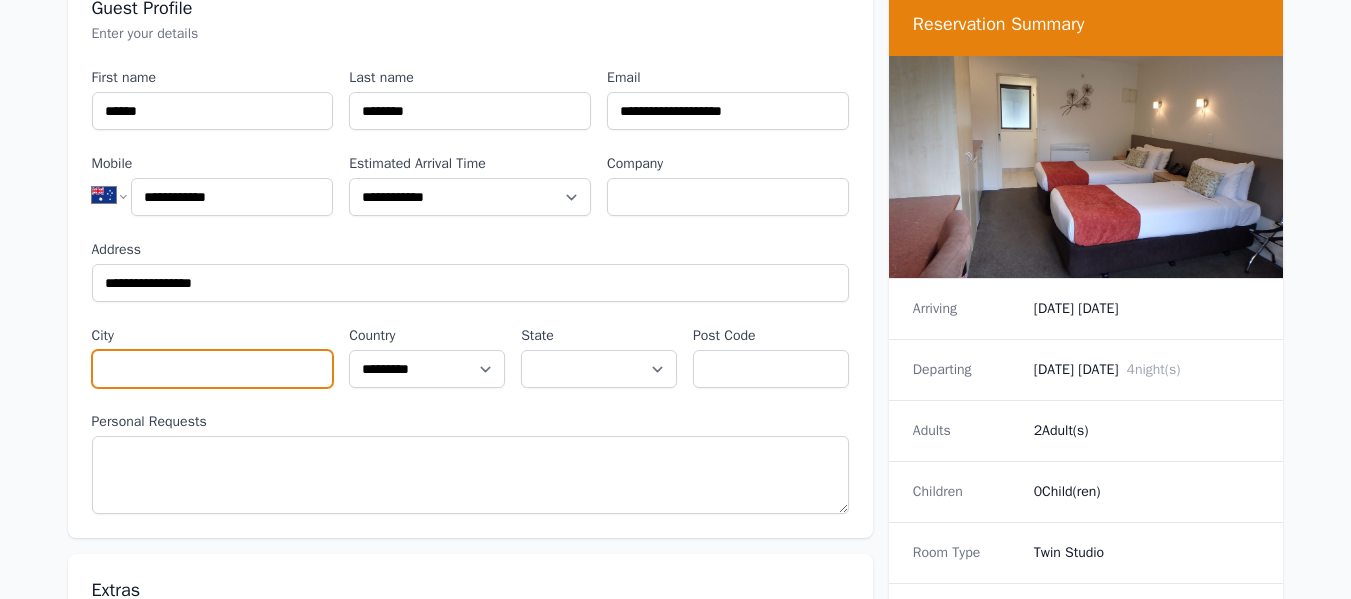 click on "City" at bounding box center (213, 369) 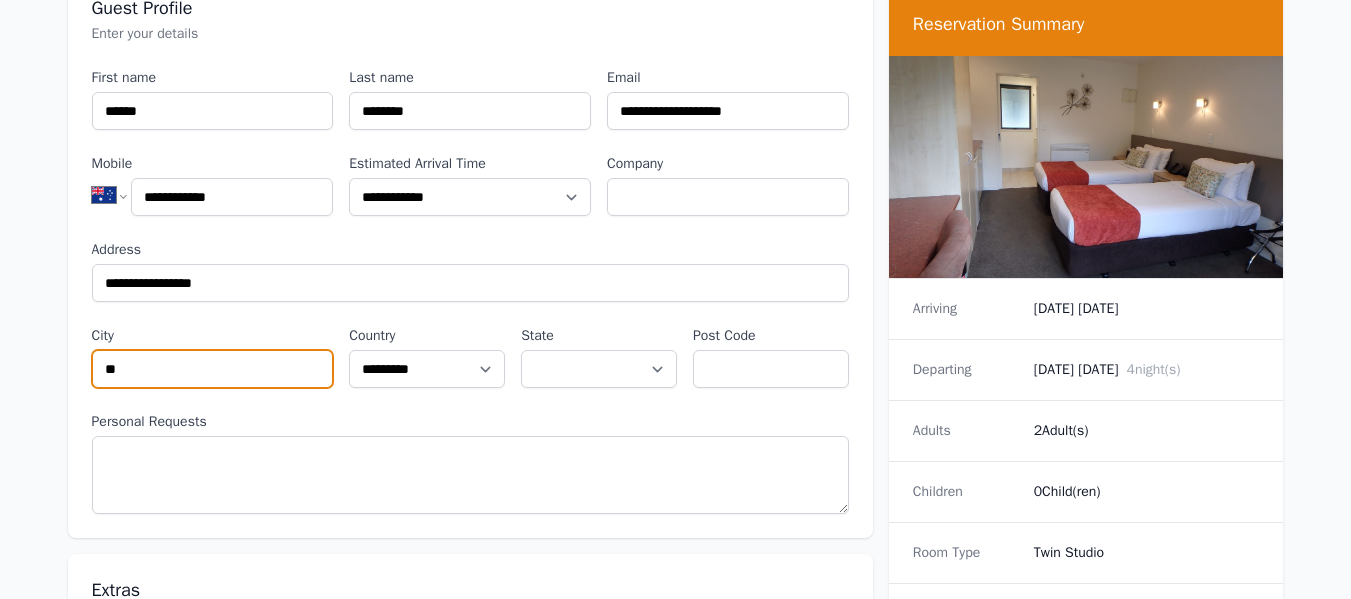 type on "*" 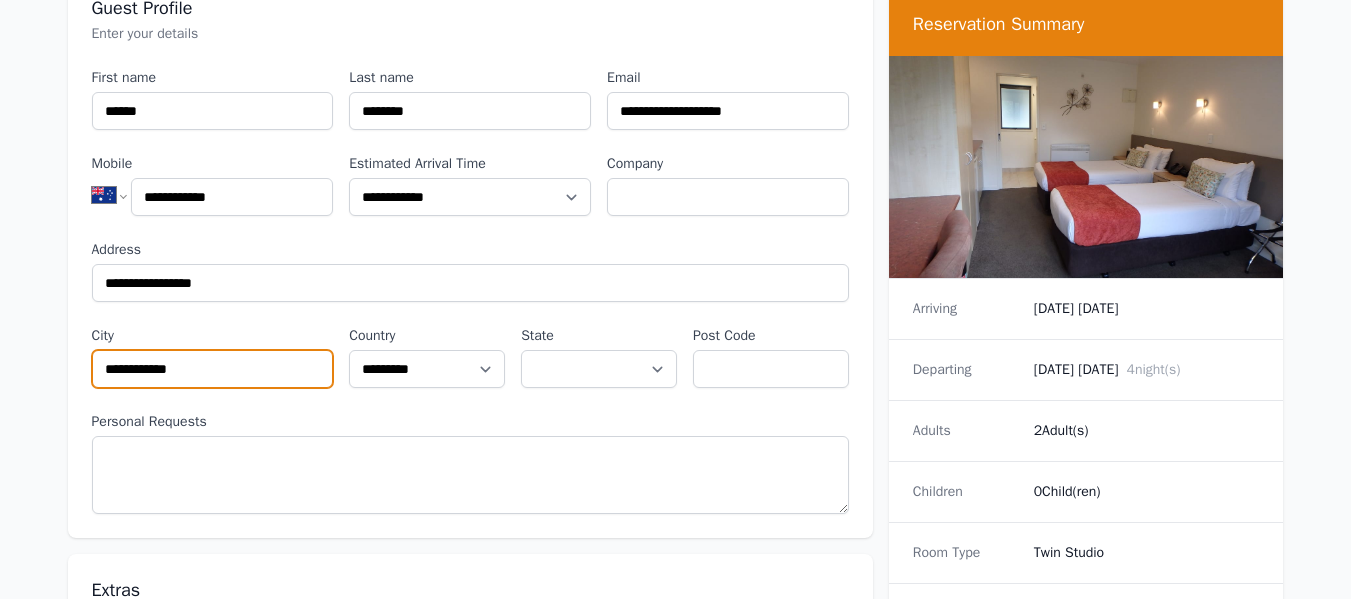 type on "**********" 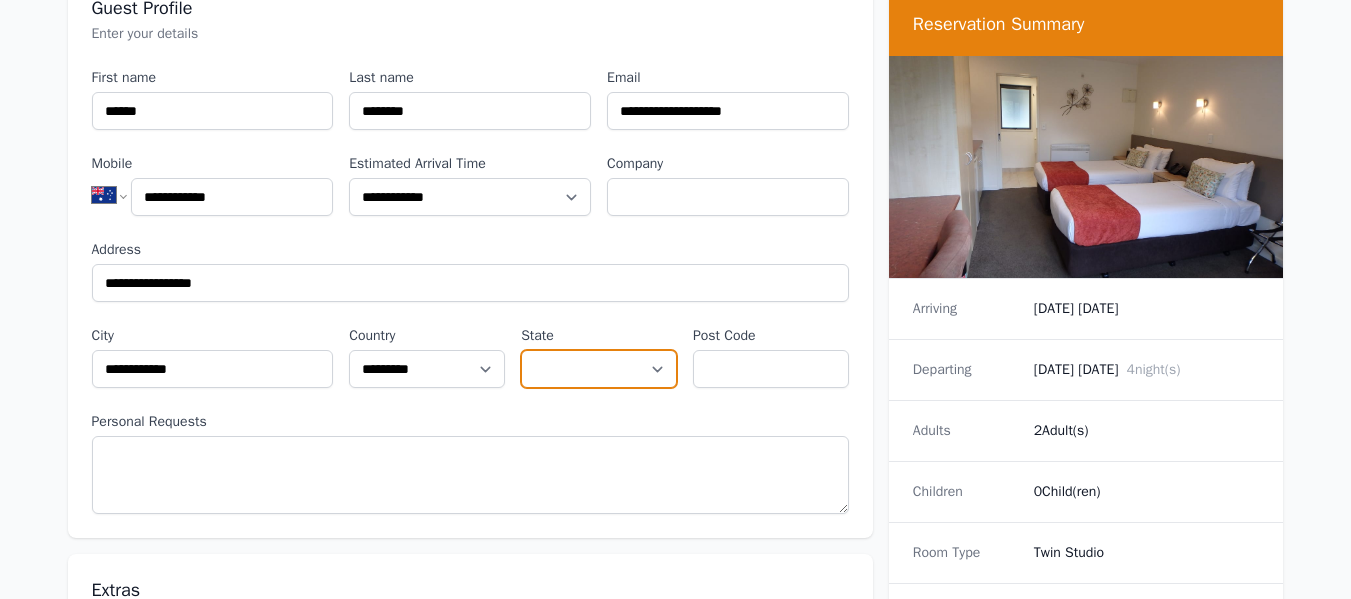 click on "**********" at bounding box center [599, 369] 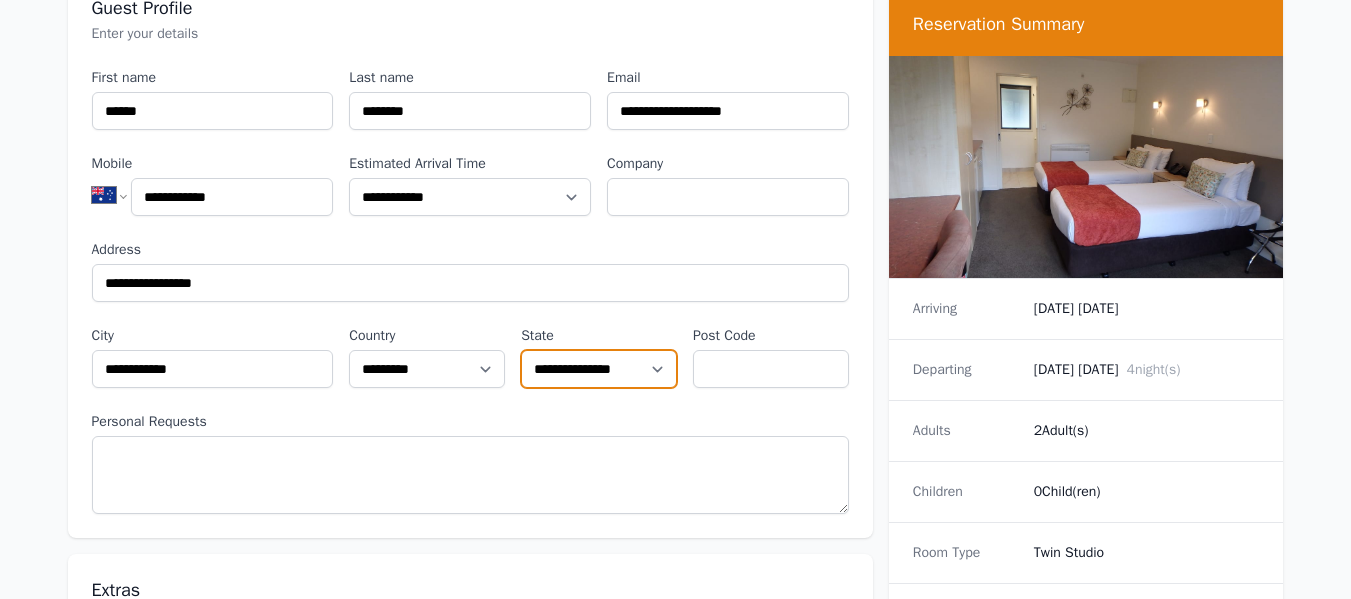 click on "**********" at bounding box center (599, 369) 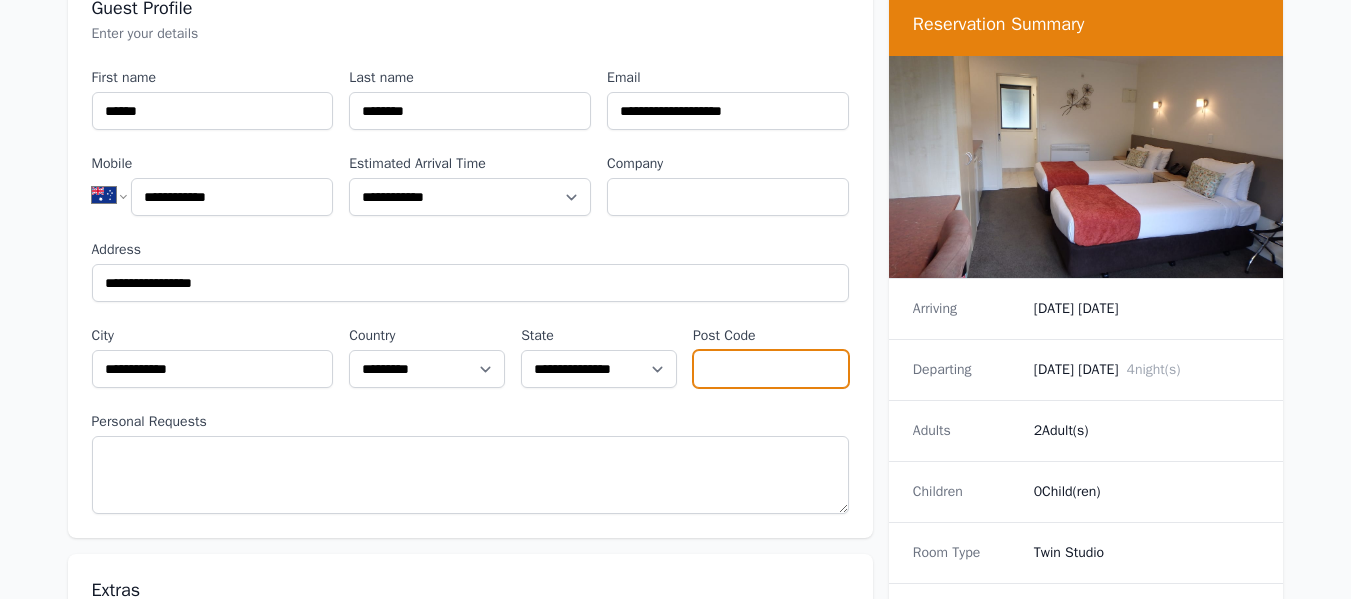click on "Post Code" at bounding box center (771, 369) 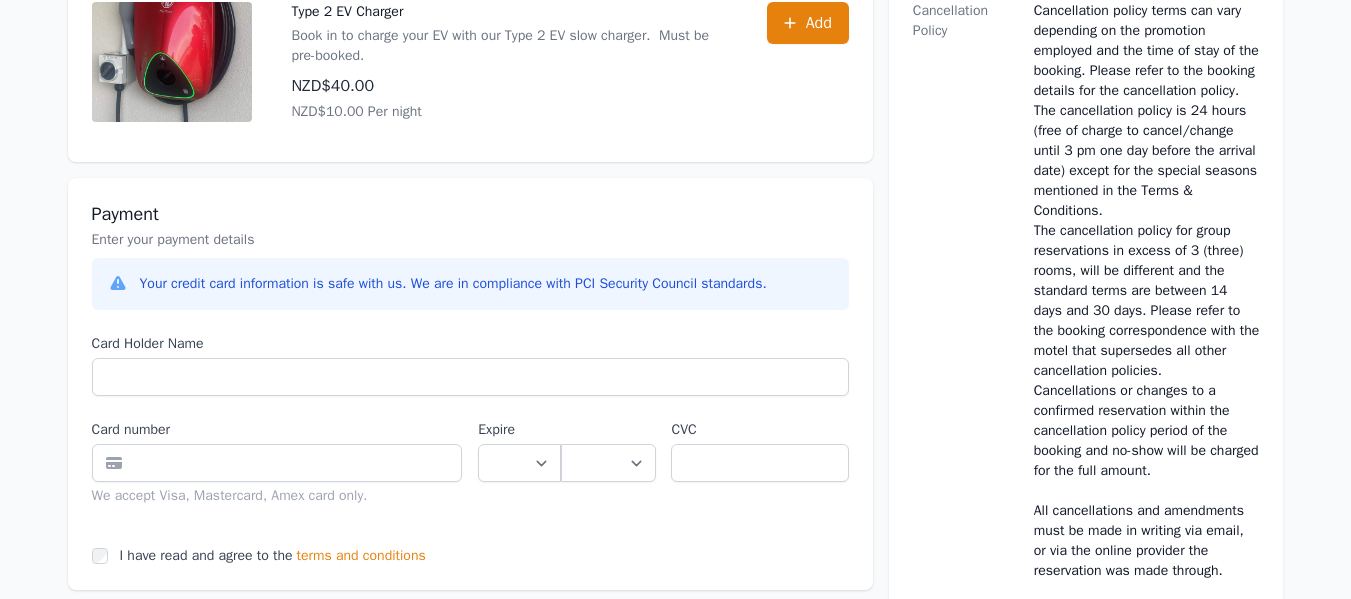 scroll, scrollTop: 900, scrollLeft: 0, axis: vertical 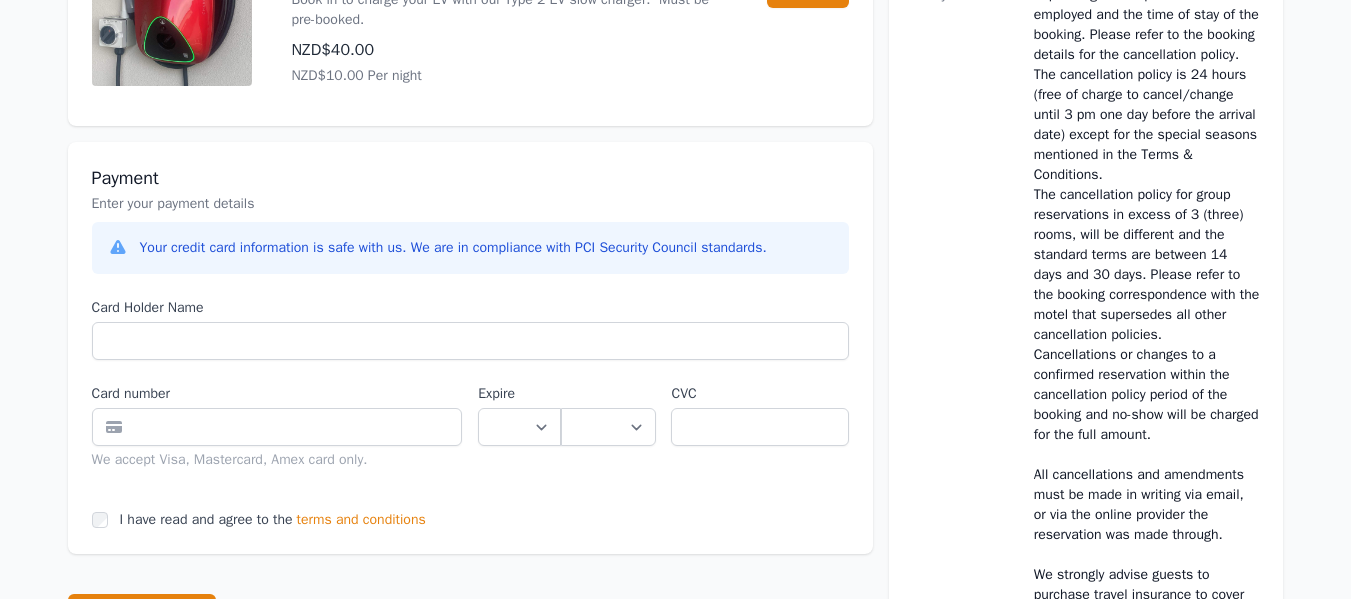 type on "****" 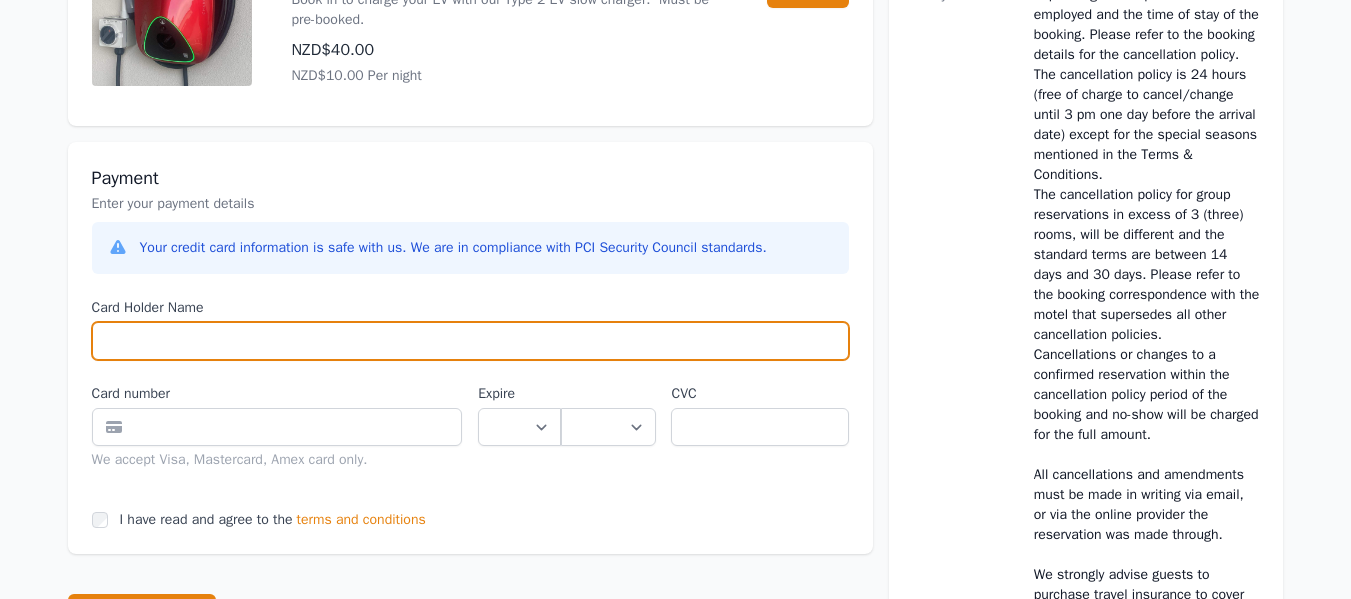 click on "Card Holder Name" at bounding box center (470, 341) 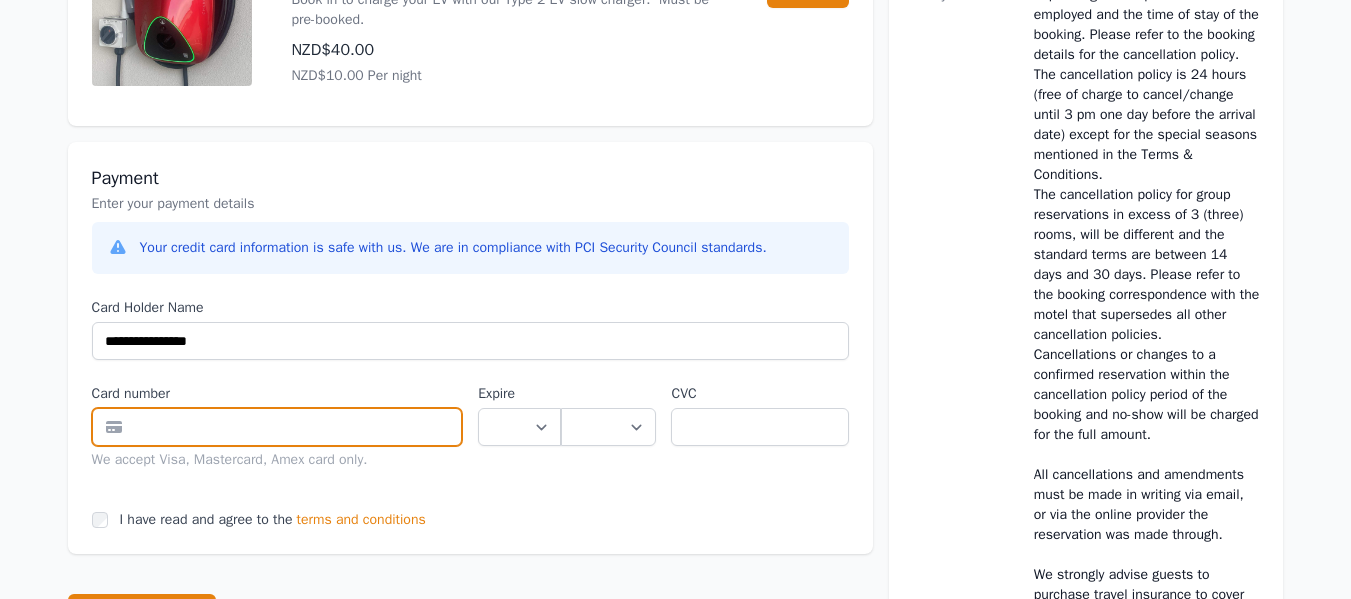 click at bounding box center (277, 427) 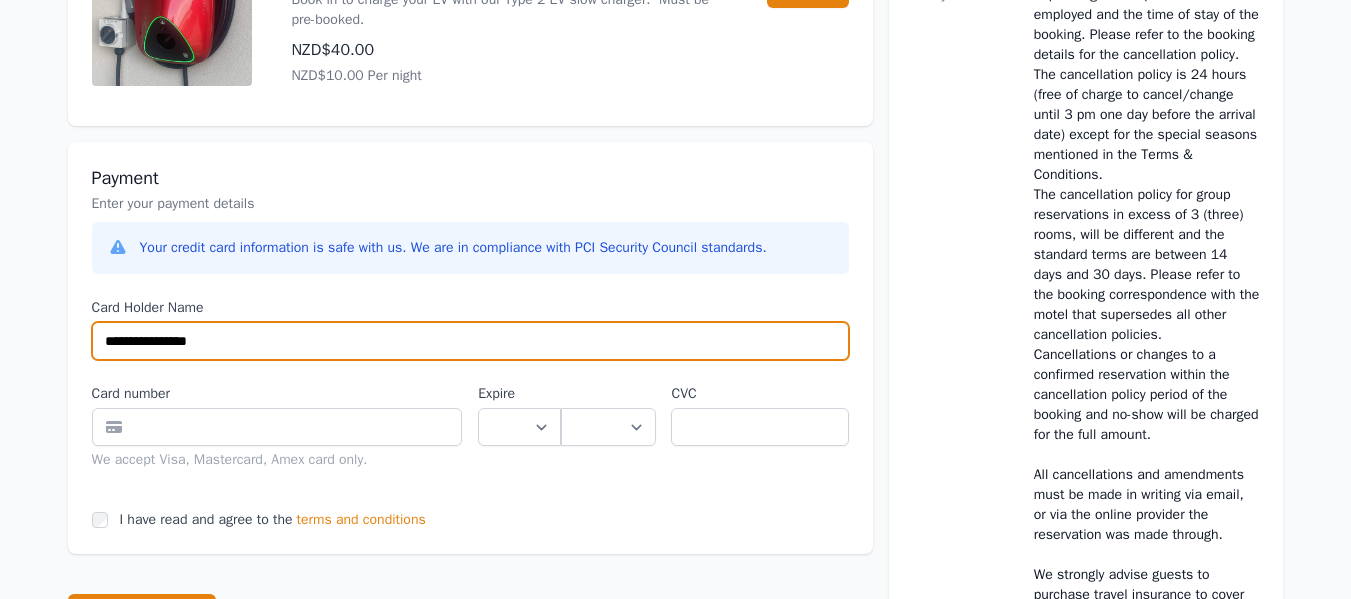 click on "**********" at bounding box center (470, 341) 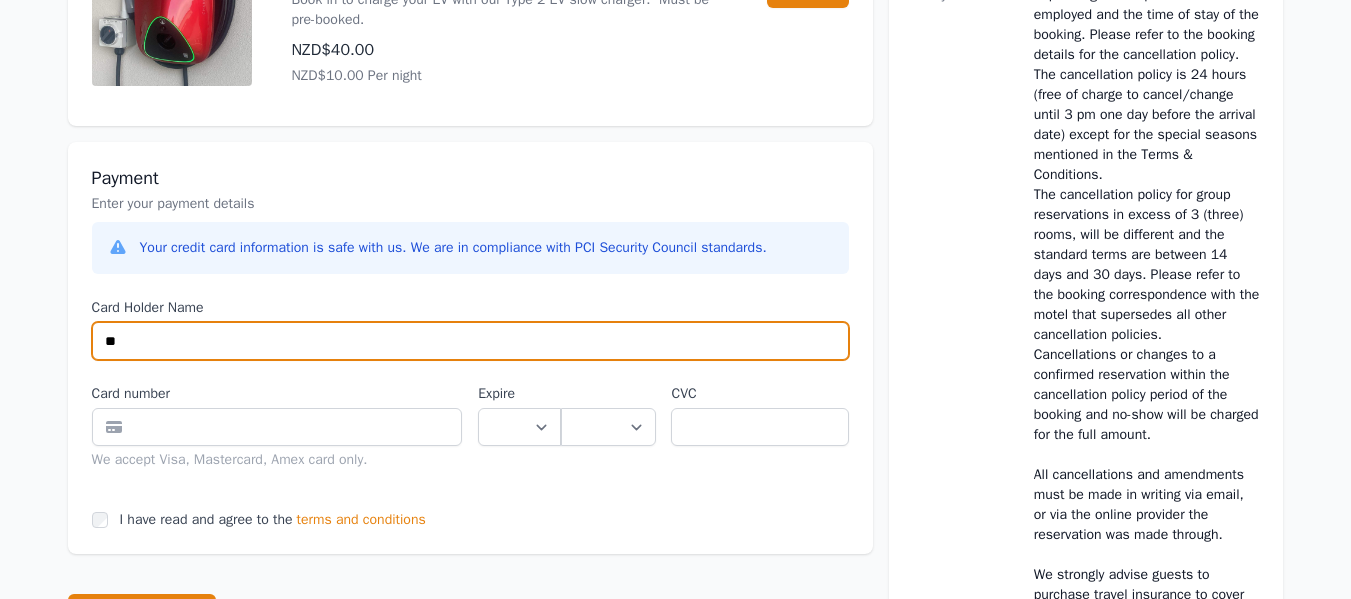 type on "*" 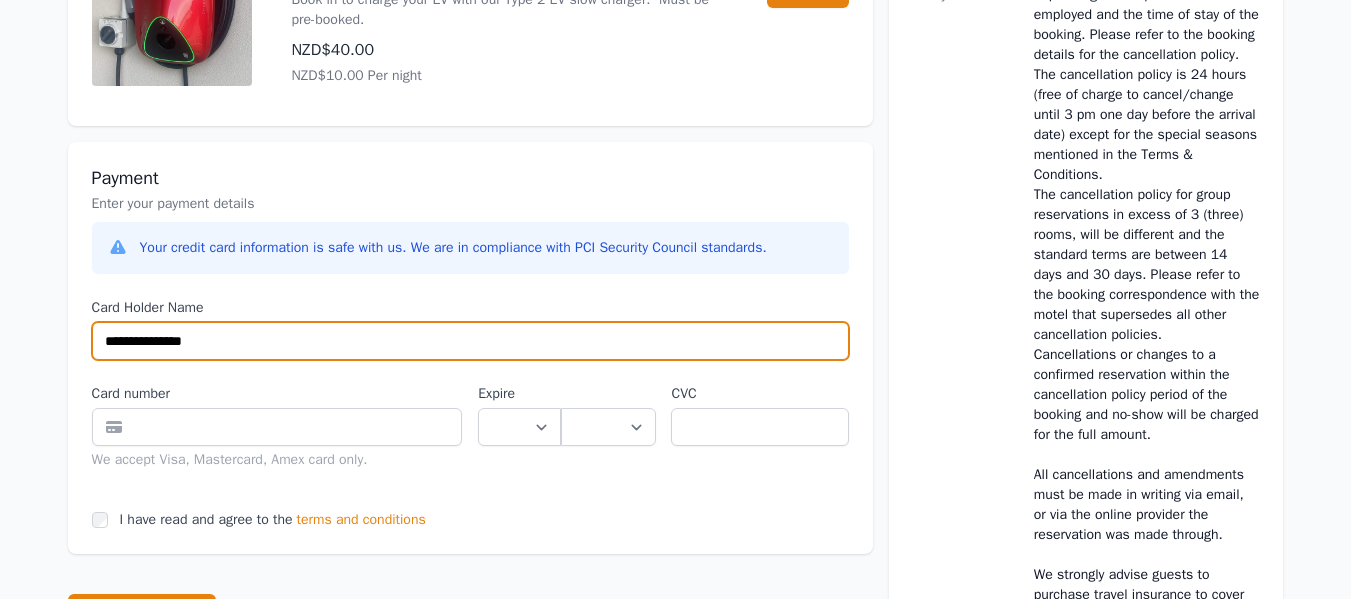 type on "**********" 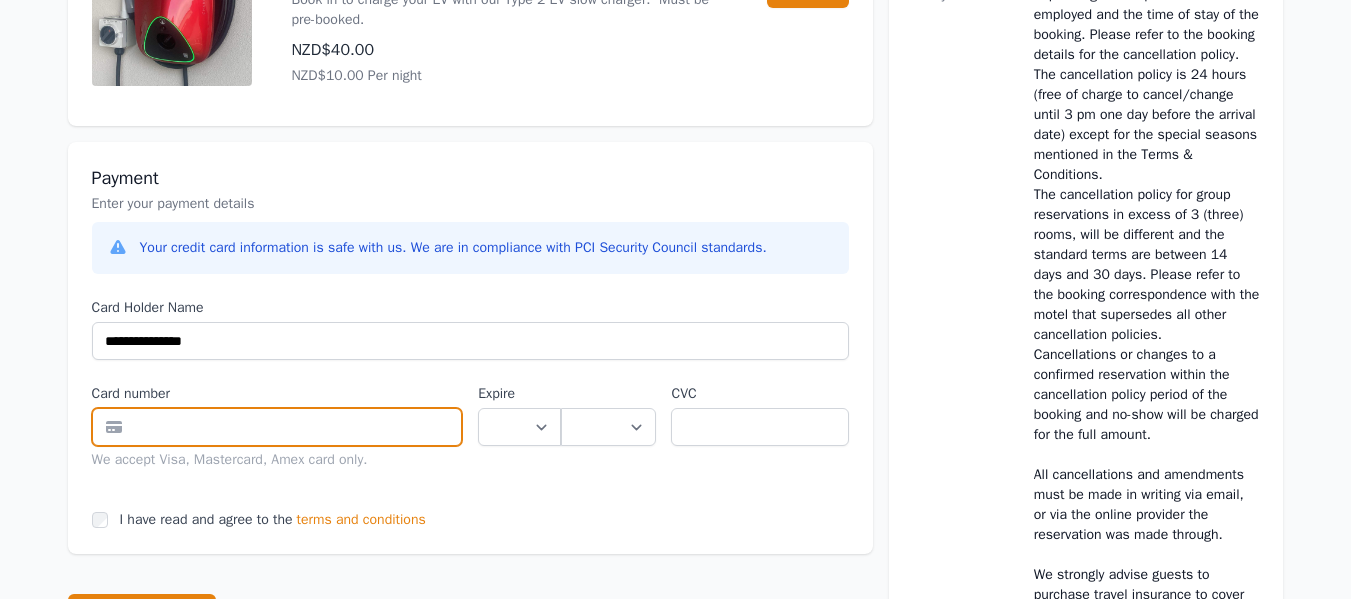 click at bounding box center [277, 427] 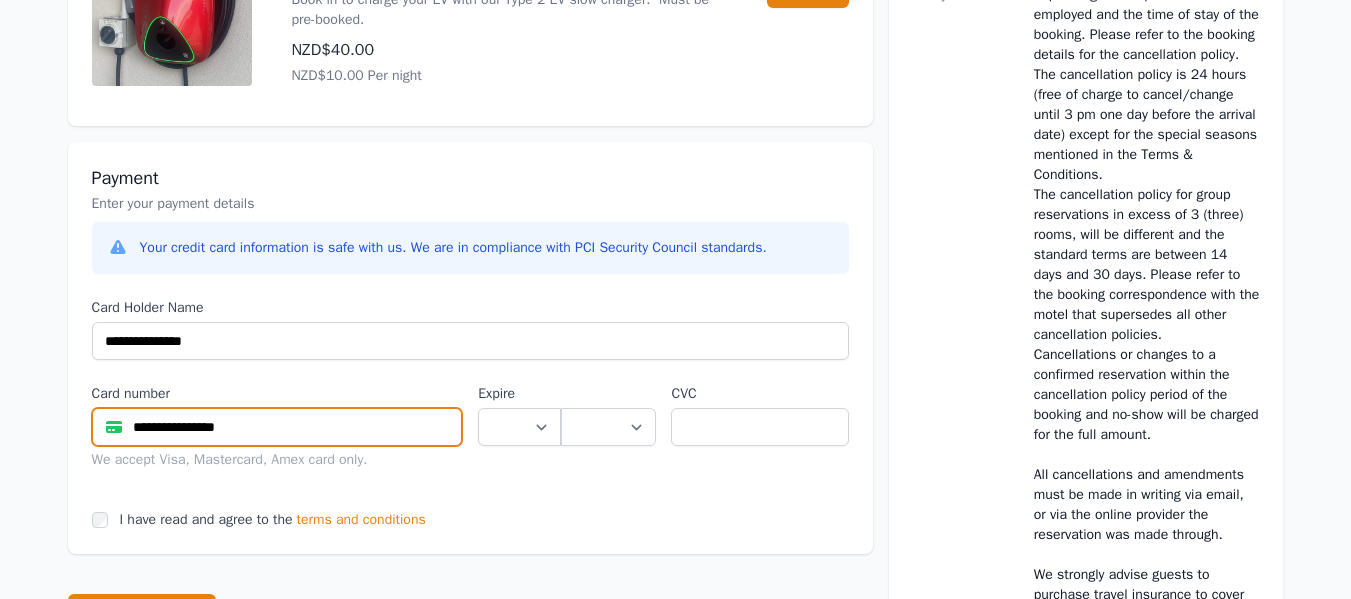 type on "**********" 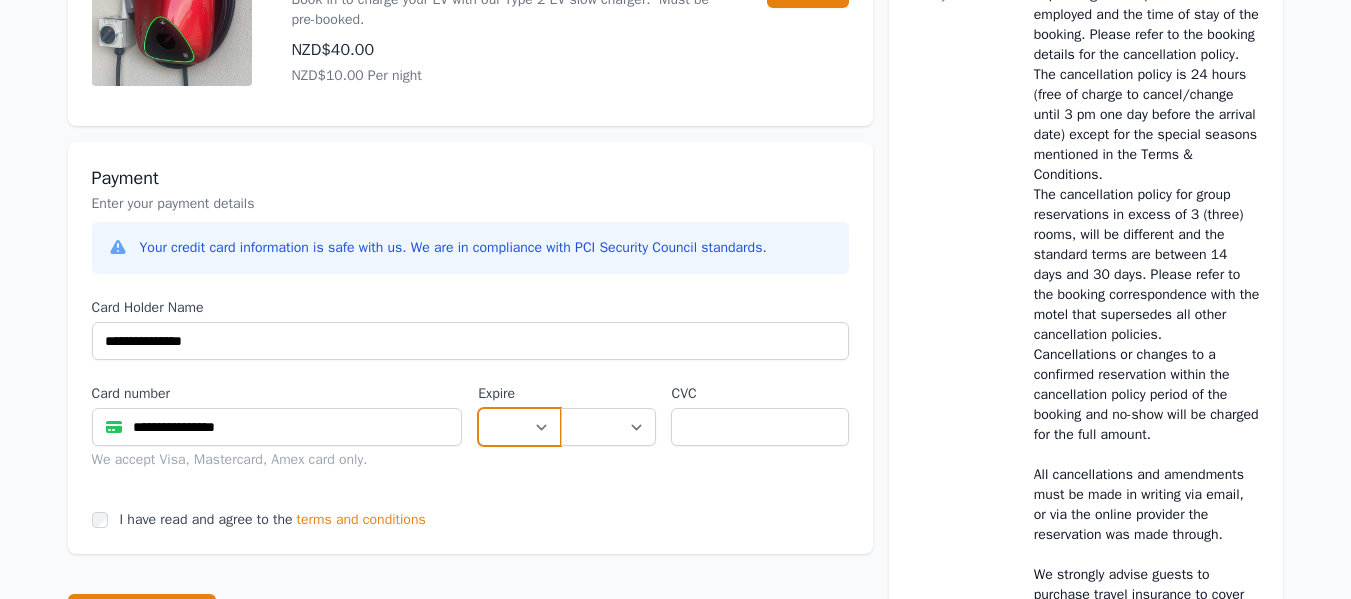 click on "** ** ** ** ** ** ** ** ** ** ** **" at bounding box center [519, 427] 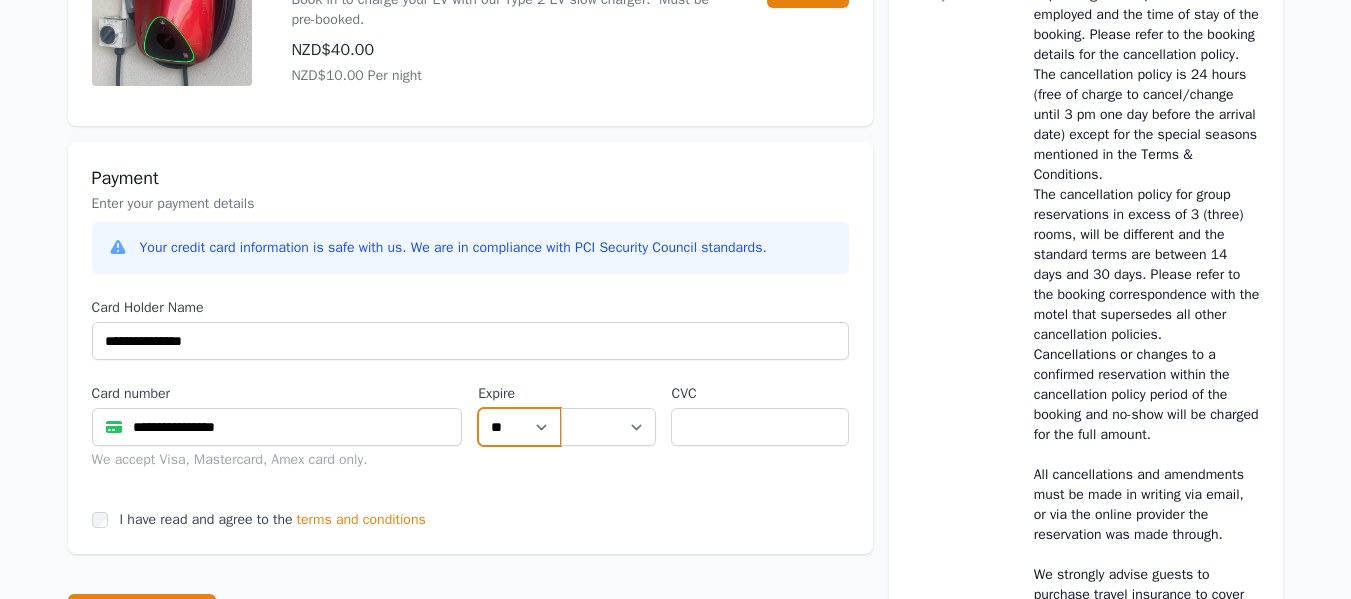 click on "** ** ** ** ** ** ** ** ** ** ** **" at bounding box center [519, 427] 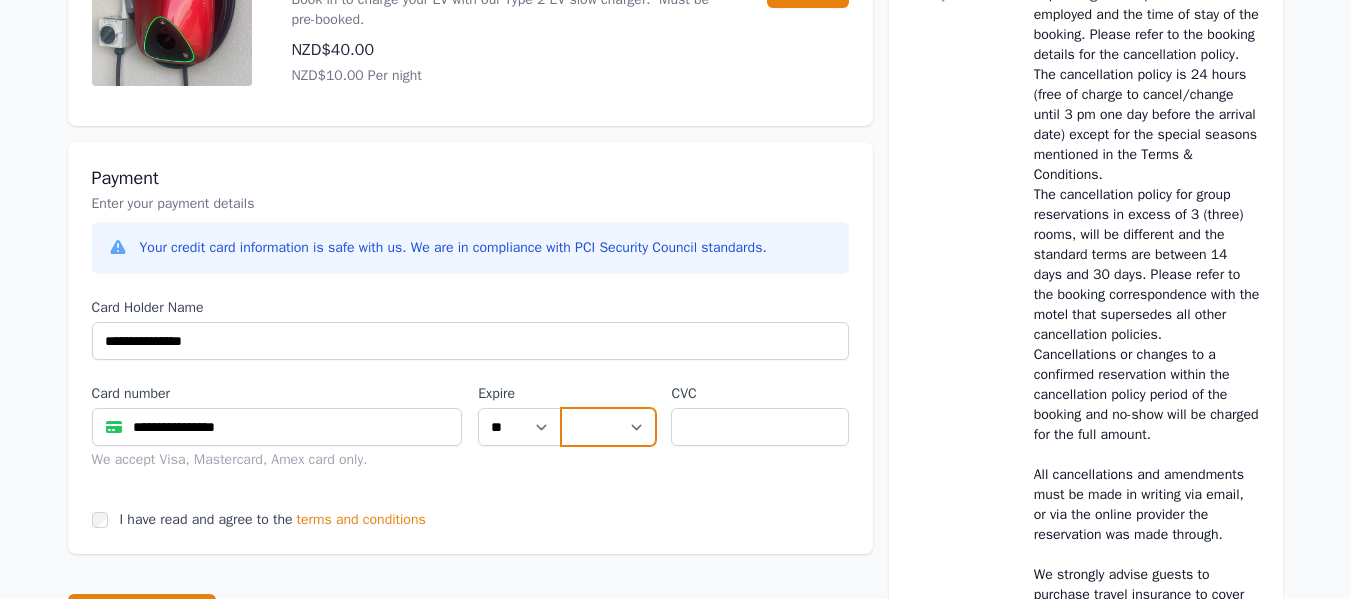 click on "**** **** **** **** **** **** **** **** ****" at bounding box center [608, 427] 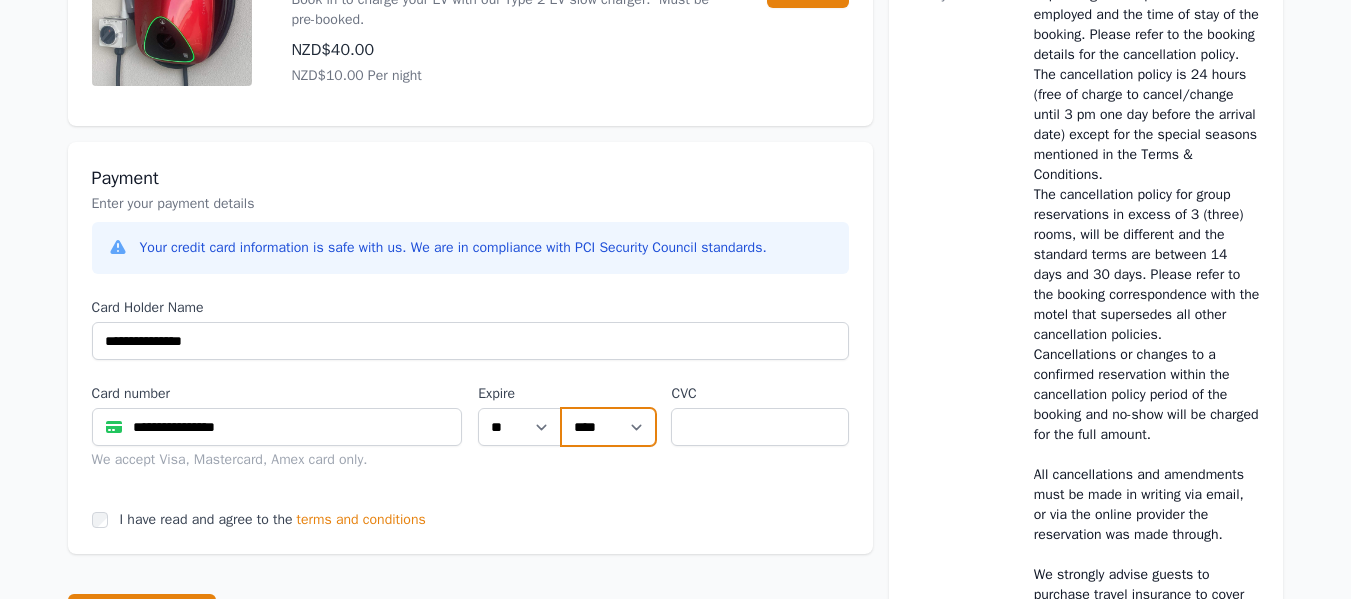 click on "**** **** **** **** **** **** **** **** ****" at bounding box center [608, 427] 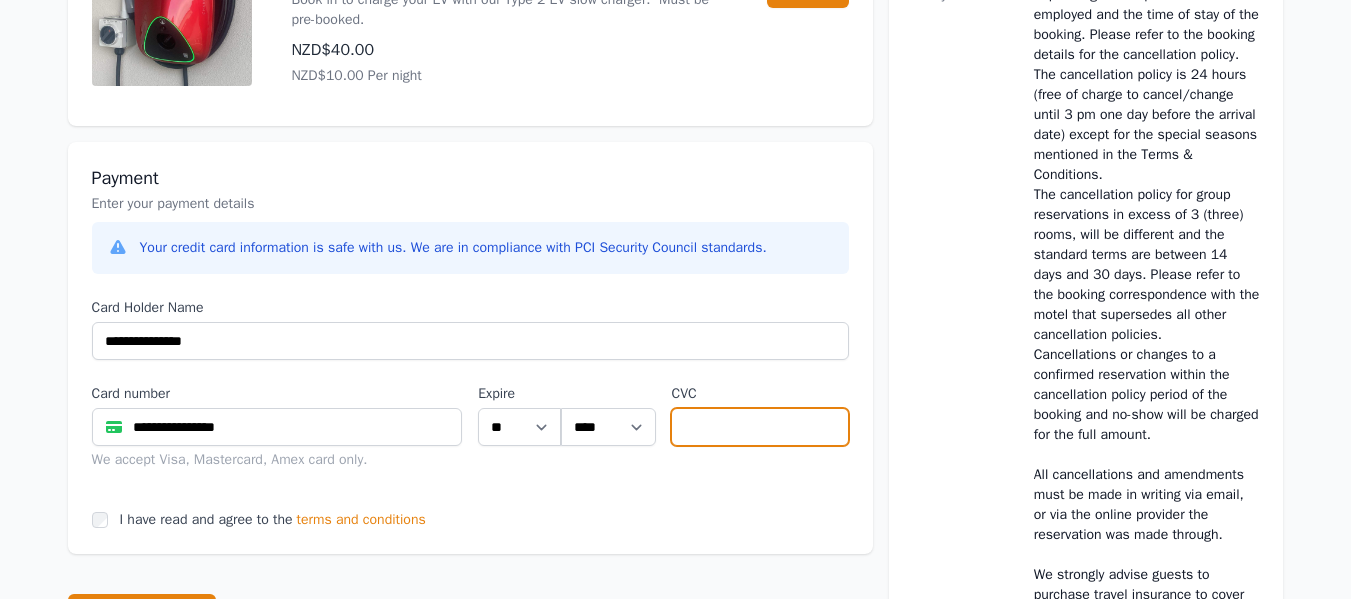 click at bounding box center [759, 427] 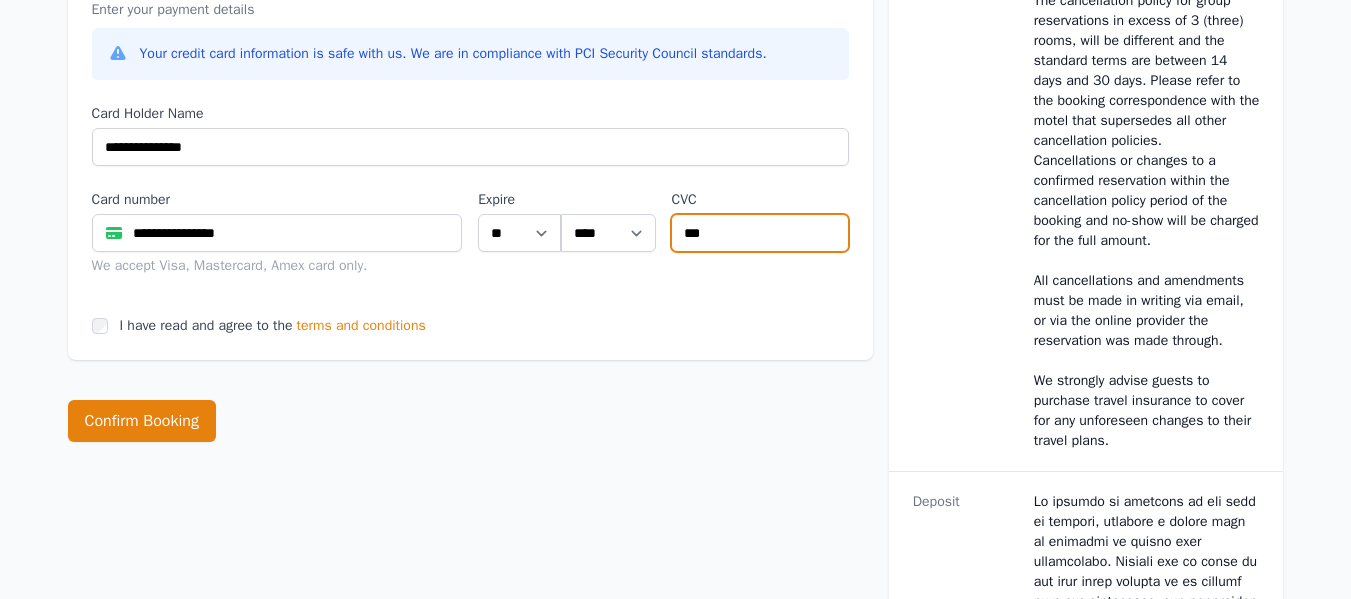 scroll, scrollTop: 1100, scrollLeft: 0, axis: vertical 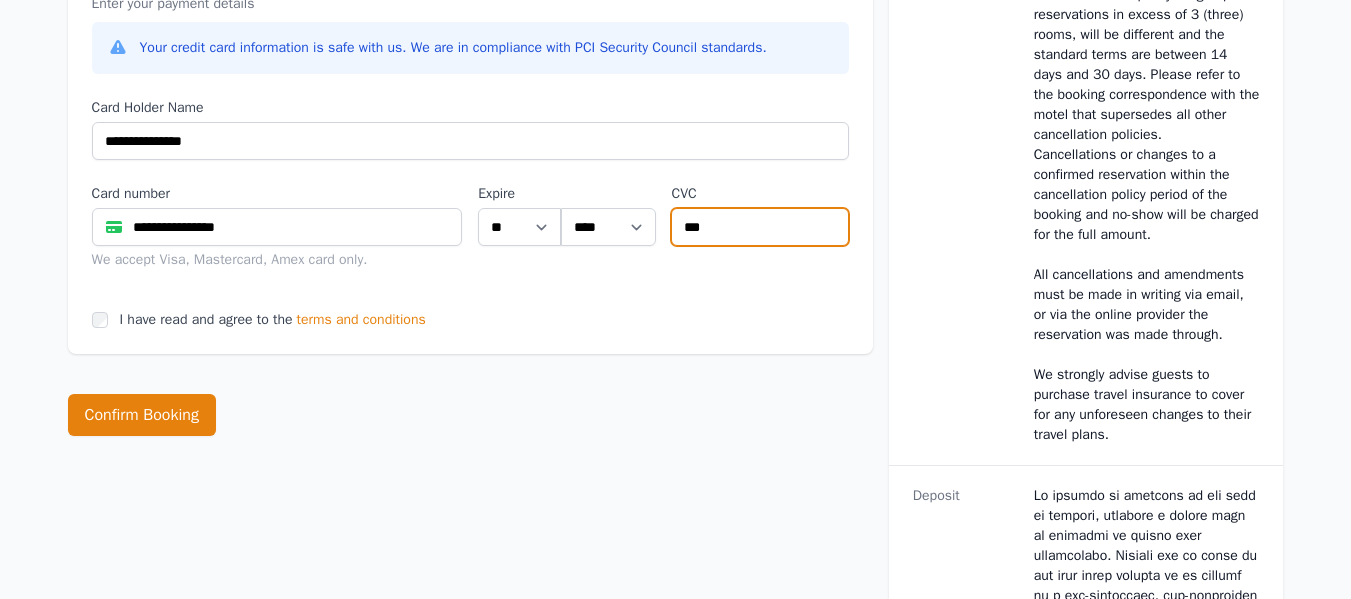 type on "***" 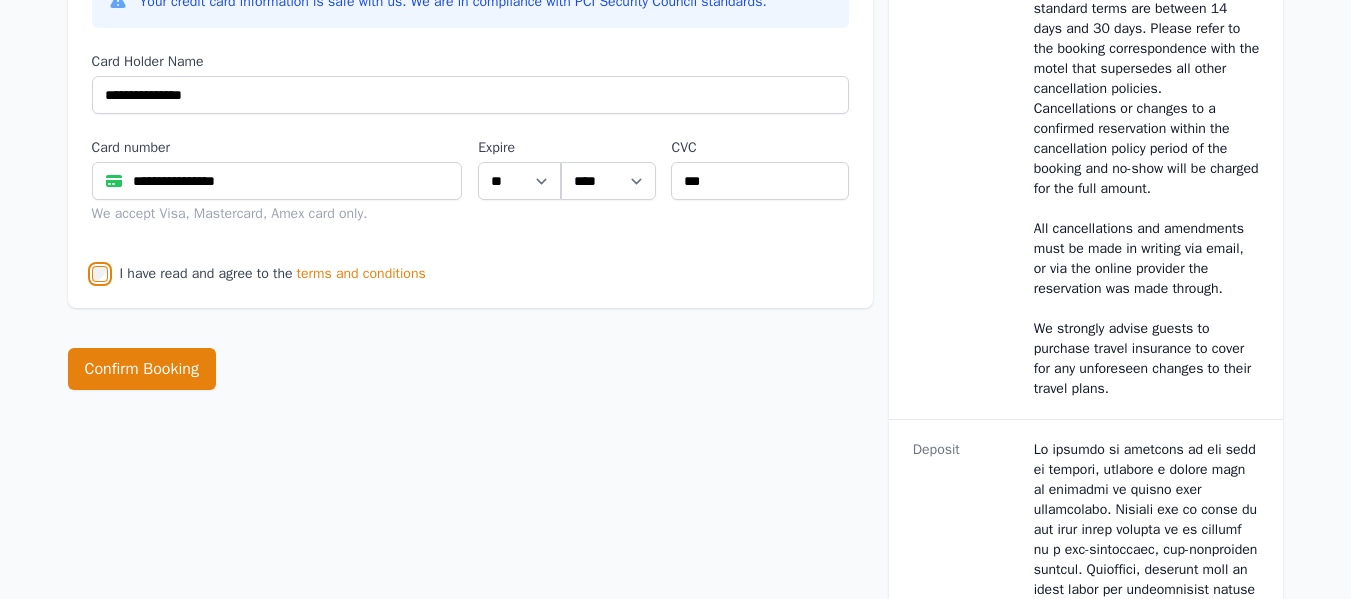 scroll, scrollTop: 1100, scrollLeft: 0, axis: vertical 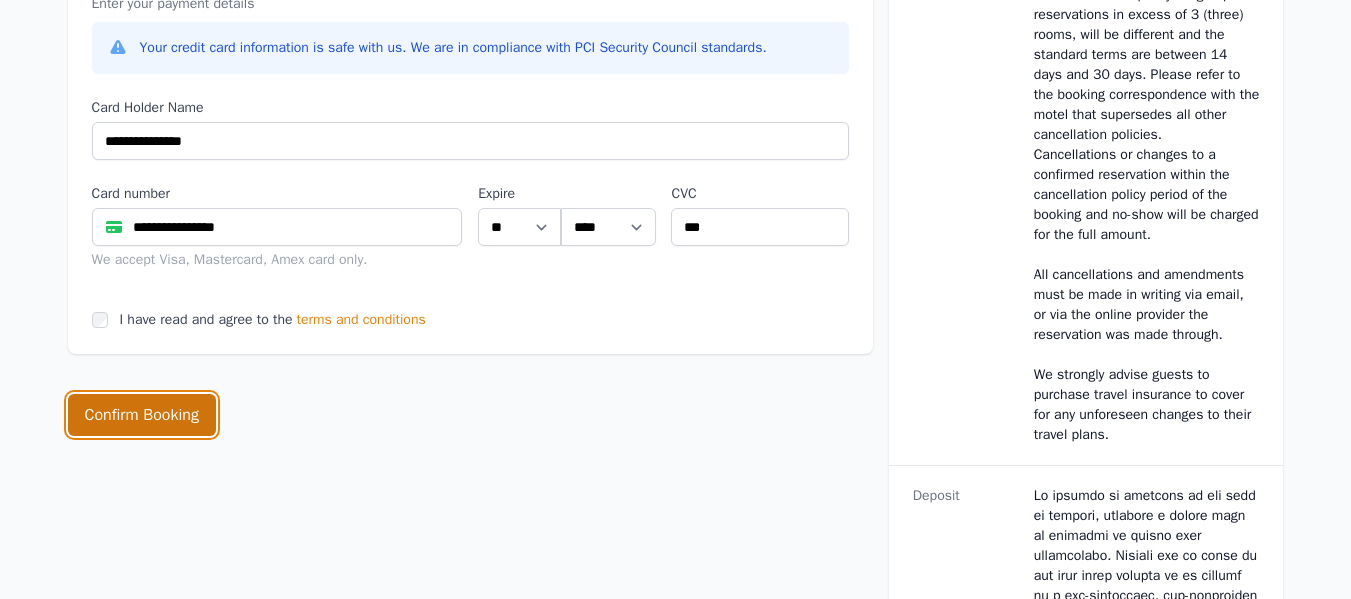 click on "Confirm Booking" at bounding box center (142, 415) 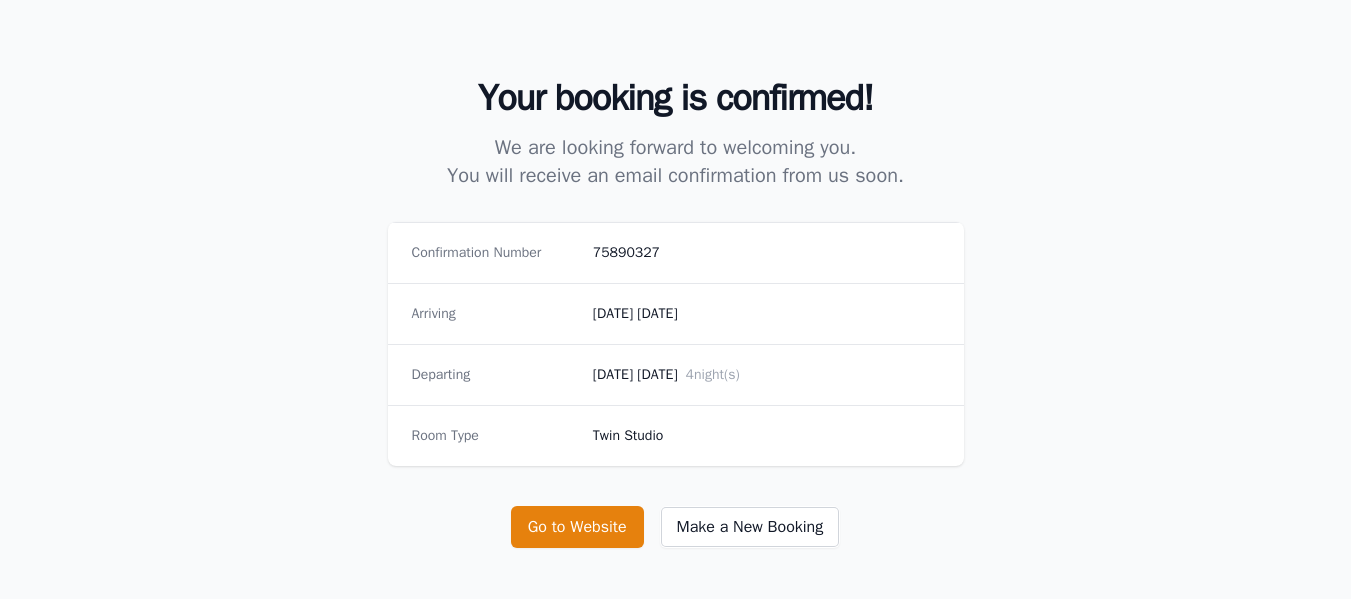 scroll, scrollTop: 400, scrollLeft: 0, axis: vertical 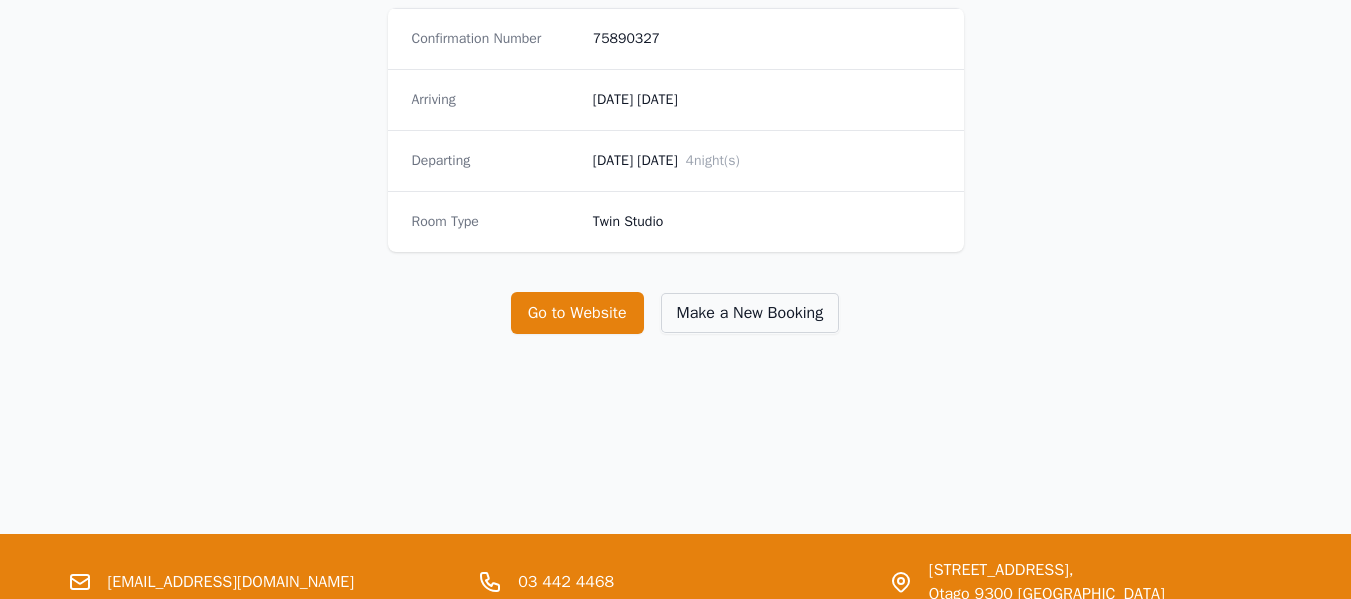 click on "Make a New Booking" at bounding box center [750, 313] 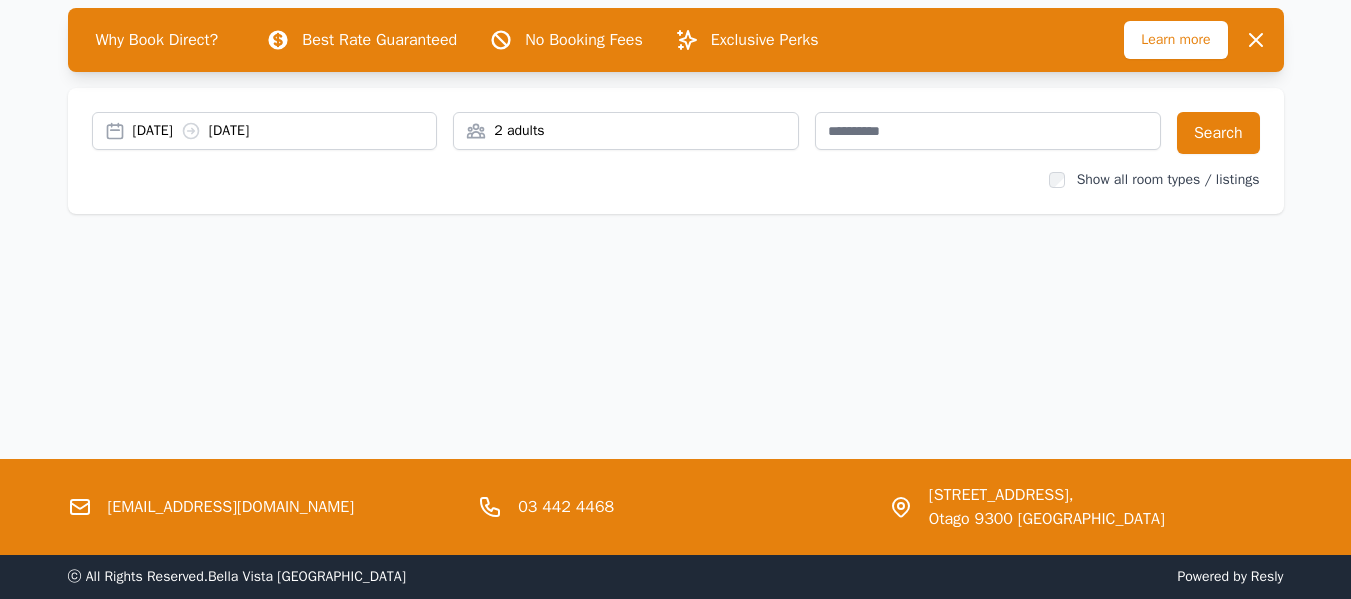 scroll, scrollTop: 0, scrollLeft: 0, axis: both 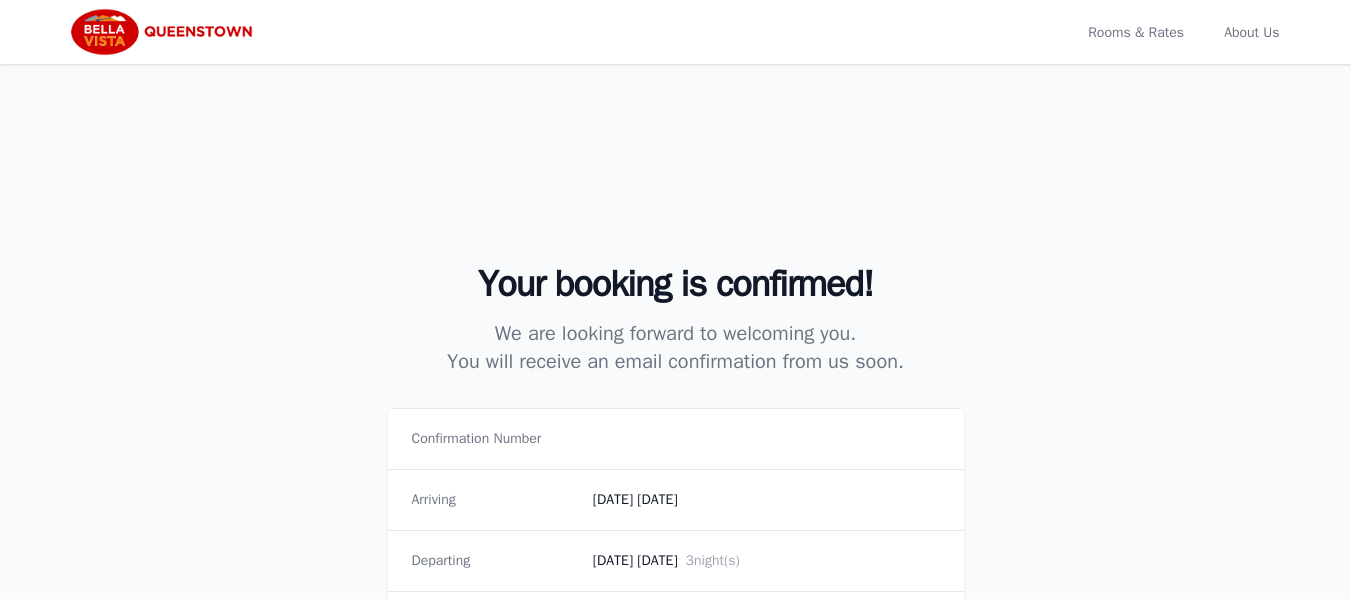 select on "**" 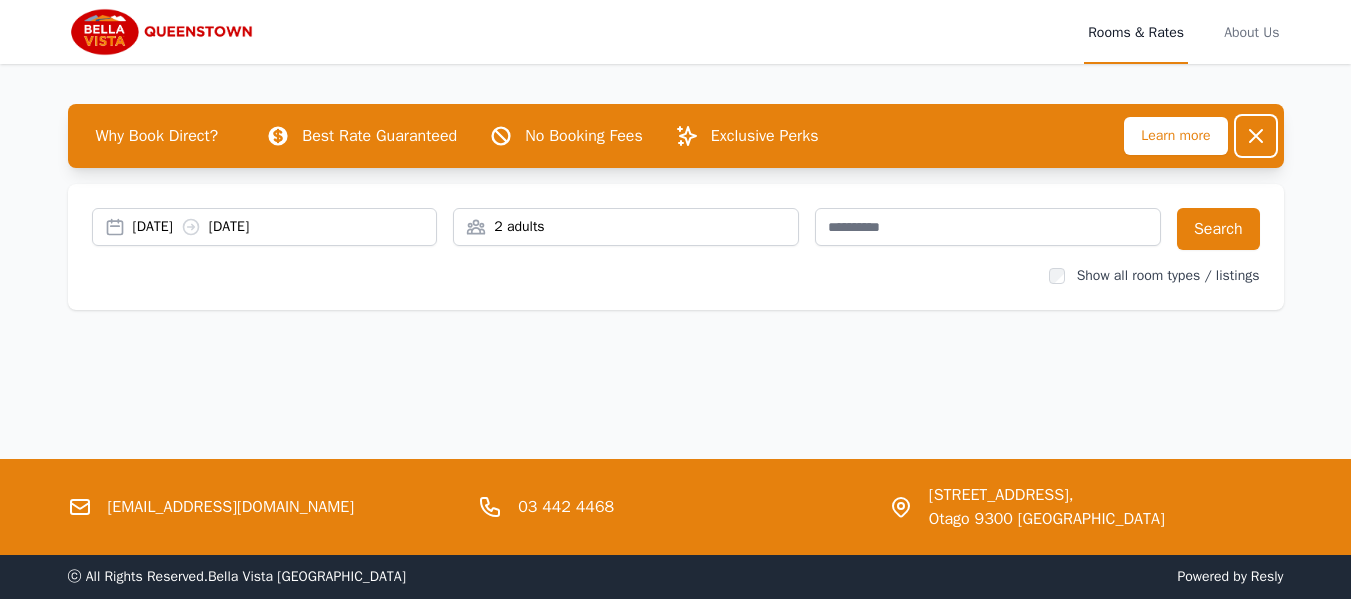 click 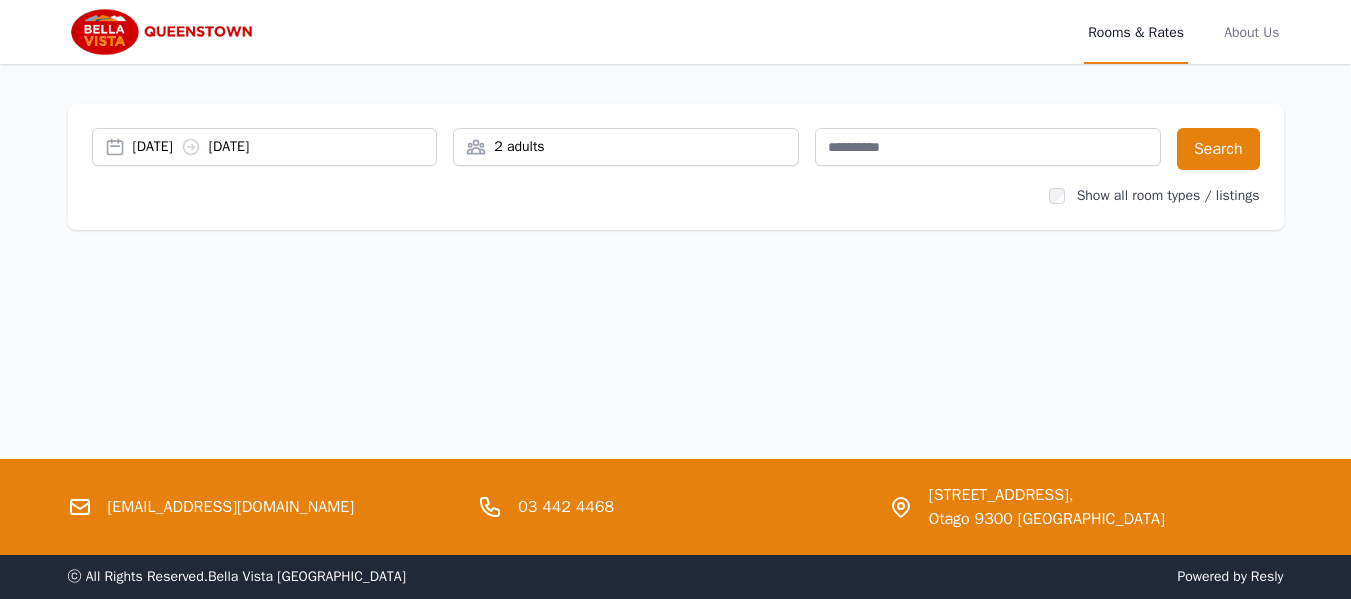 click at bounding box center [164, 32] 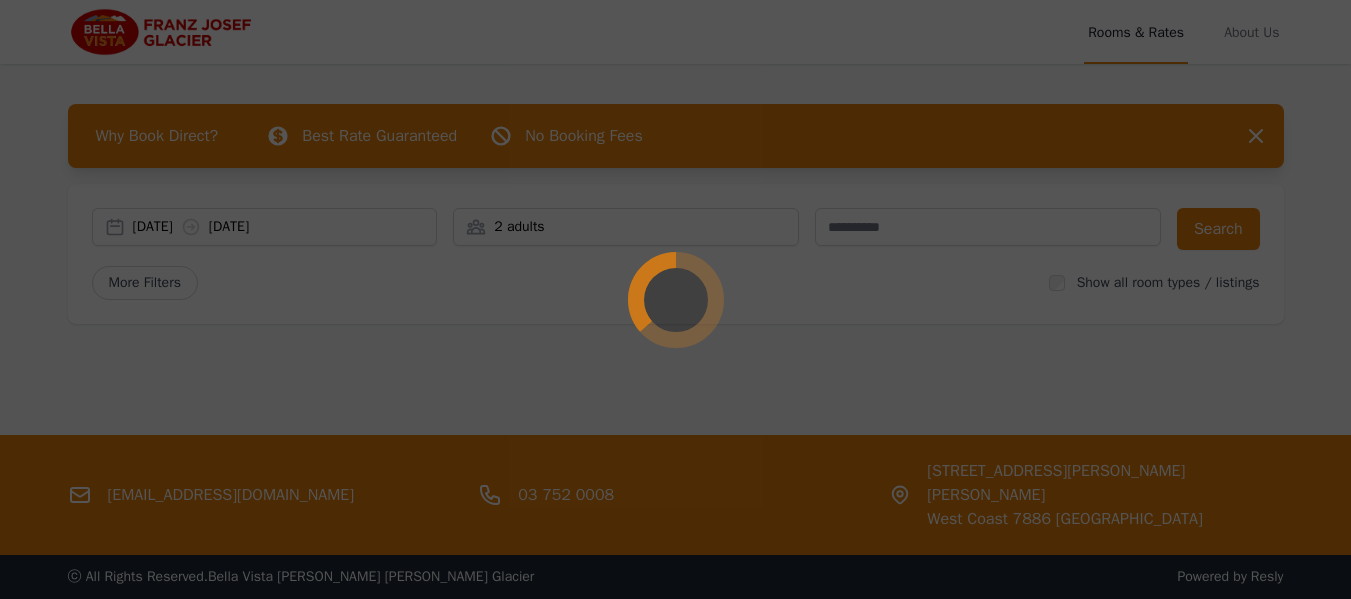 scroll, scrollTop: 0, scrollLeft: 0, axis: both 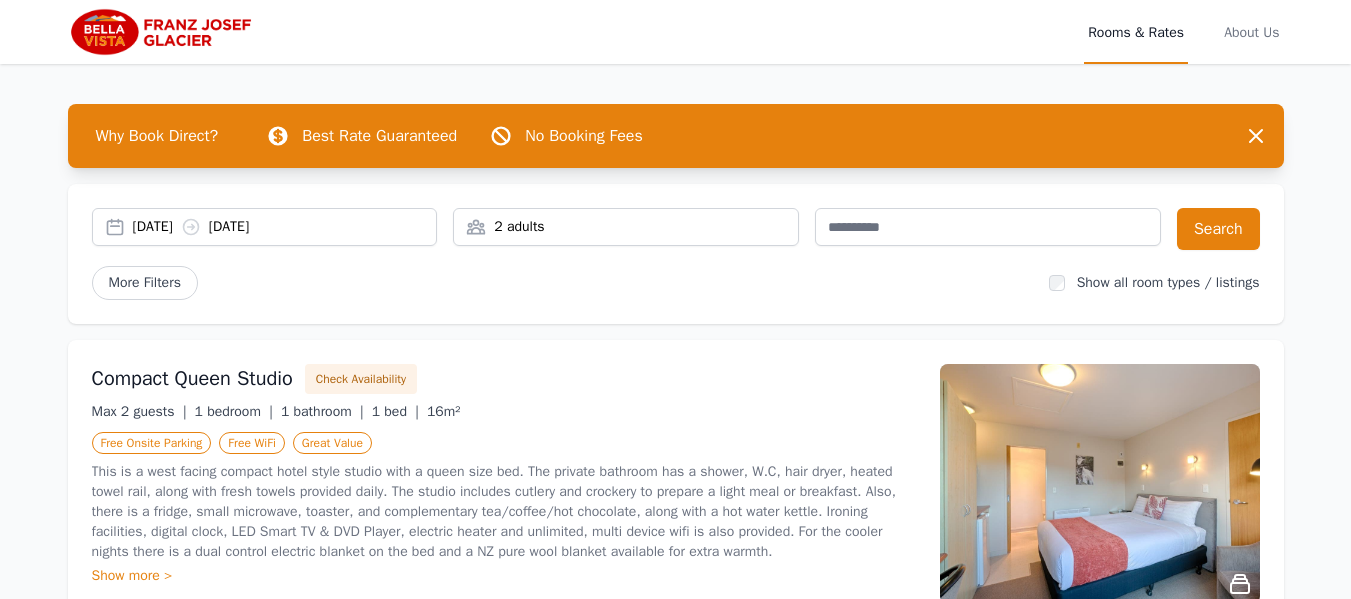 click on "[DATE] [DATE]" at bounding box center (265, 227) 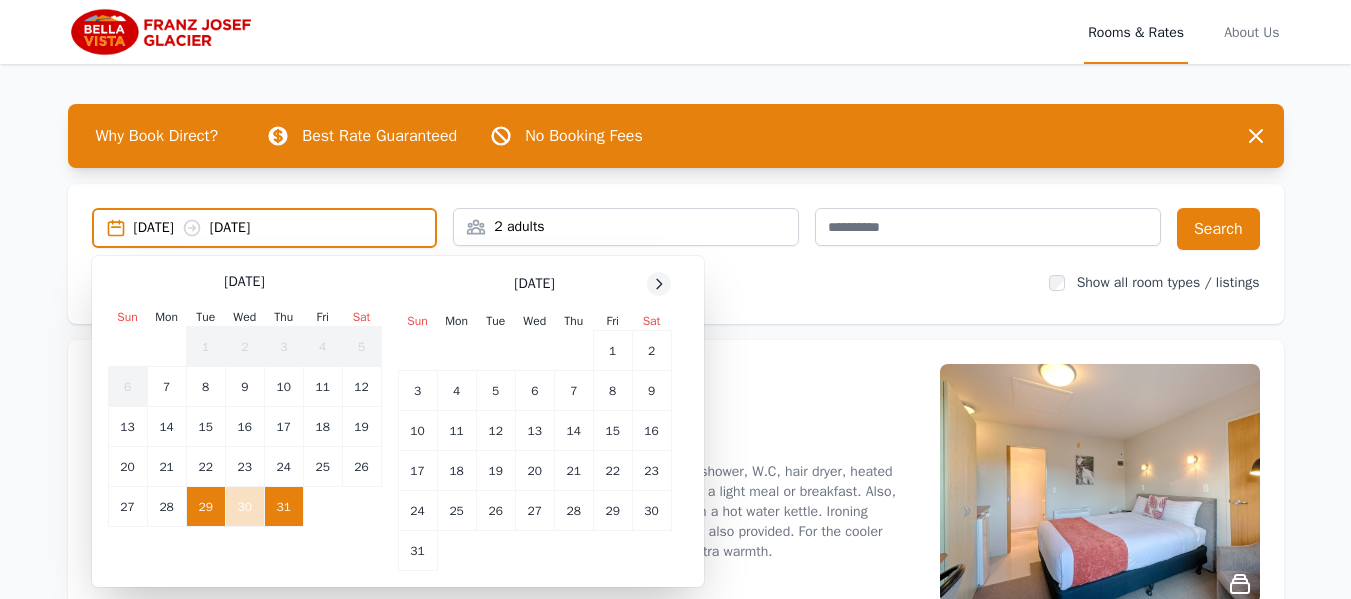 click 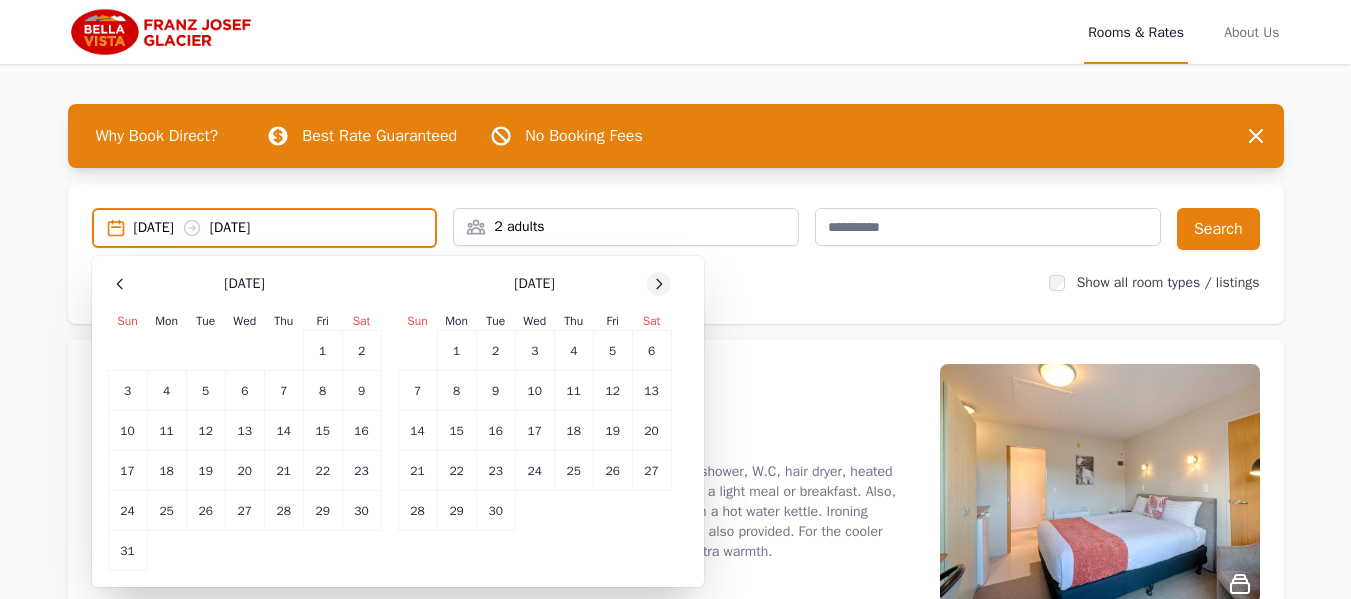 click 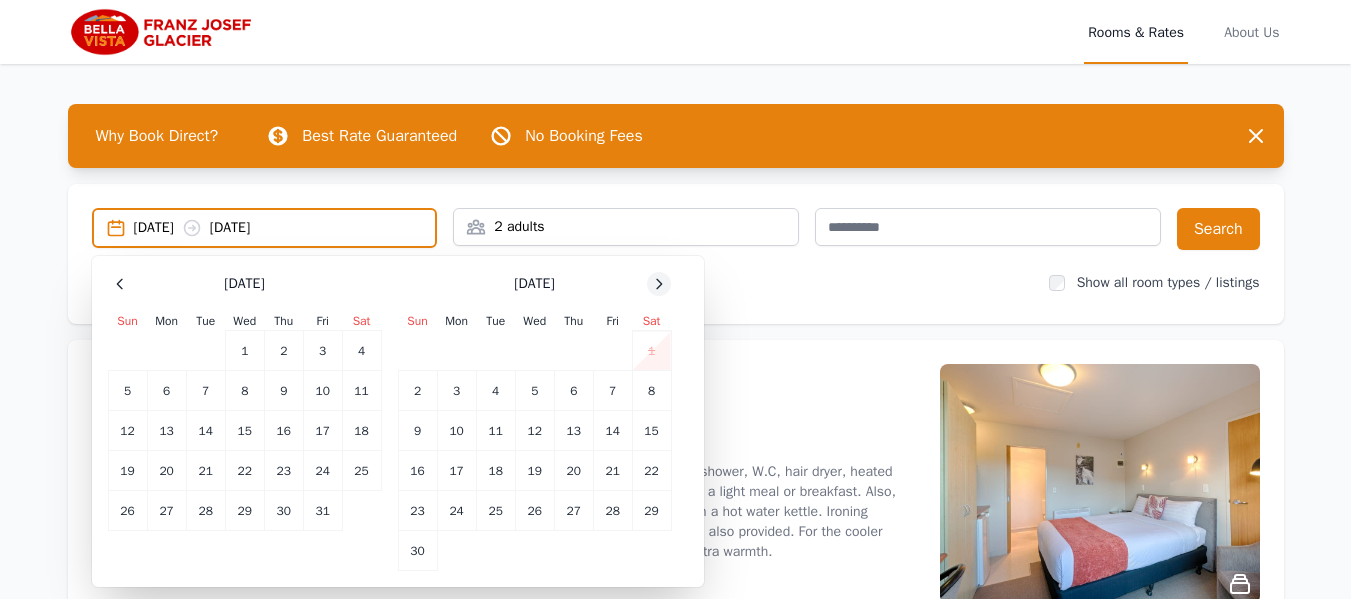 click 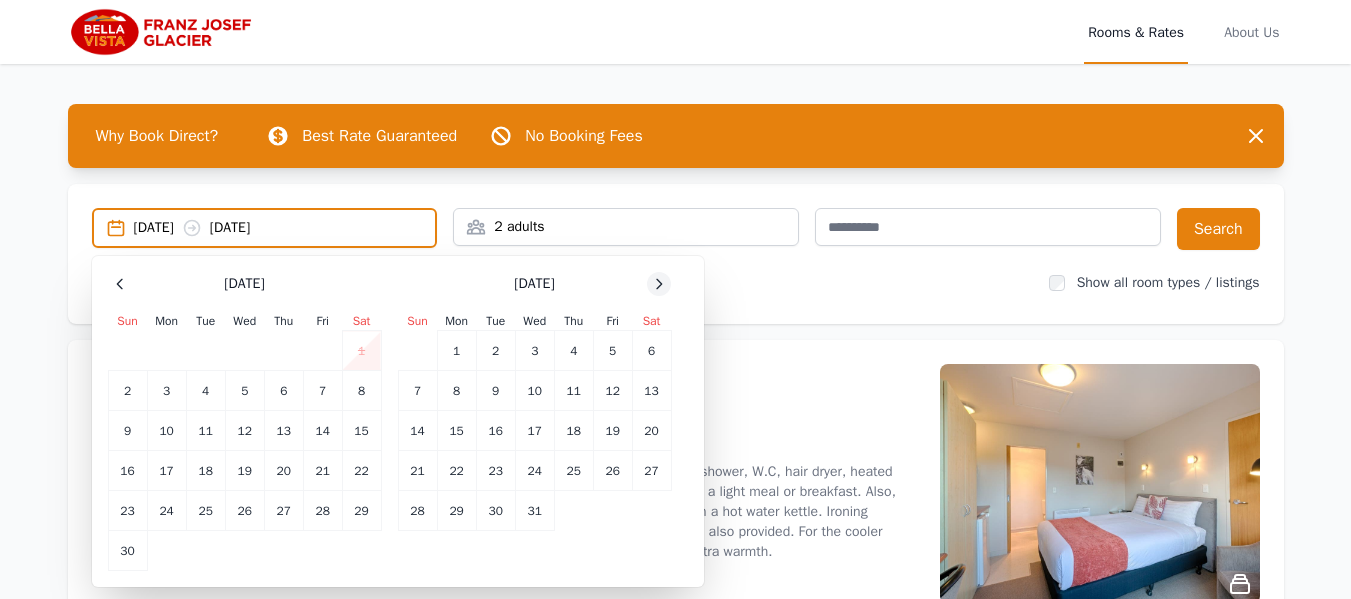 click 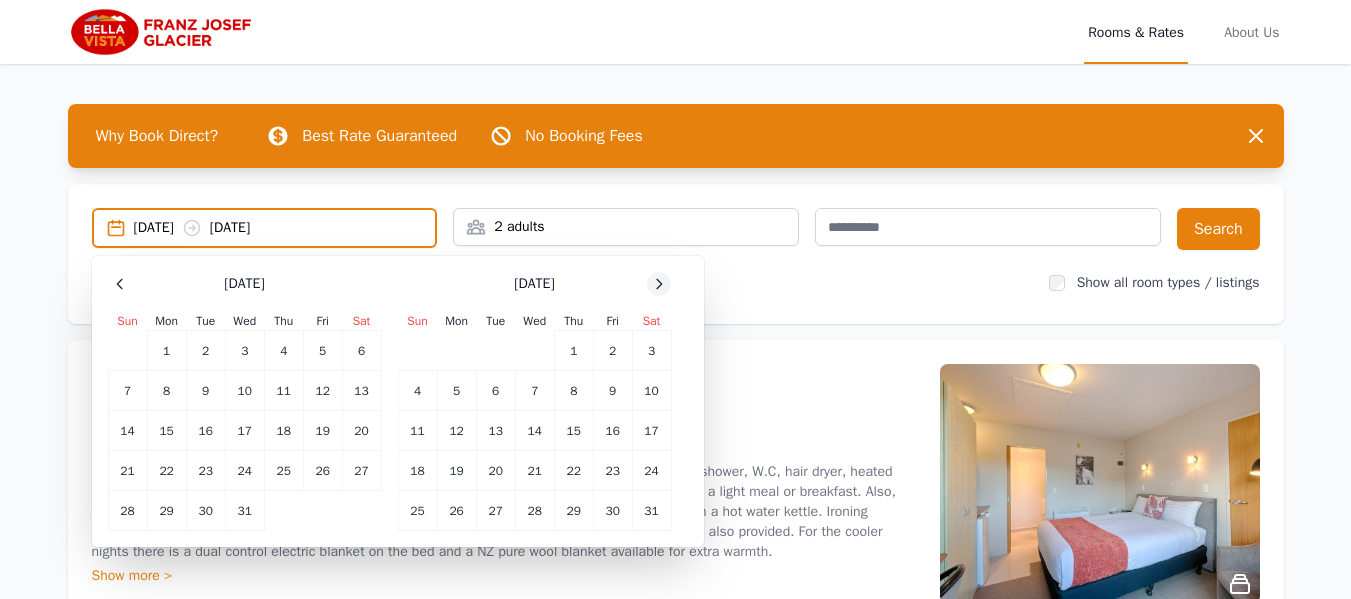 click 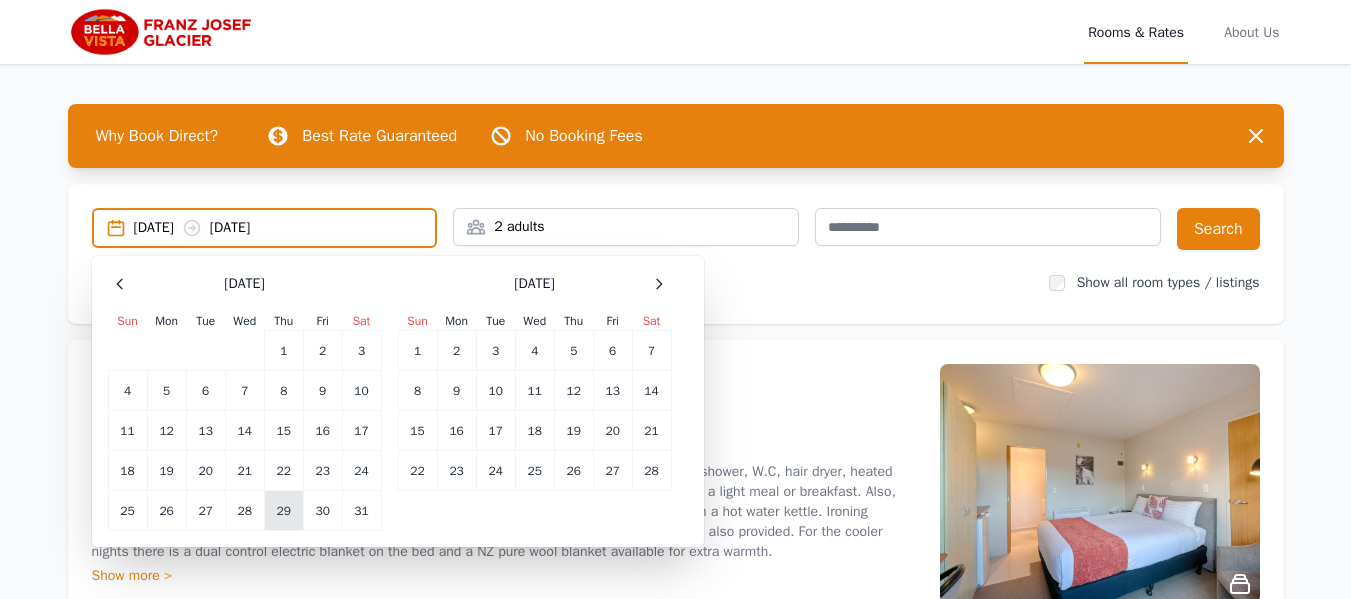 click on "29" at bounding box center [283, 511] 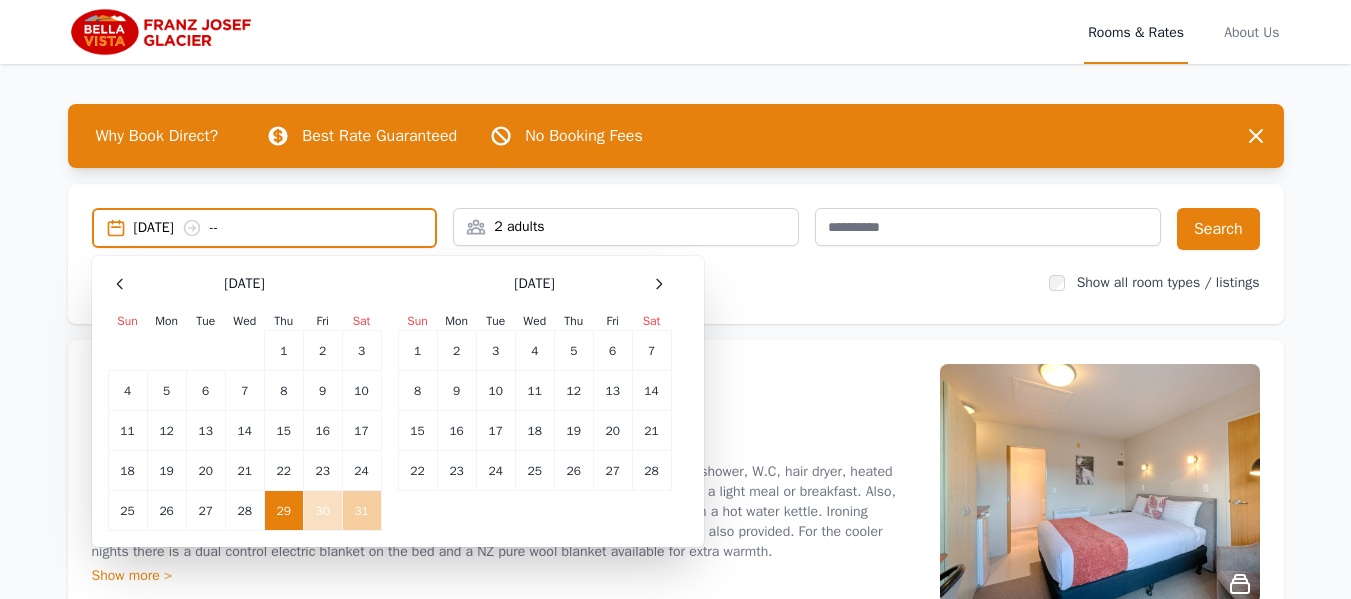 click on "31" at bounding box center (361, 511) 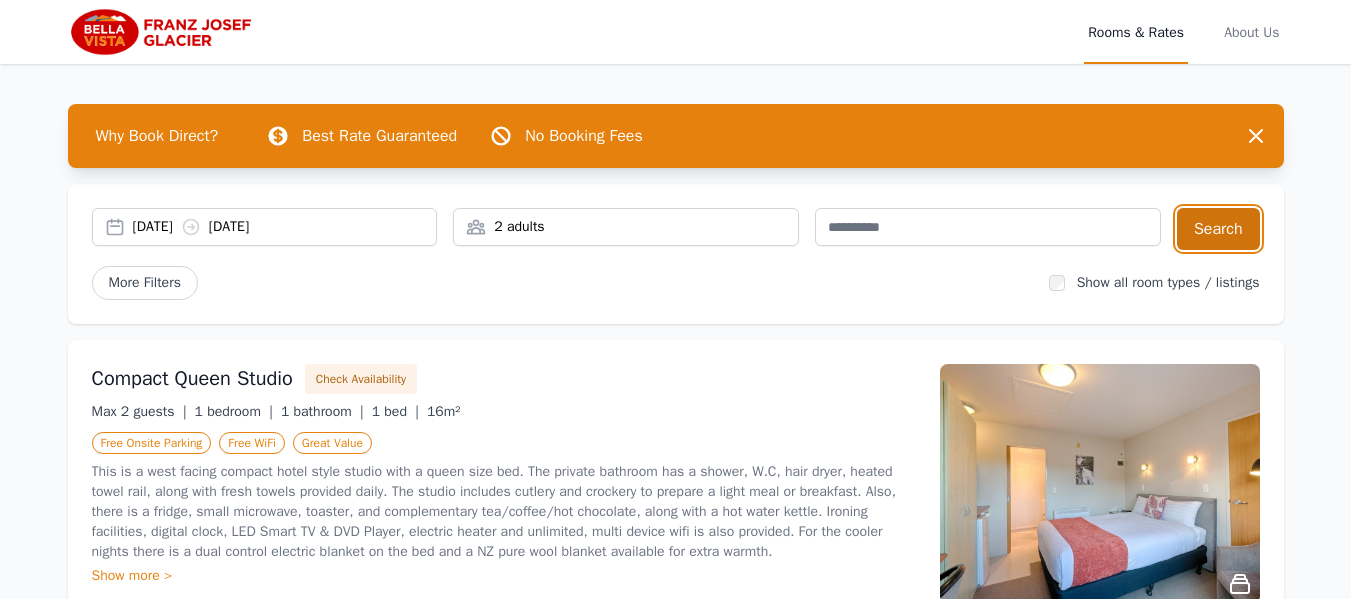 click on "Search" at bounding box center [1218, 229] 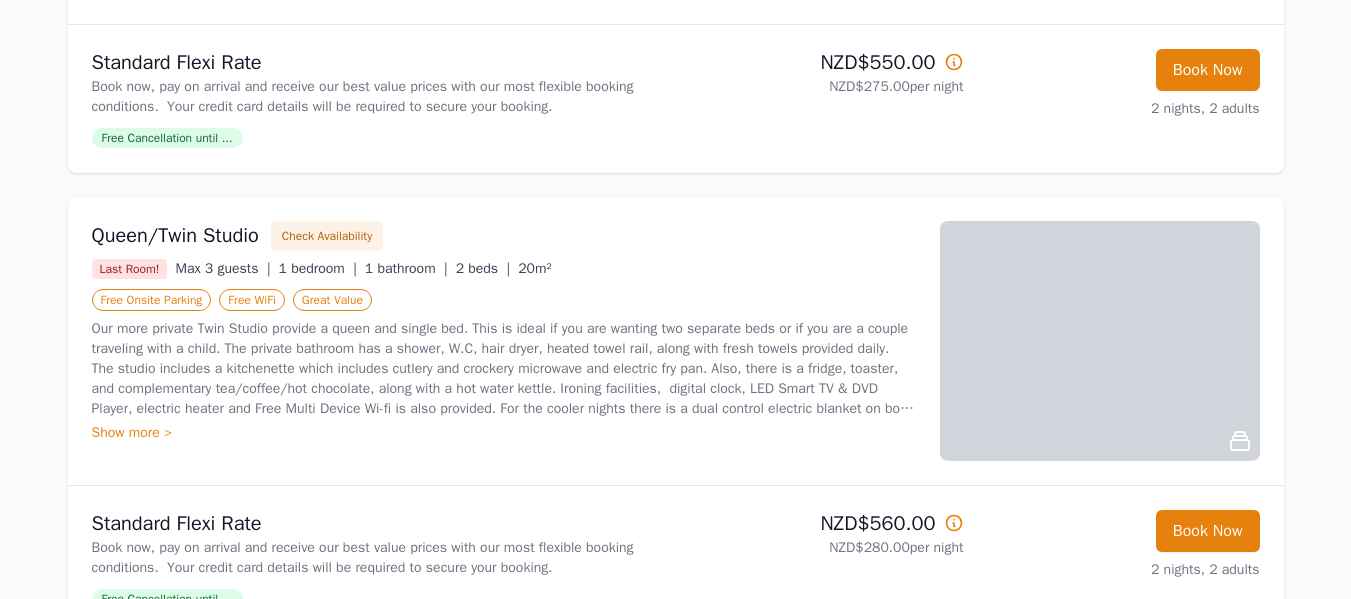 scroll, scrollTop: 1100, scrollLeft: 0, axis: vertical 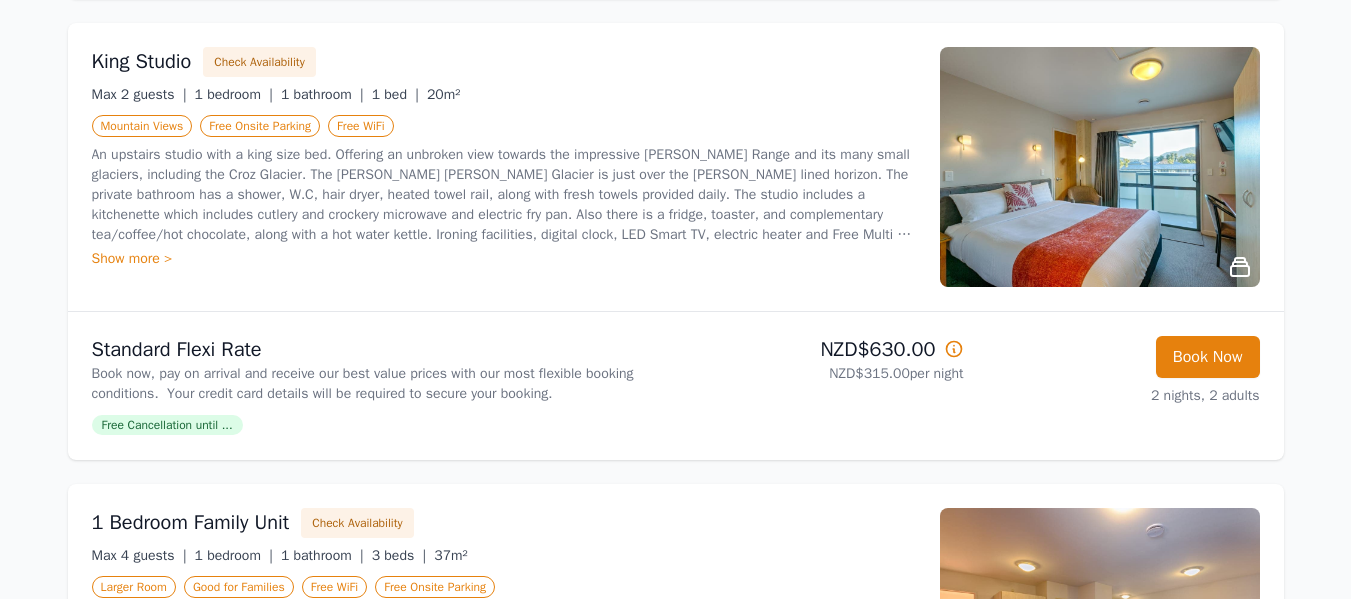 click at bounding box center [1100, 167] 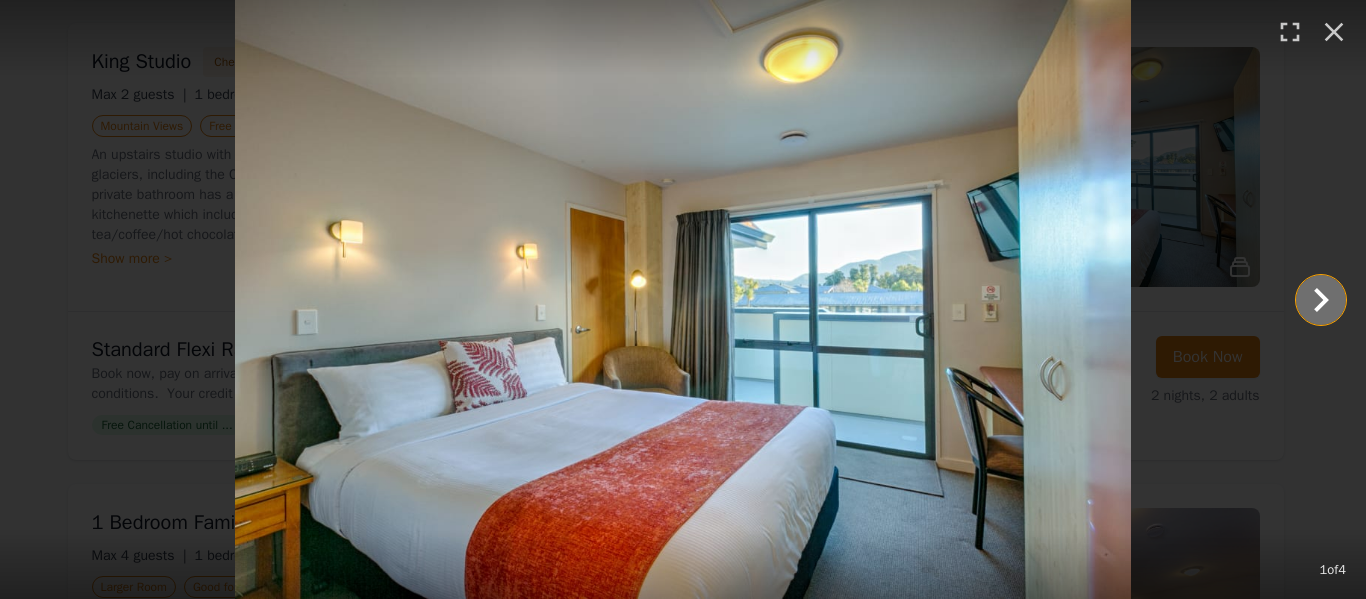 click 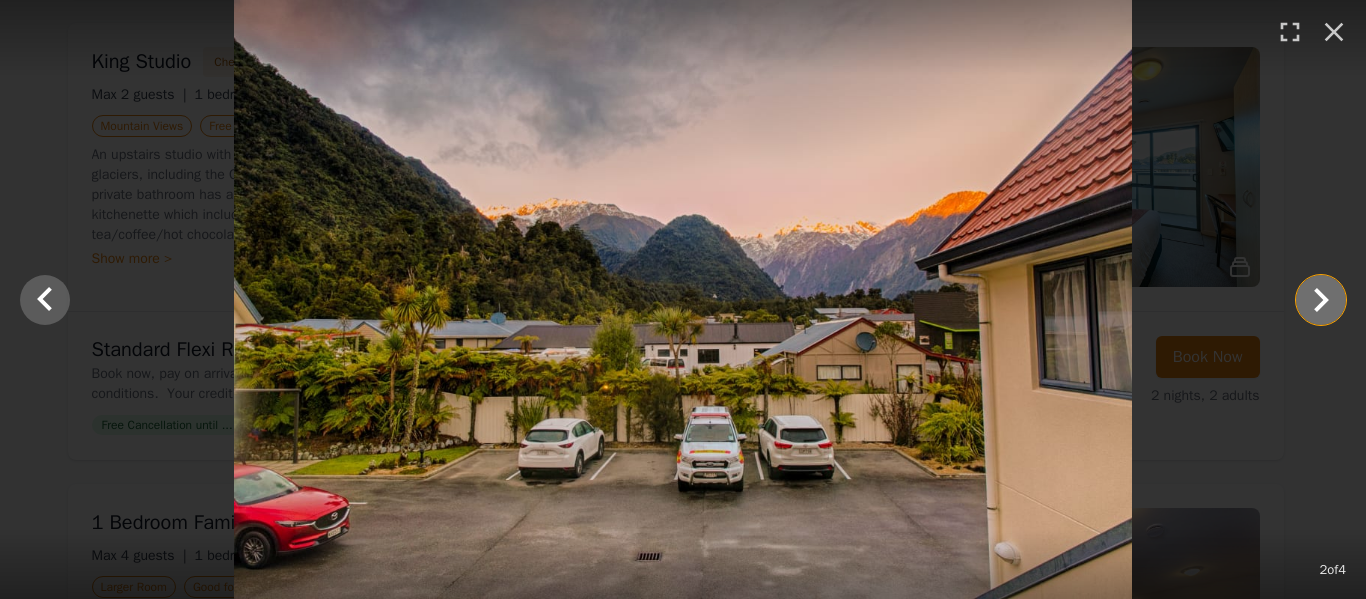 click 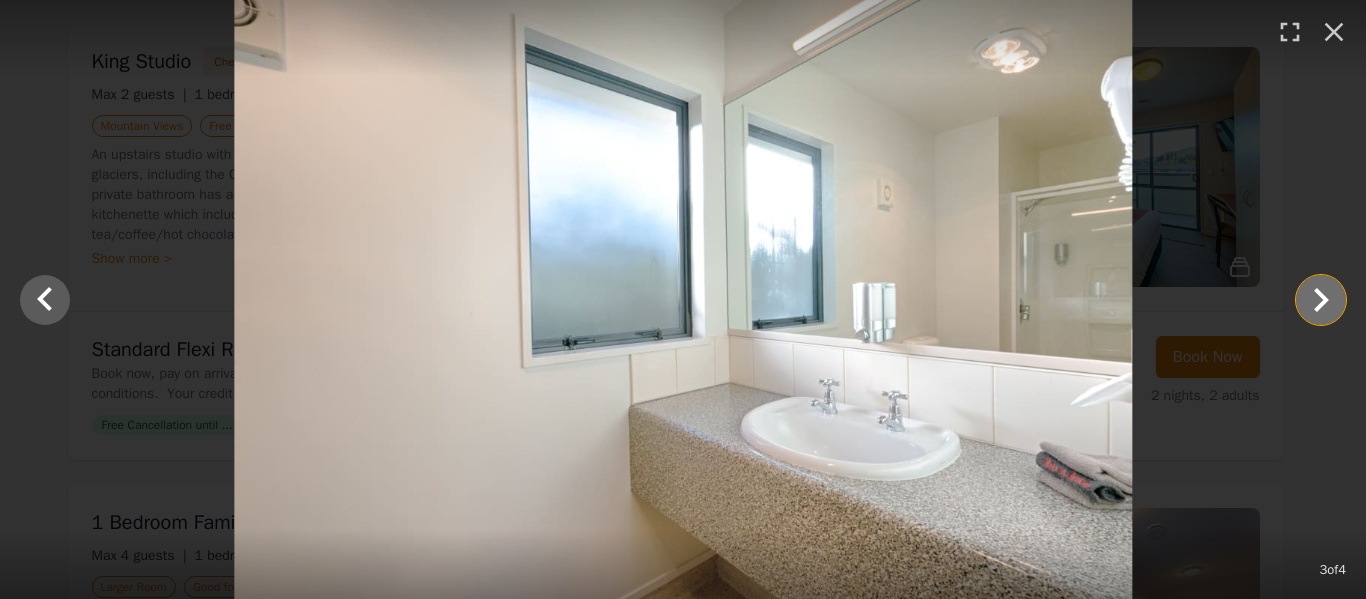 click 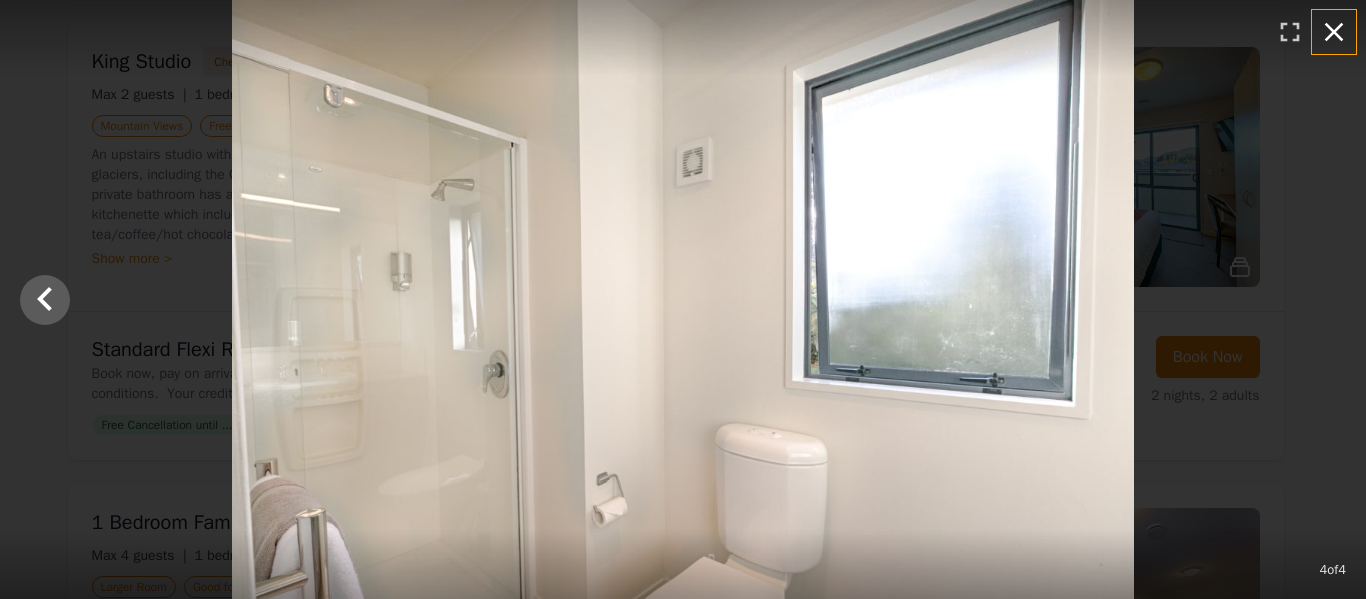 click 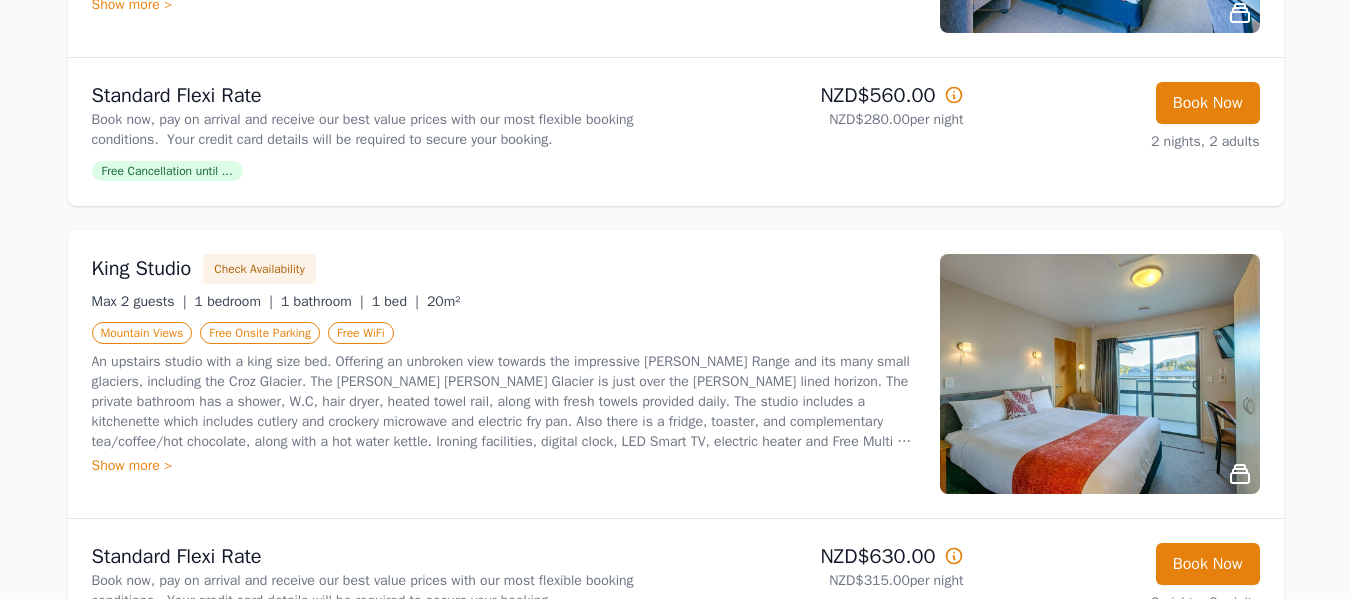 scroll, scrollTop: 1700, scrollLeft: 0, axis: vertical 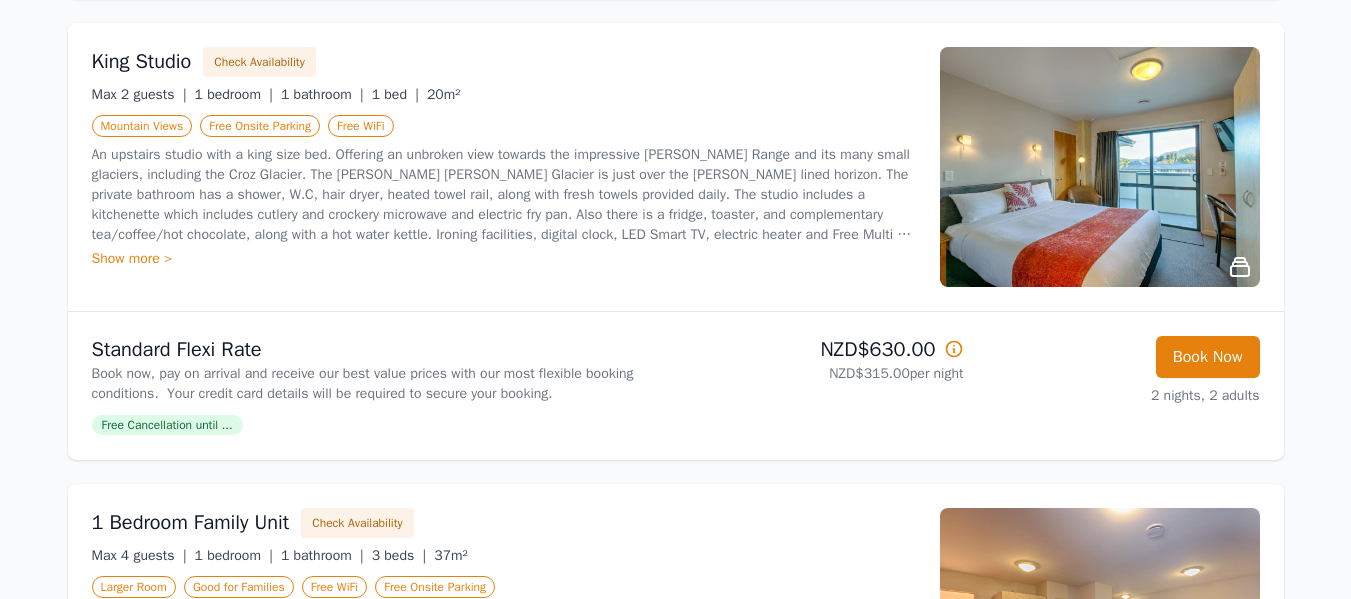 click at bounding box center (1100, 167) 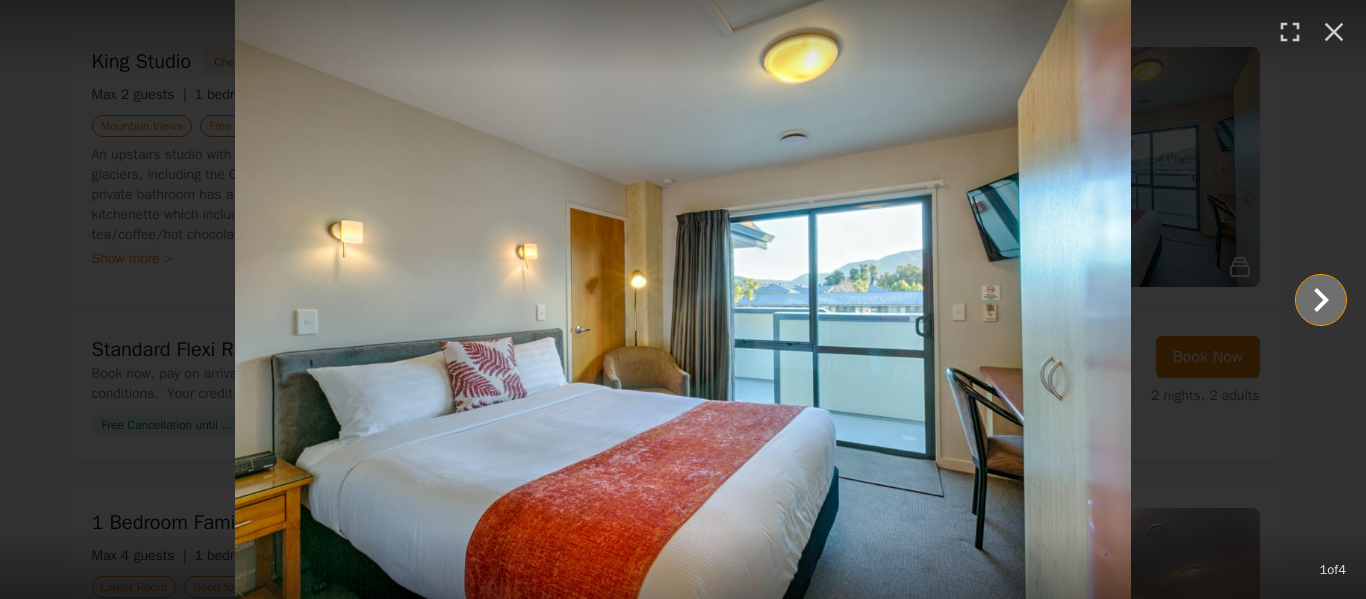 click 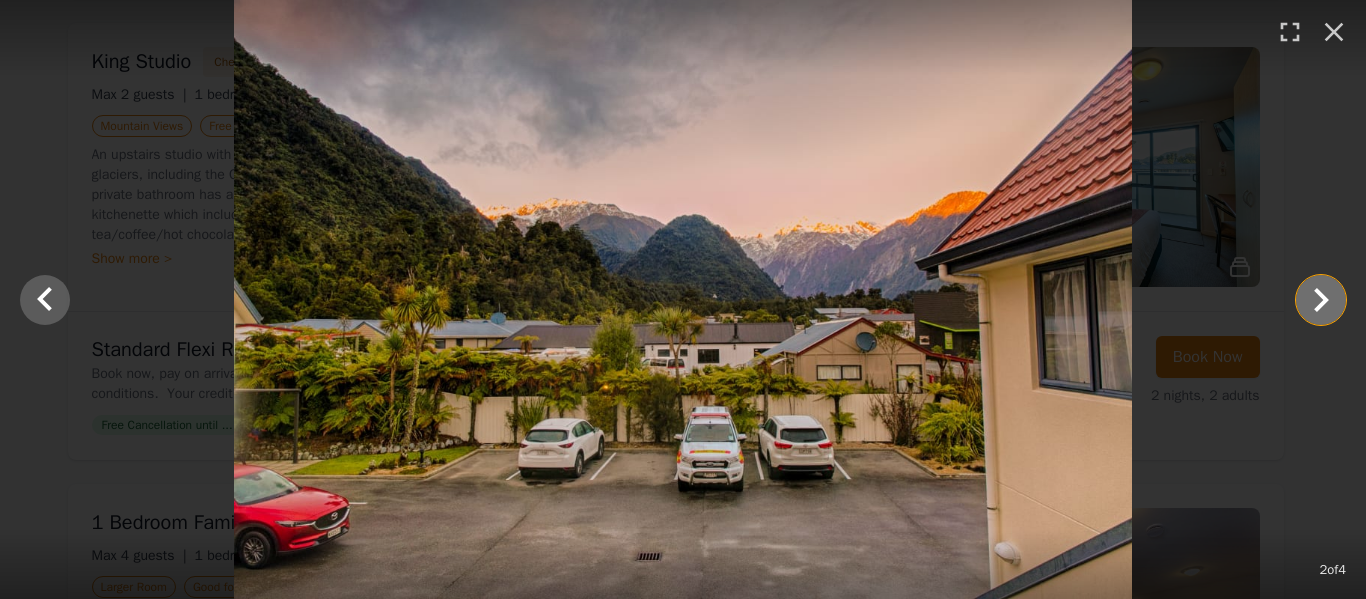 click 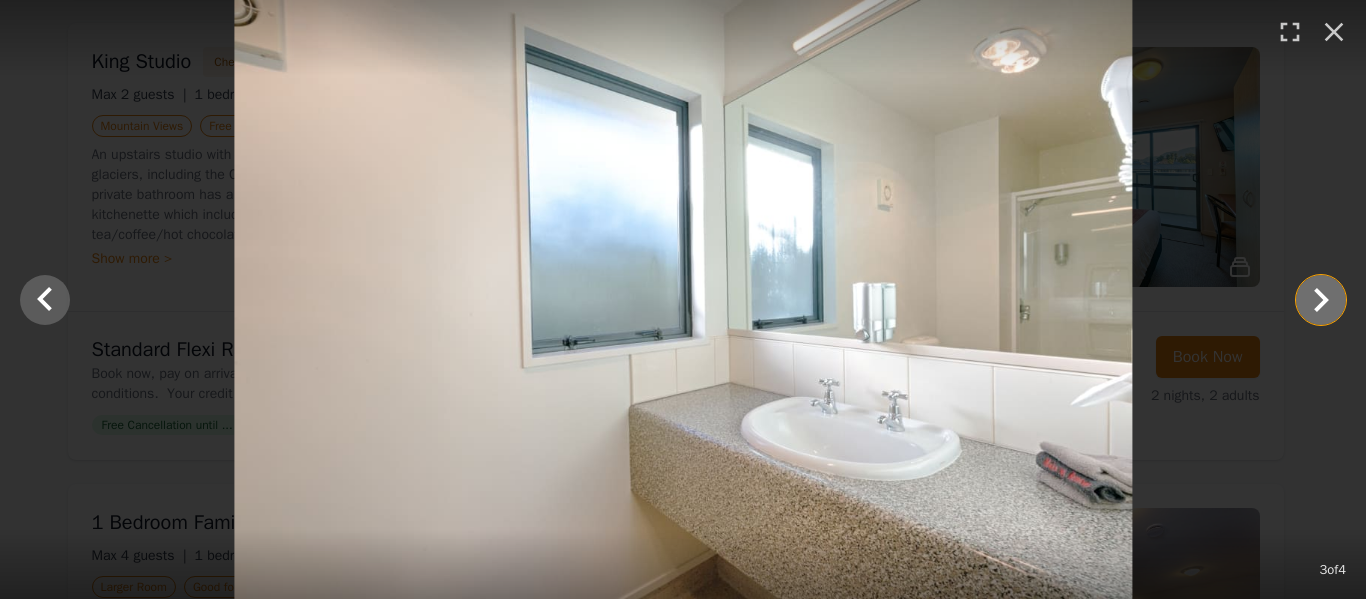click 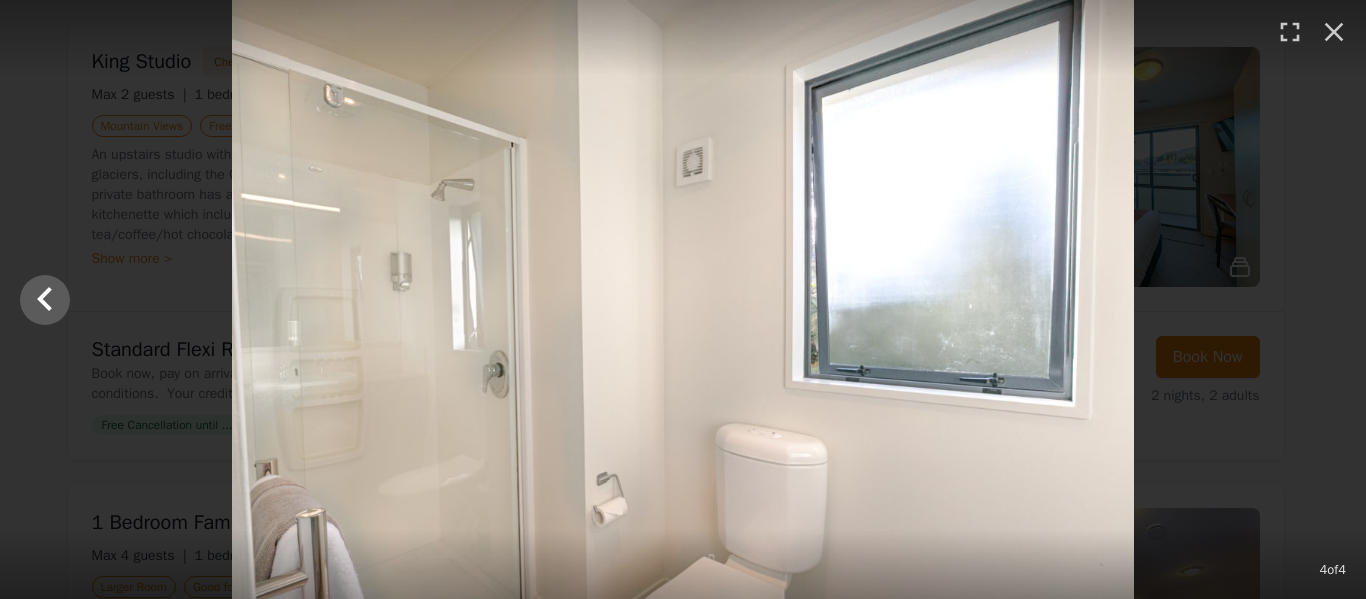 click at bounding box center (683, 299) 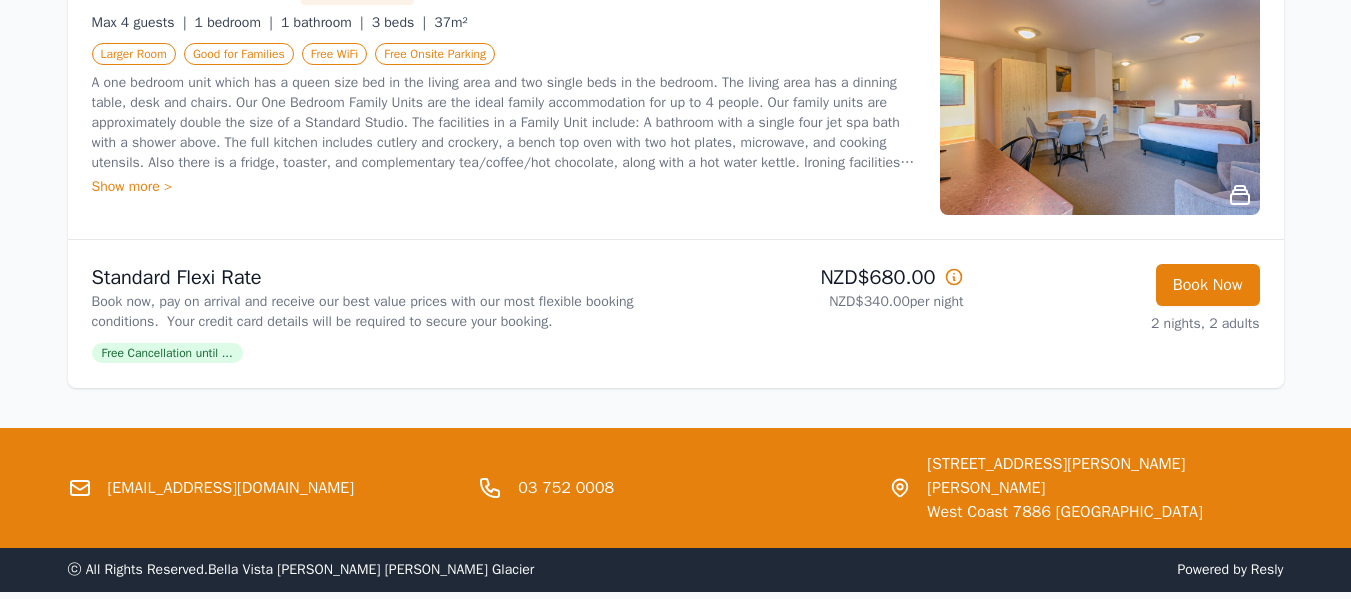 scroll, scrollTop: 2198, scrollLeft: 0, axis: vertical 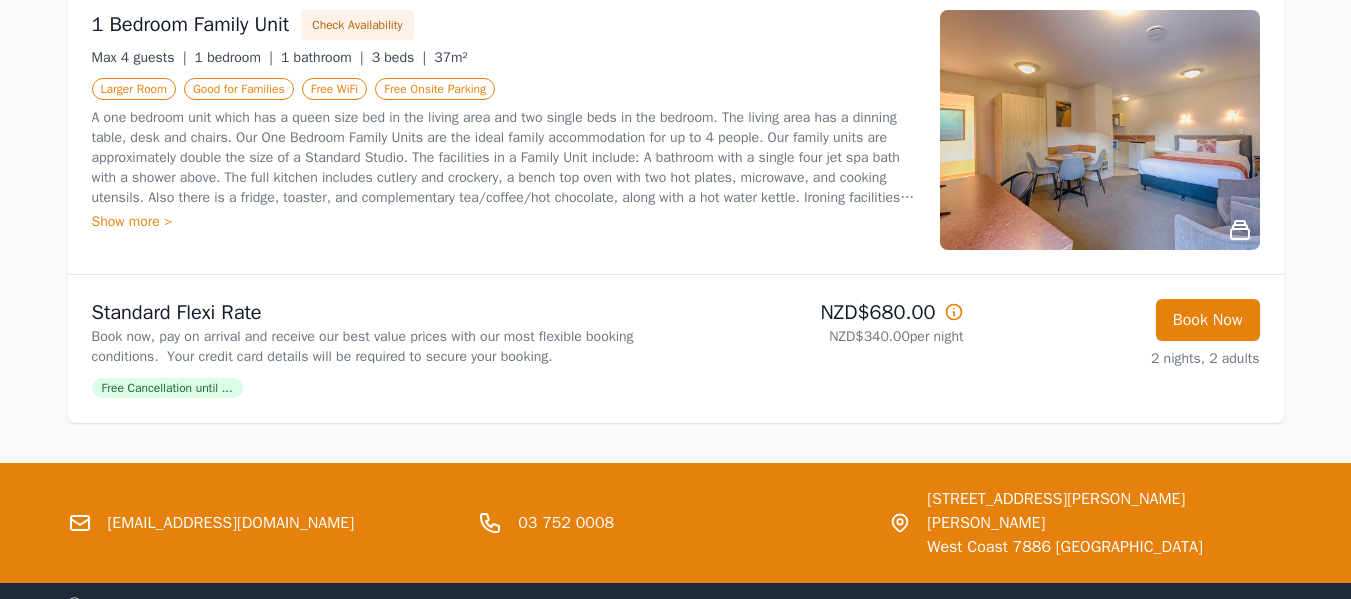 click at bounding box center [1100, 130] 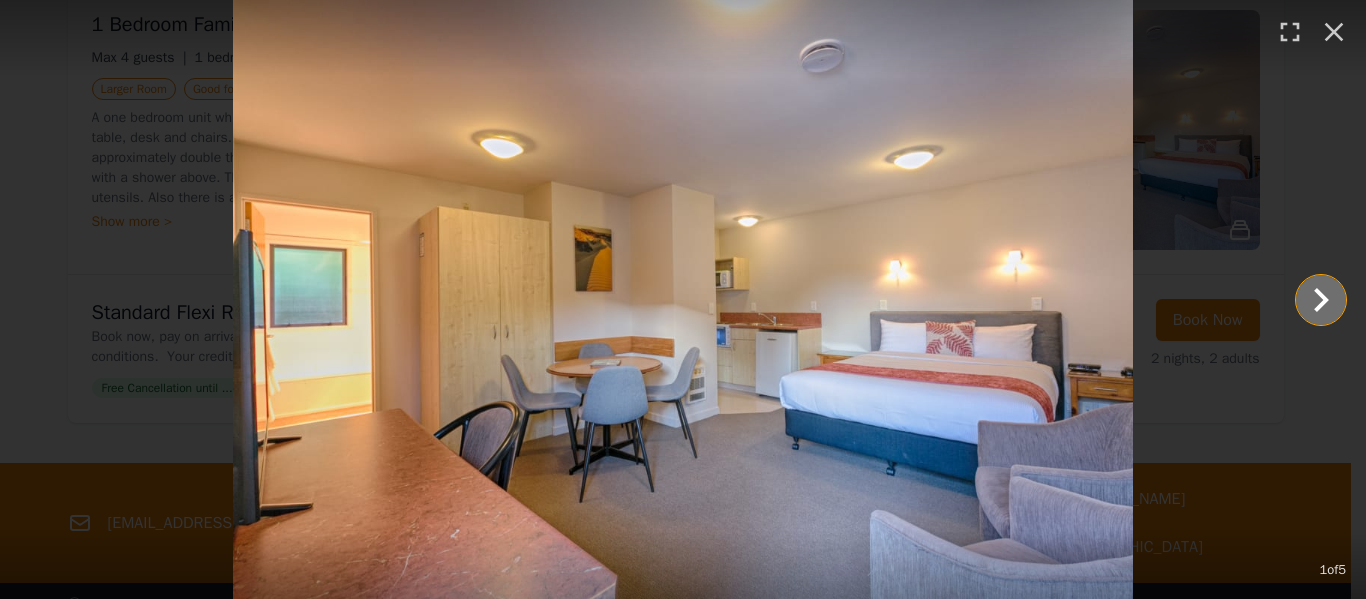 click 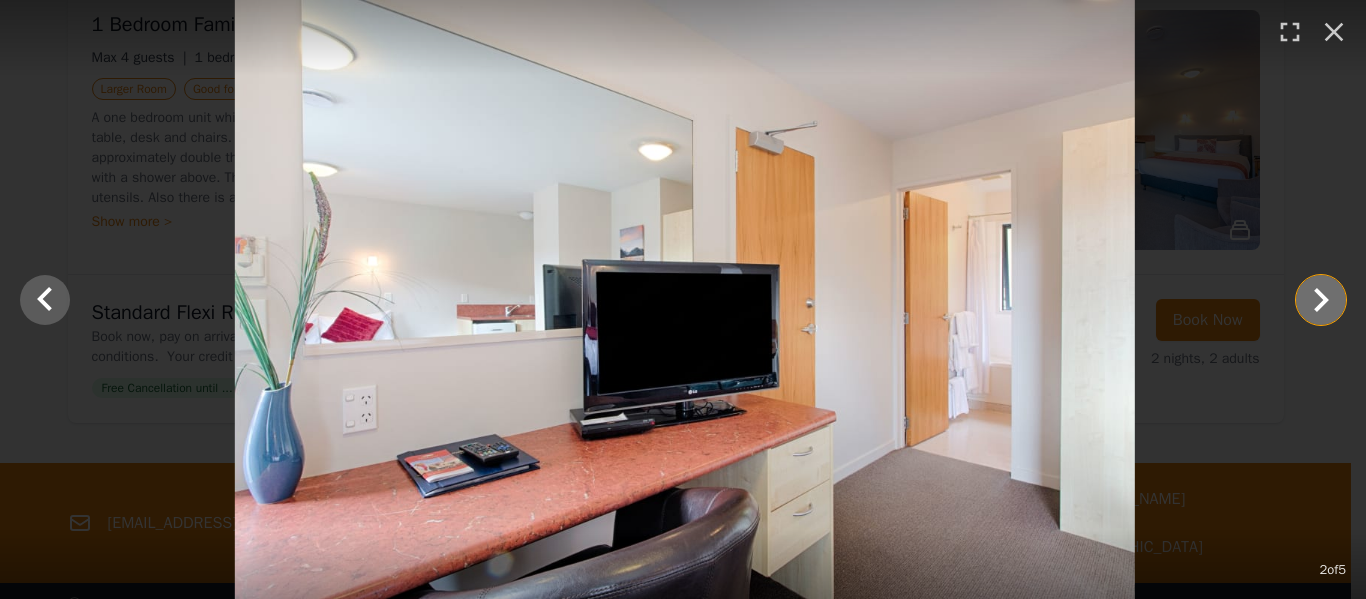 click 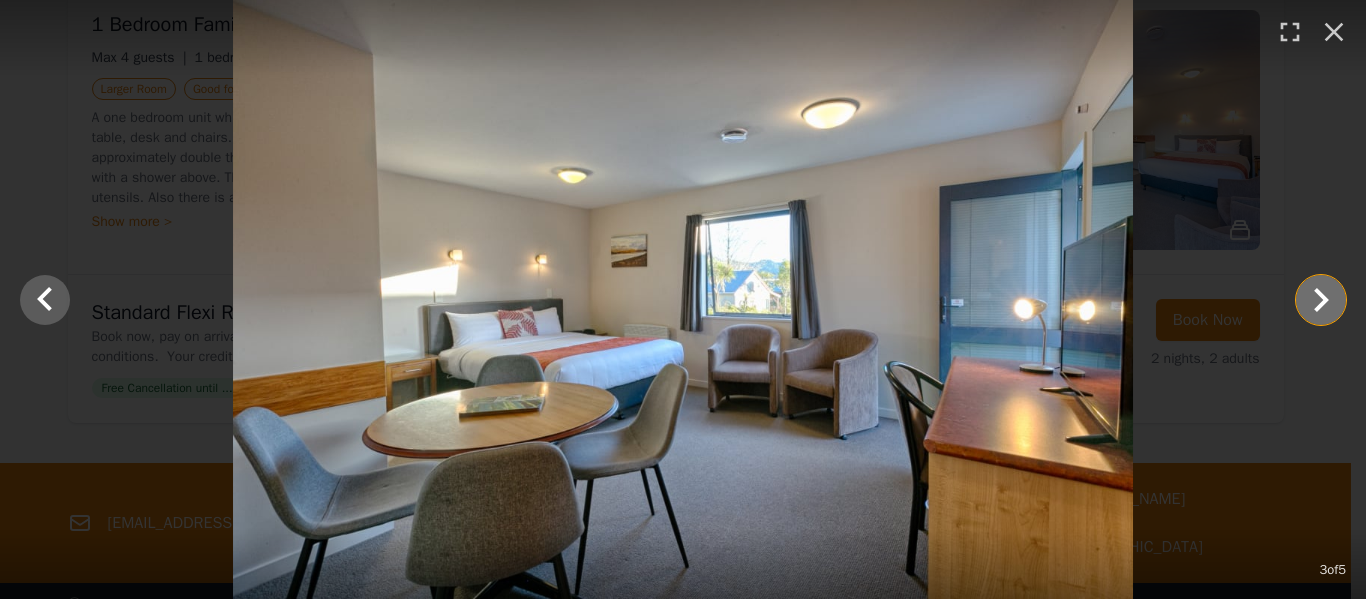 click 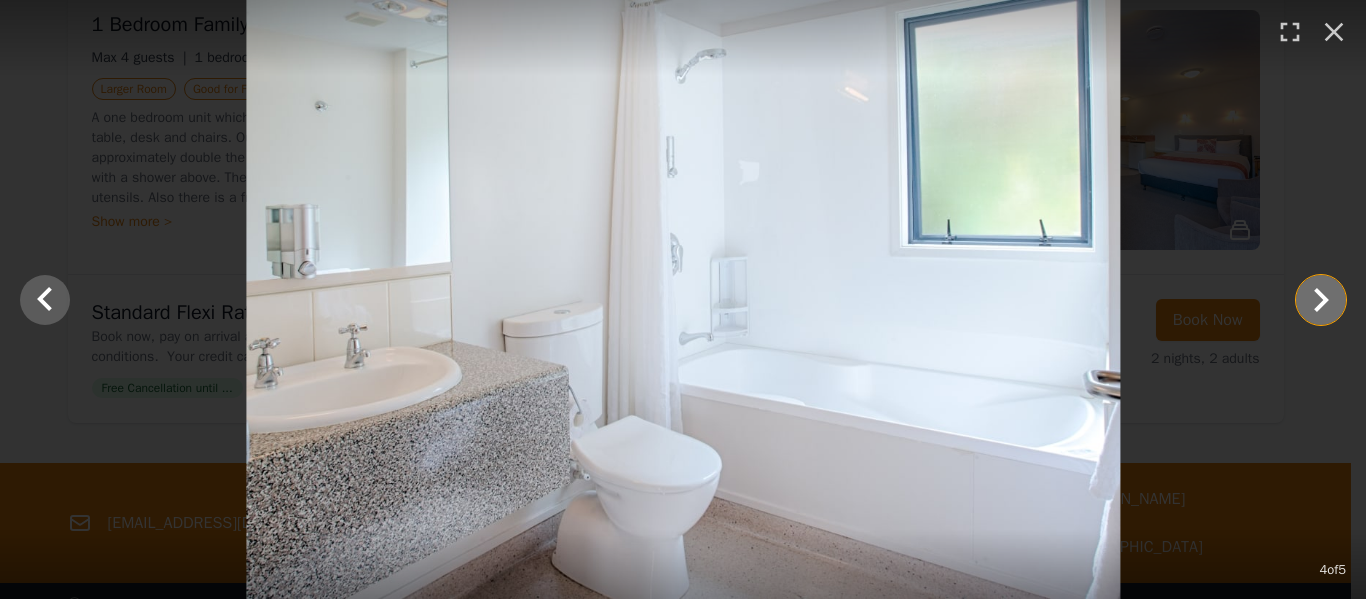 click 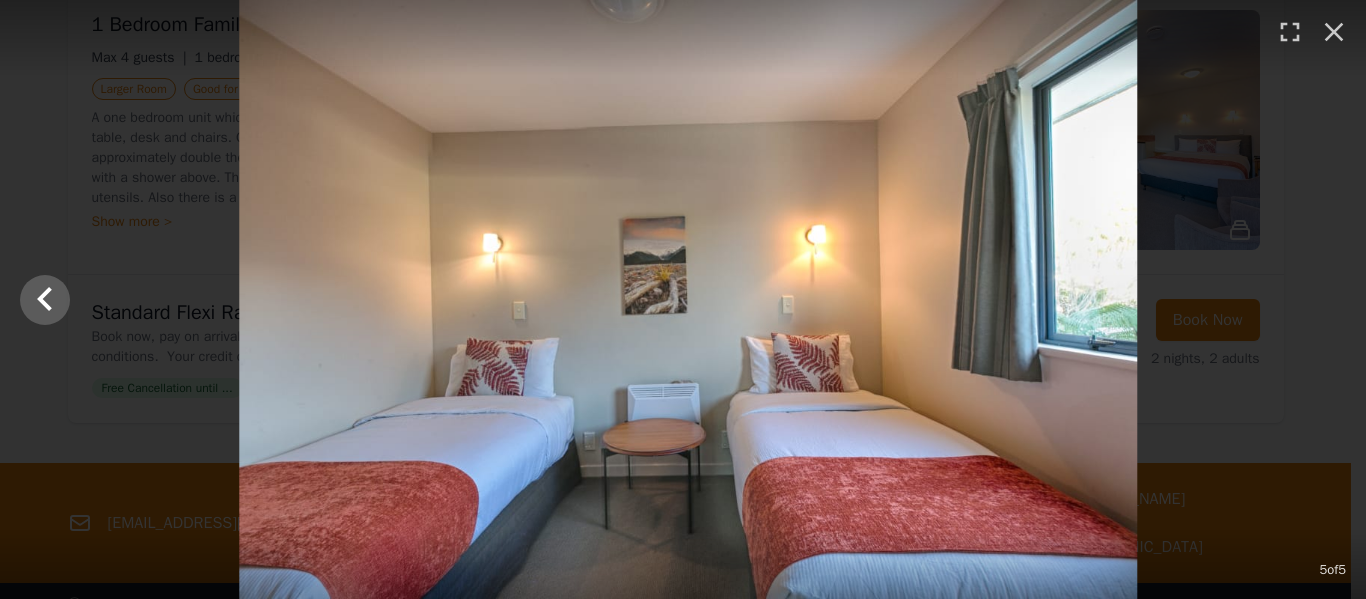 click at bounding box center [688, 299] 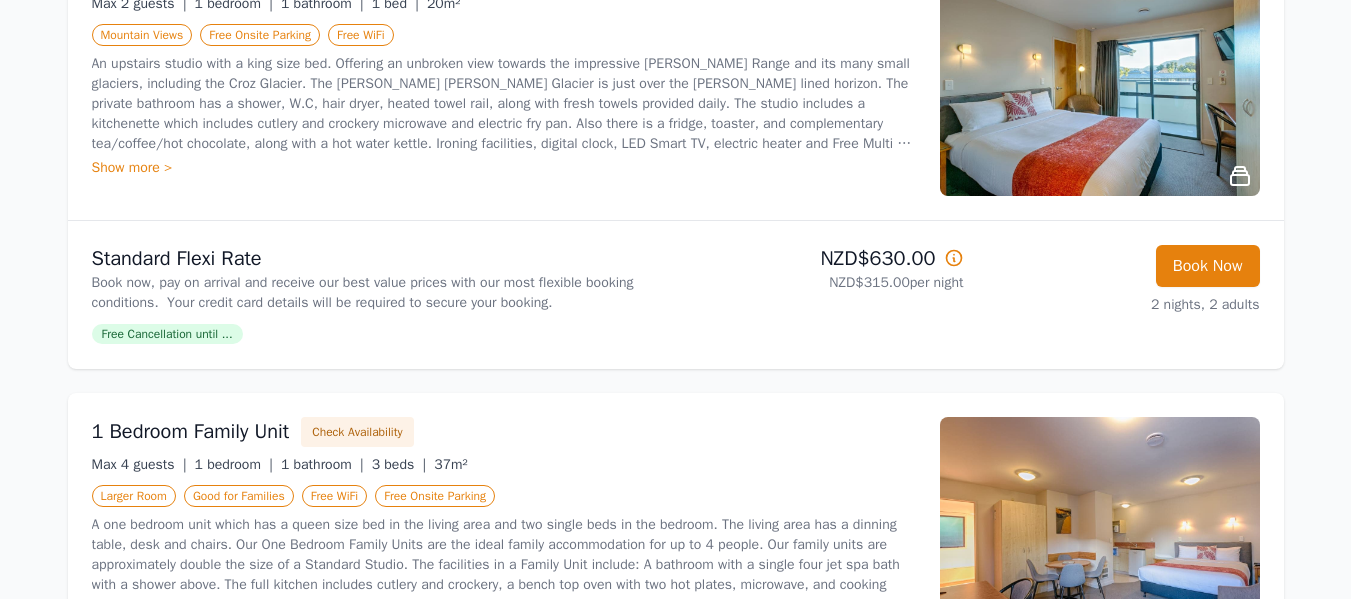 scroll, scrollTop: 1598, scrollLeft: 0, axis: vertical 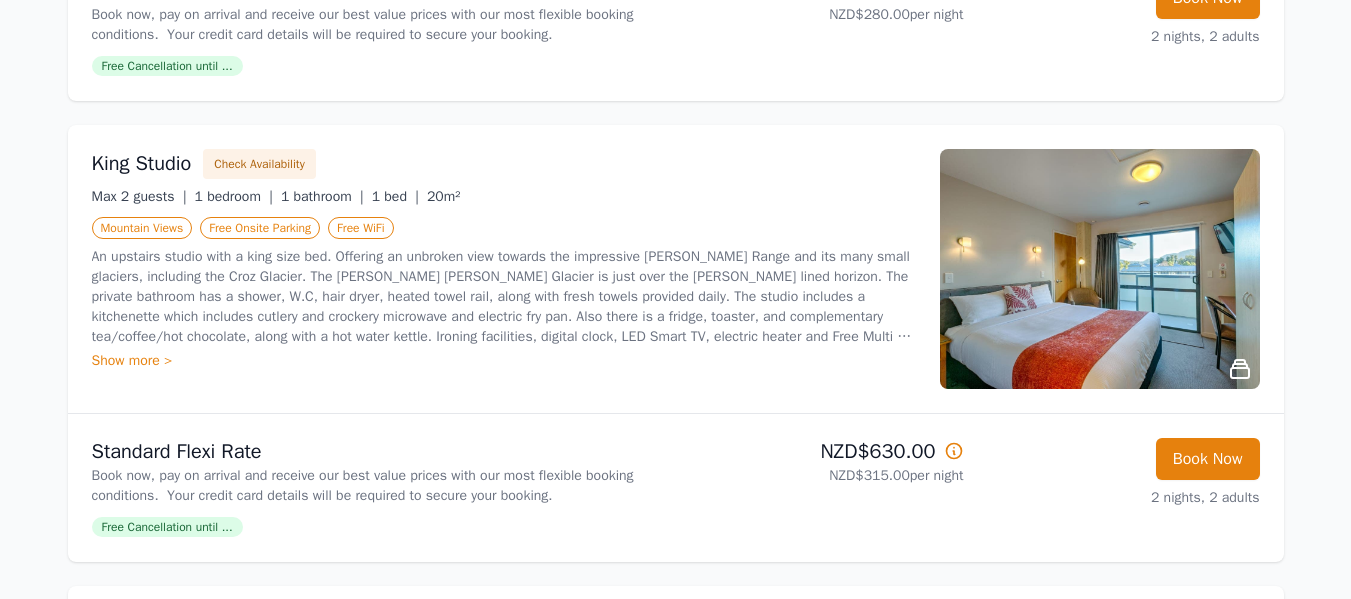 click at bounding box center (1100, 269) 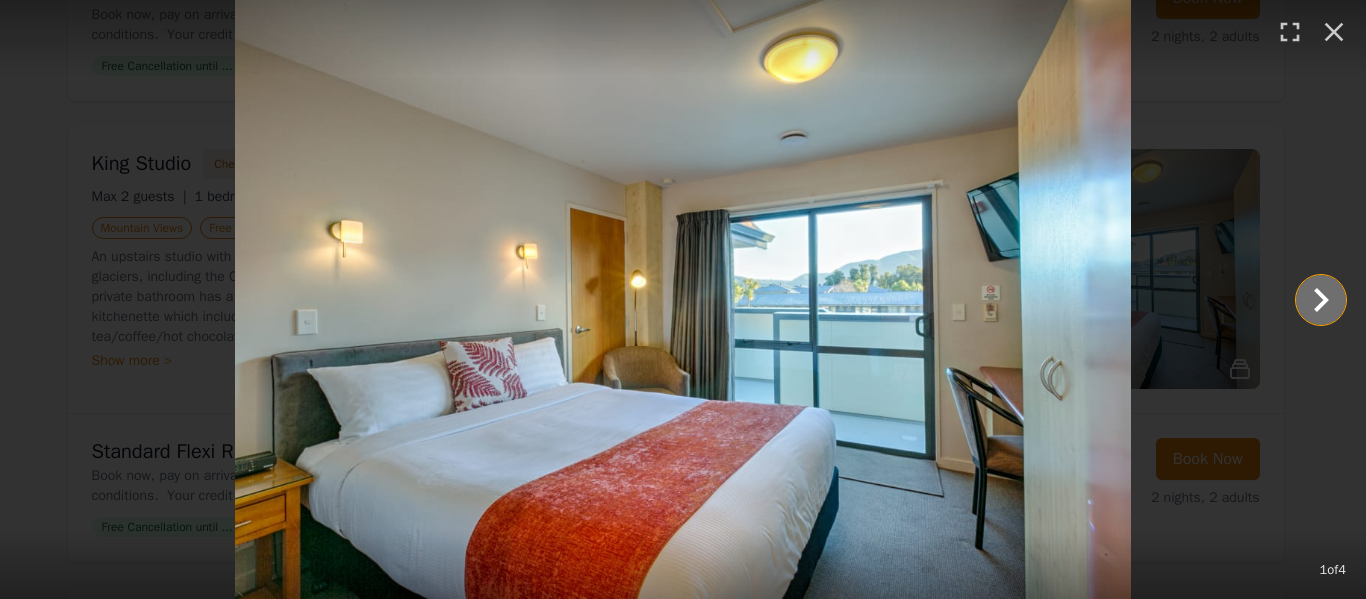 click 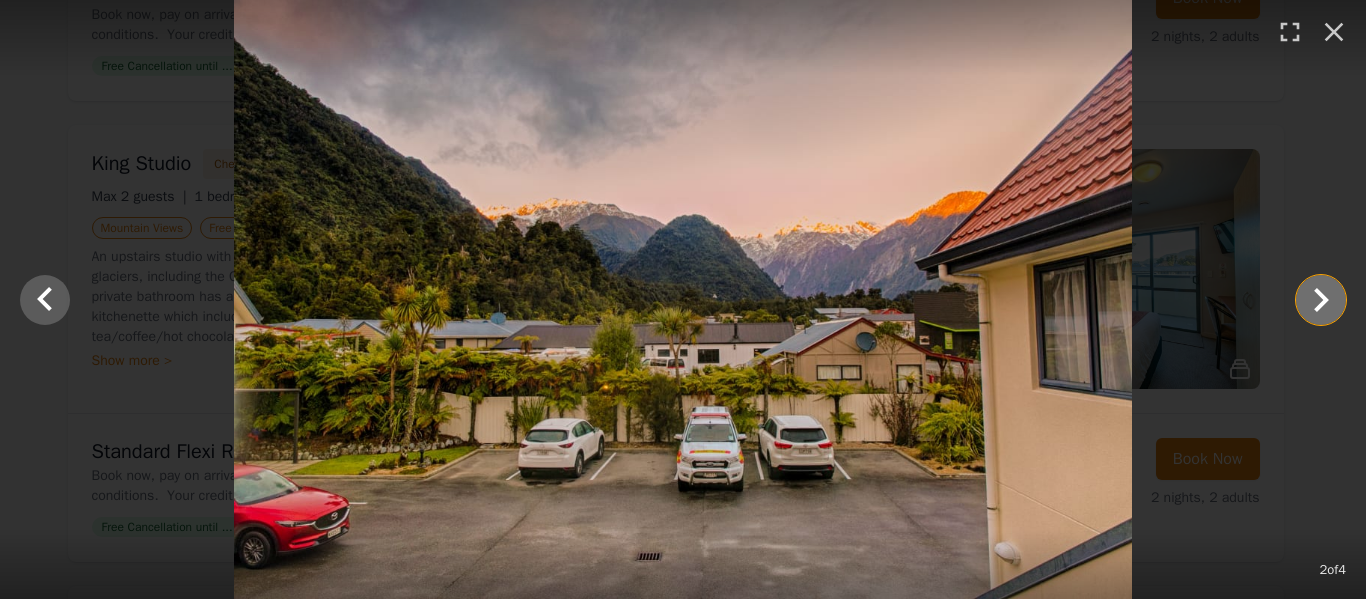 click 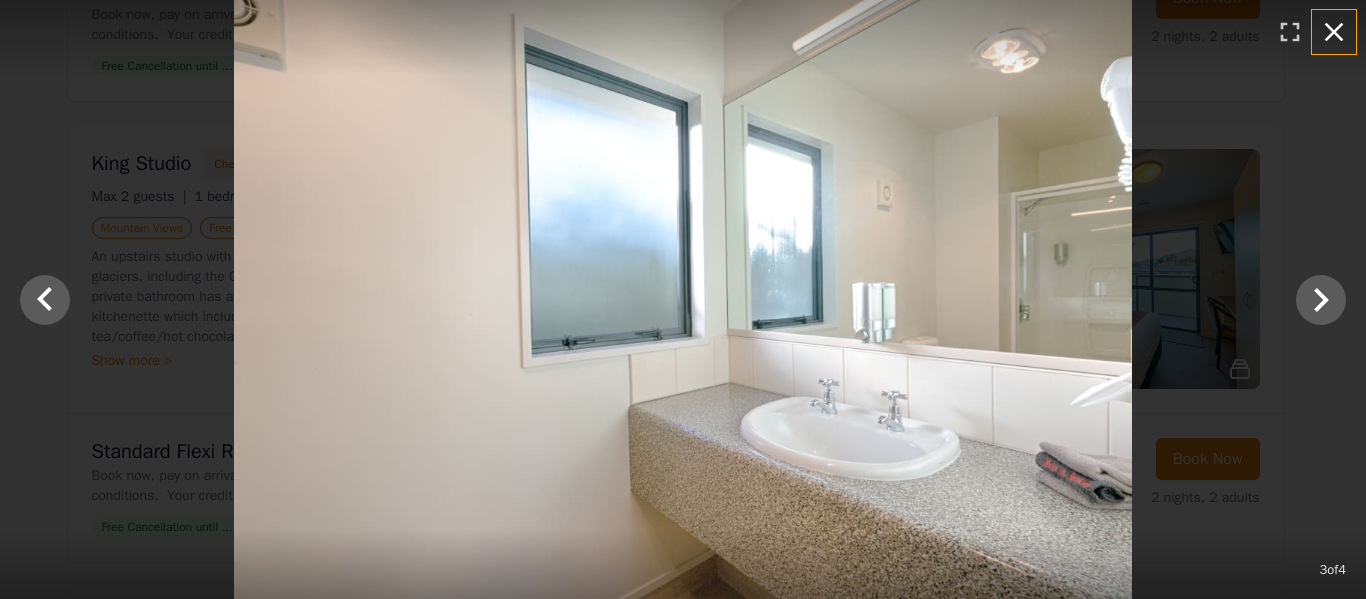 click 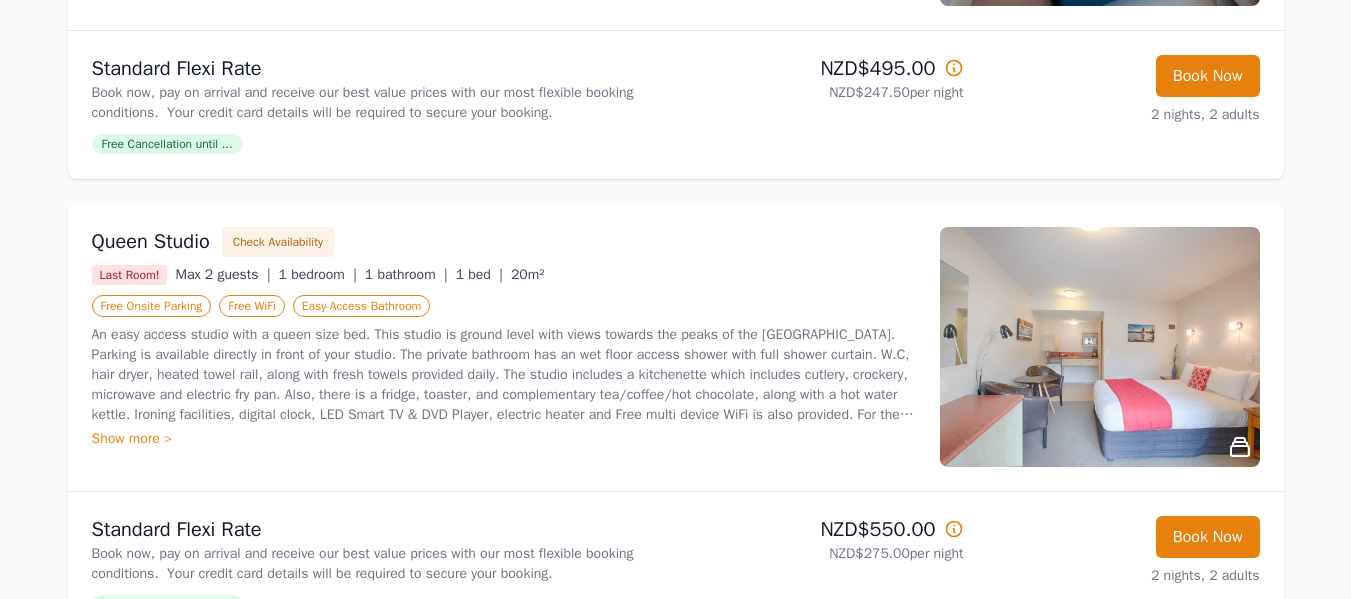 scroll, scrollTop: 398, scrollLeft: 0, axis: vertical 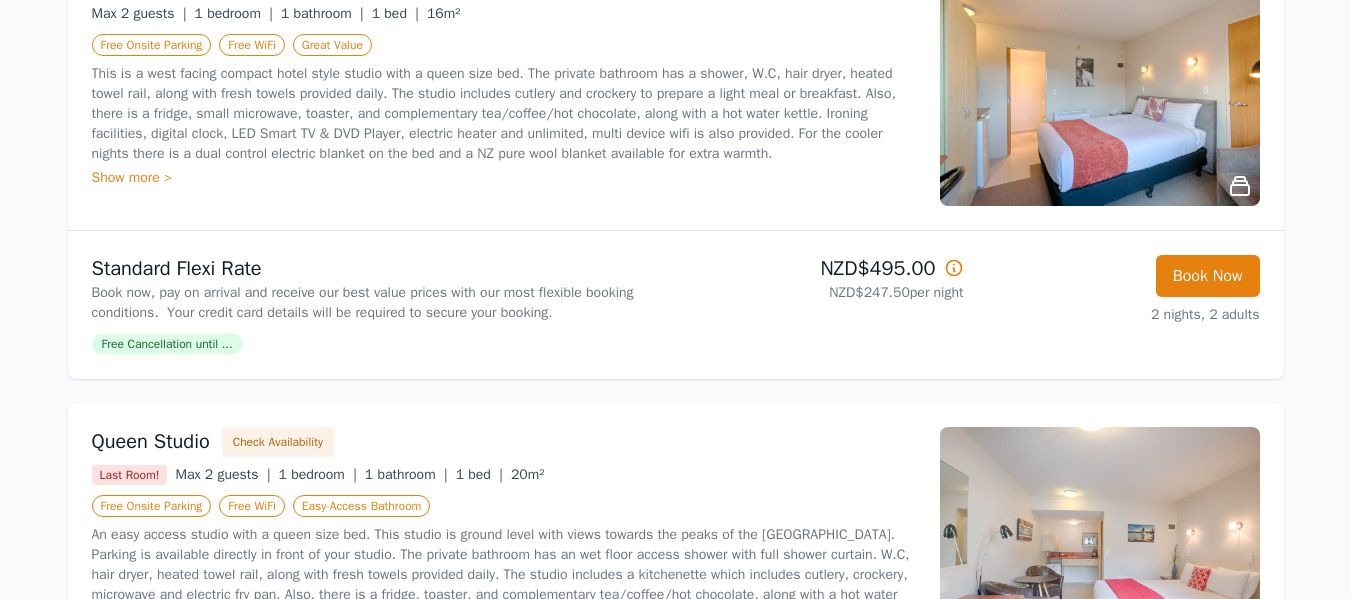 click at bounding box center (1100, 86) 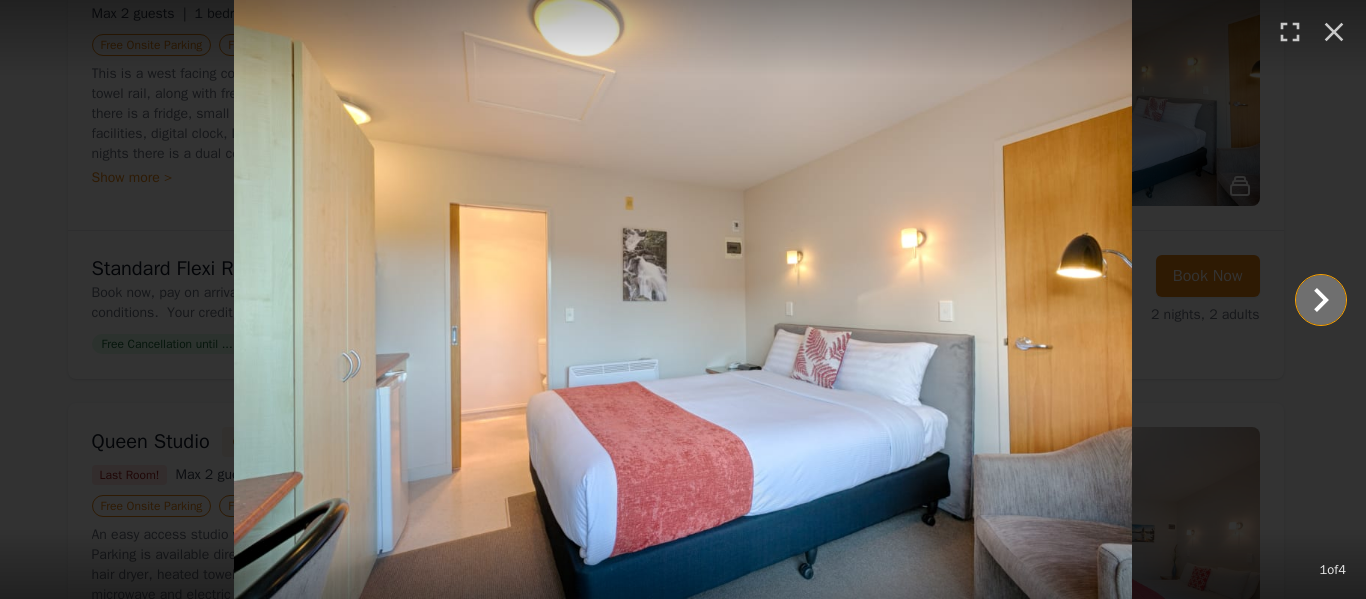 click 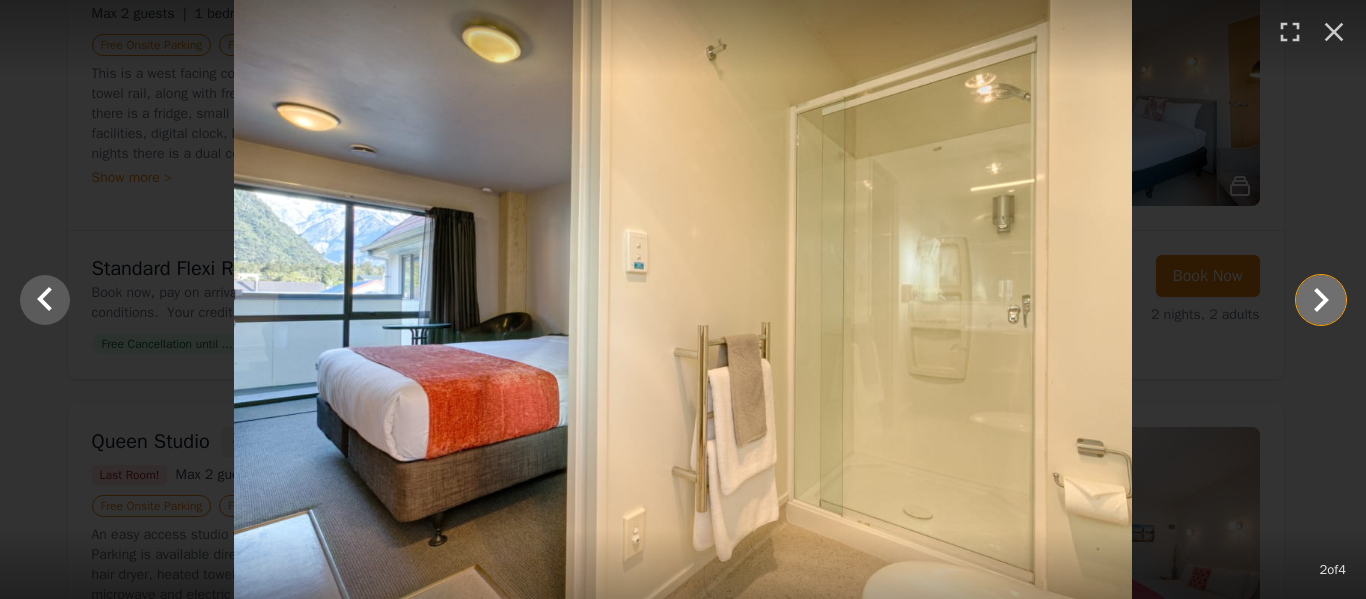 click 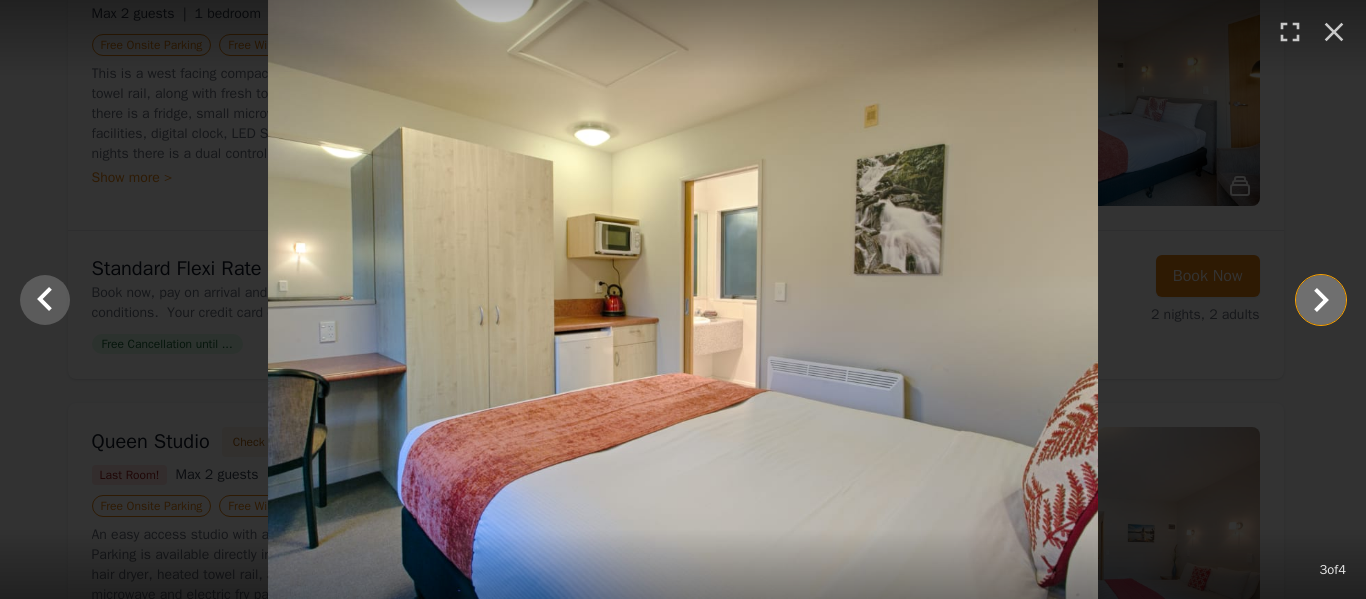 click 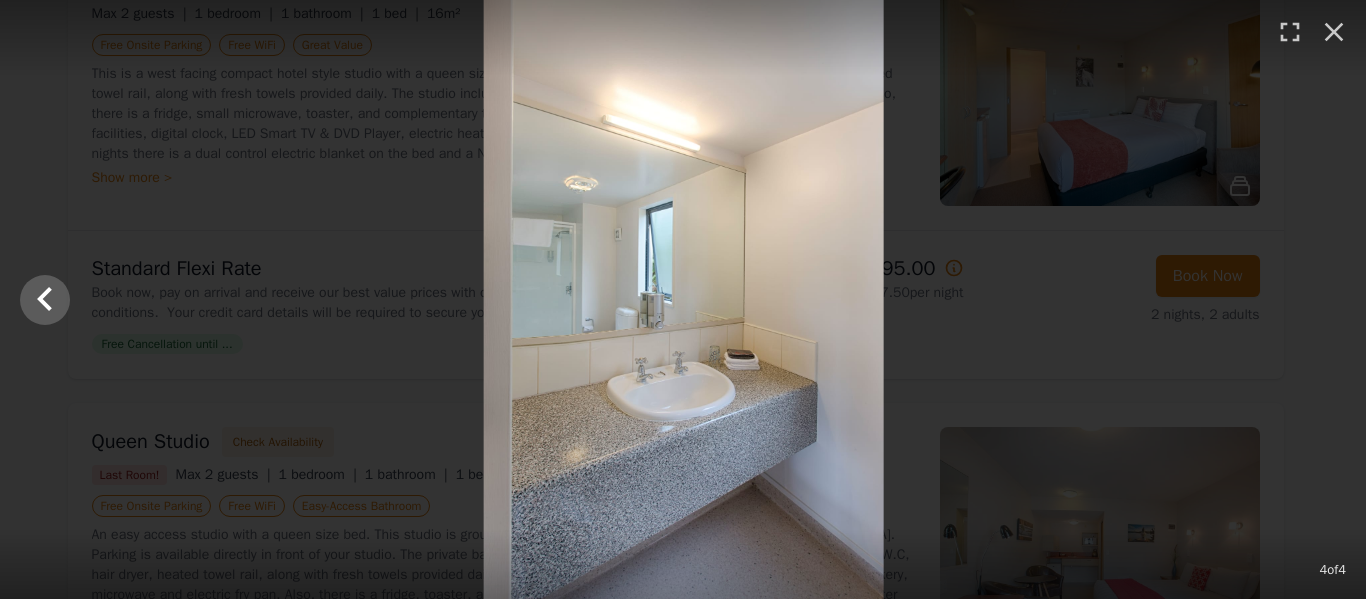 click at bounding box center (684, 299) 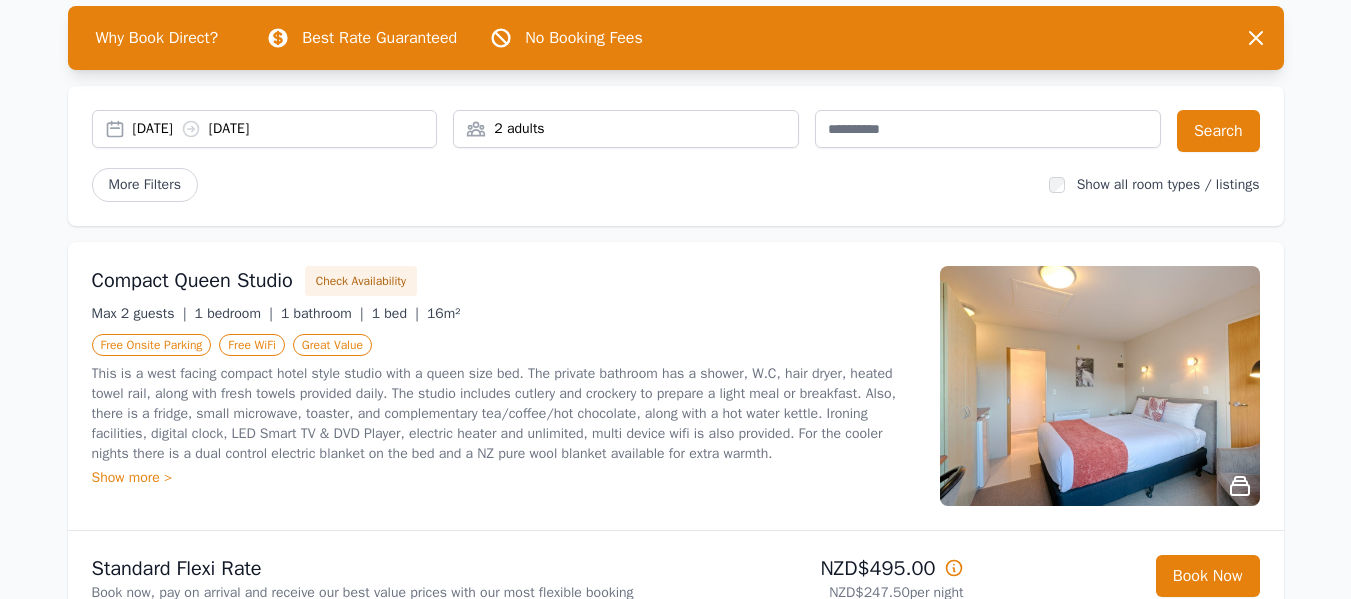 scroll, scrollTop: 198, scrollLeft: 0, axis: vertical 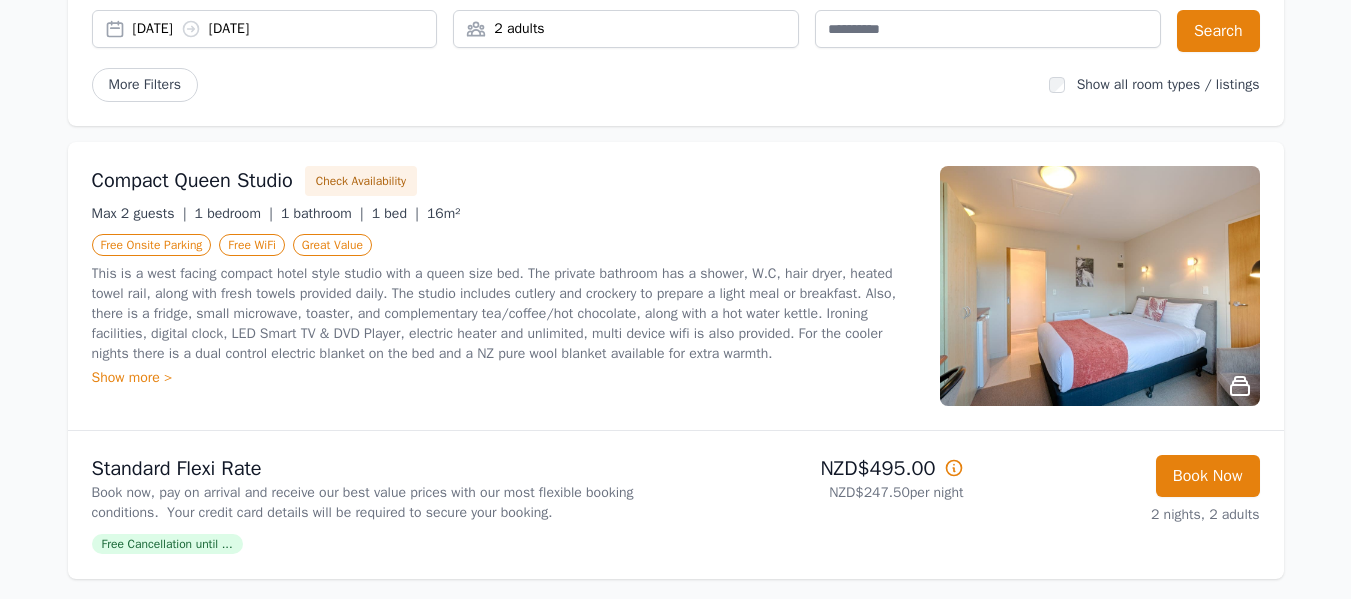 click at bounding box center (1100, 286) 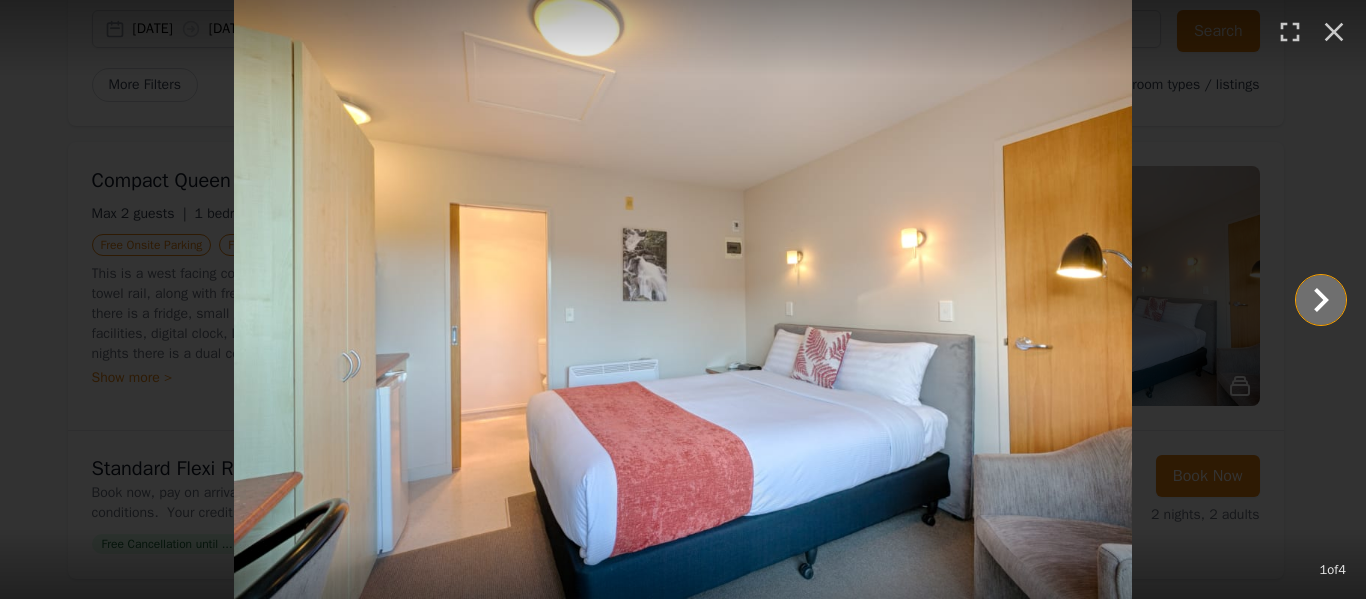 click 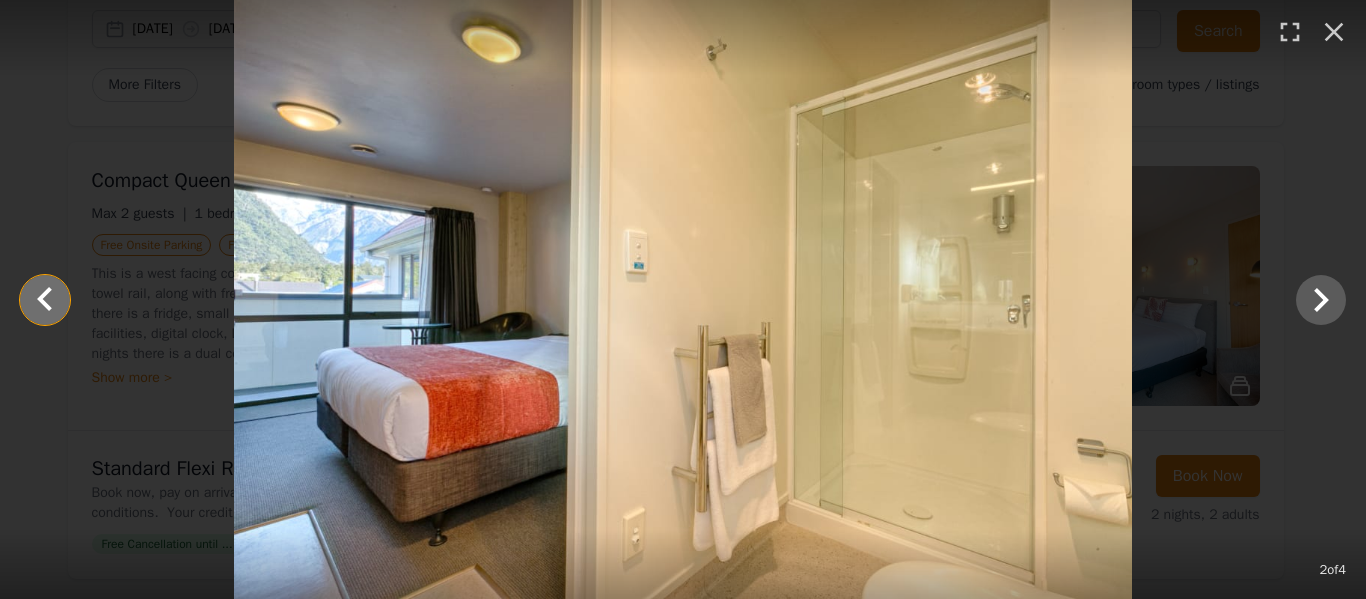 click 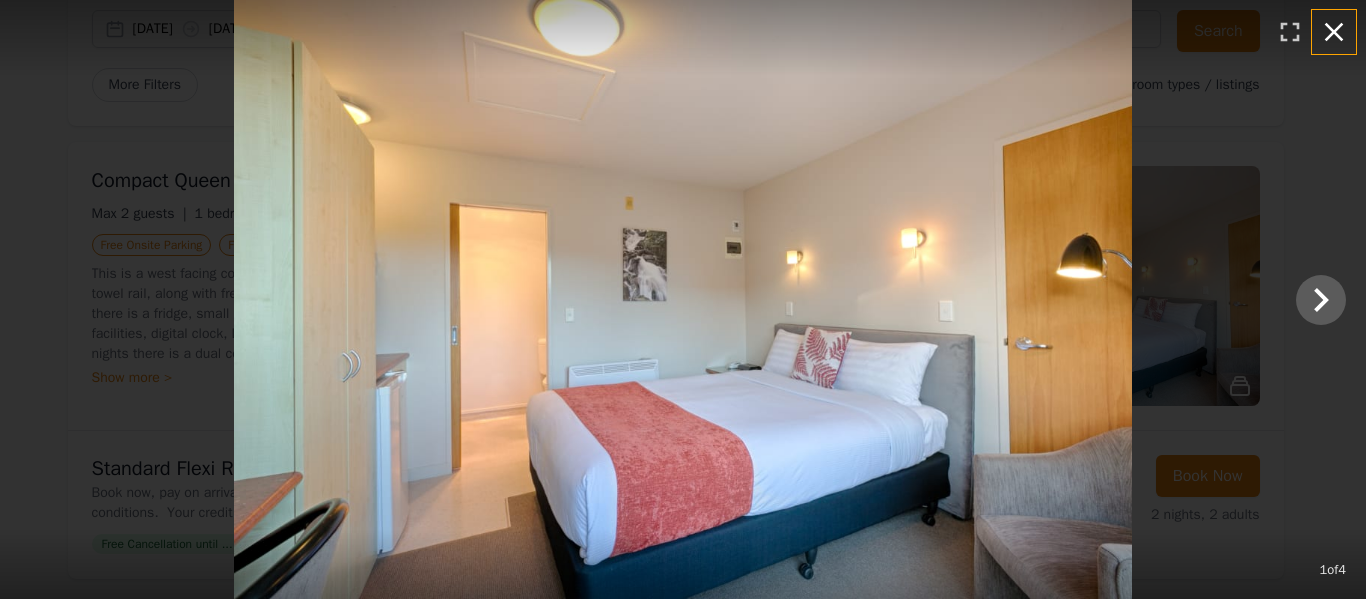 click 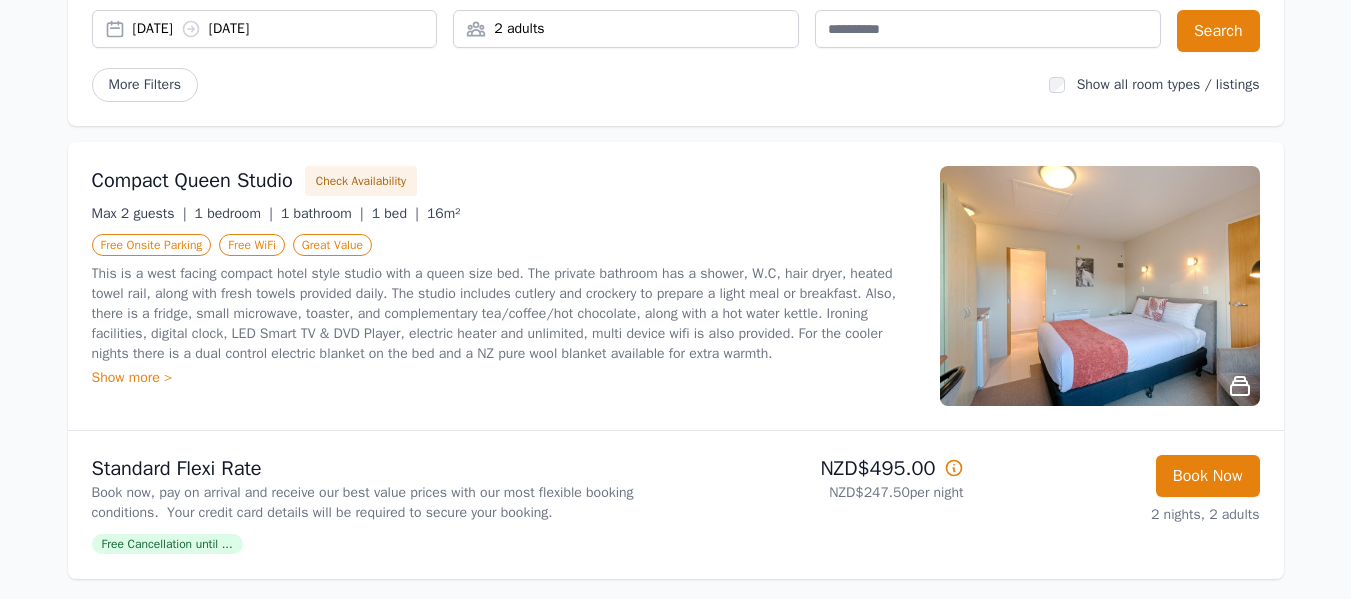 click at bounding box center [1100, 286] 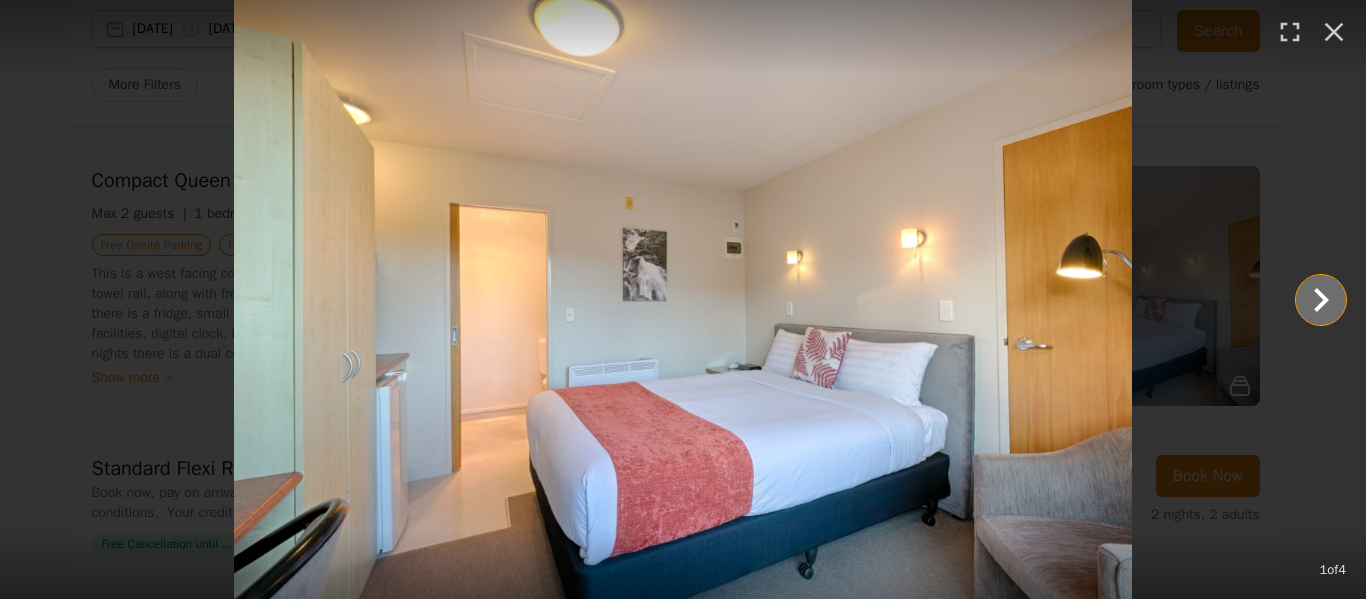 click 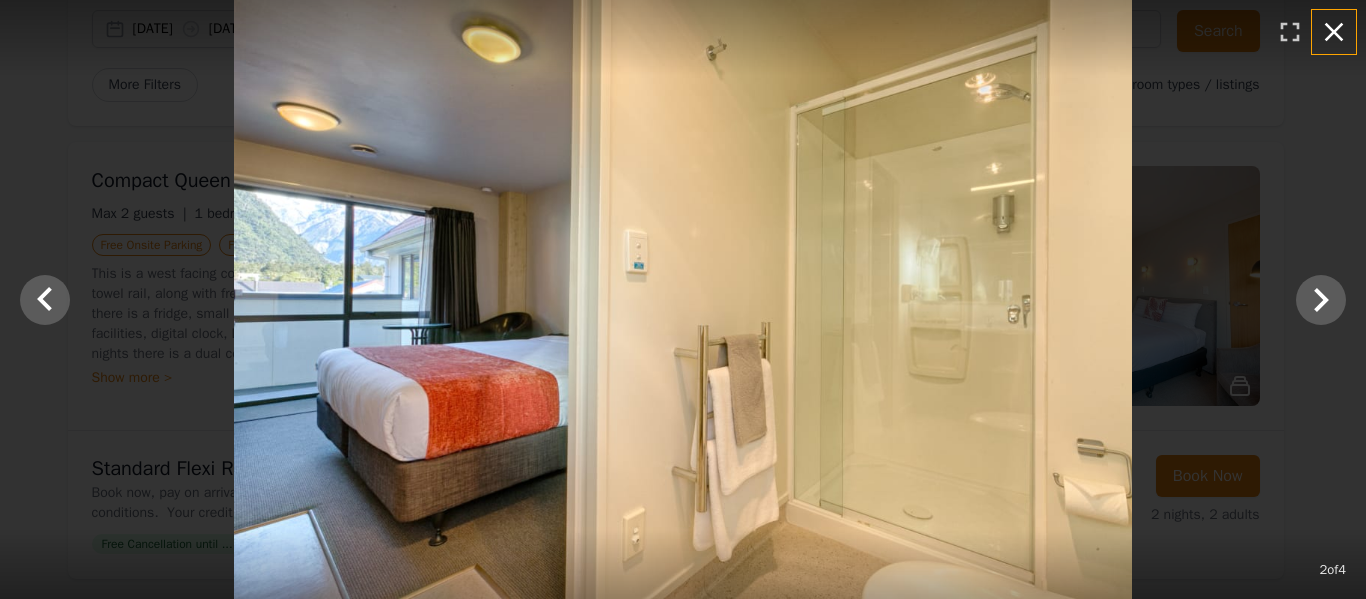 click 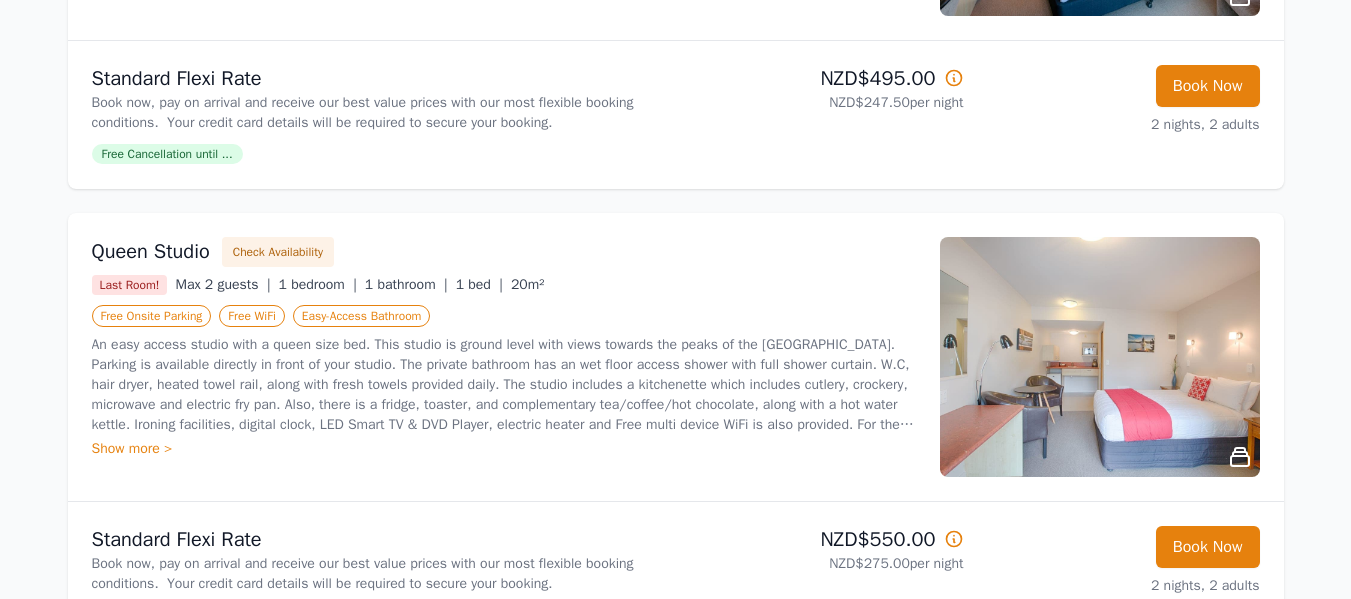 scroll, scrollTop: 600, scrollLeft: 0, axis: vertical 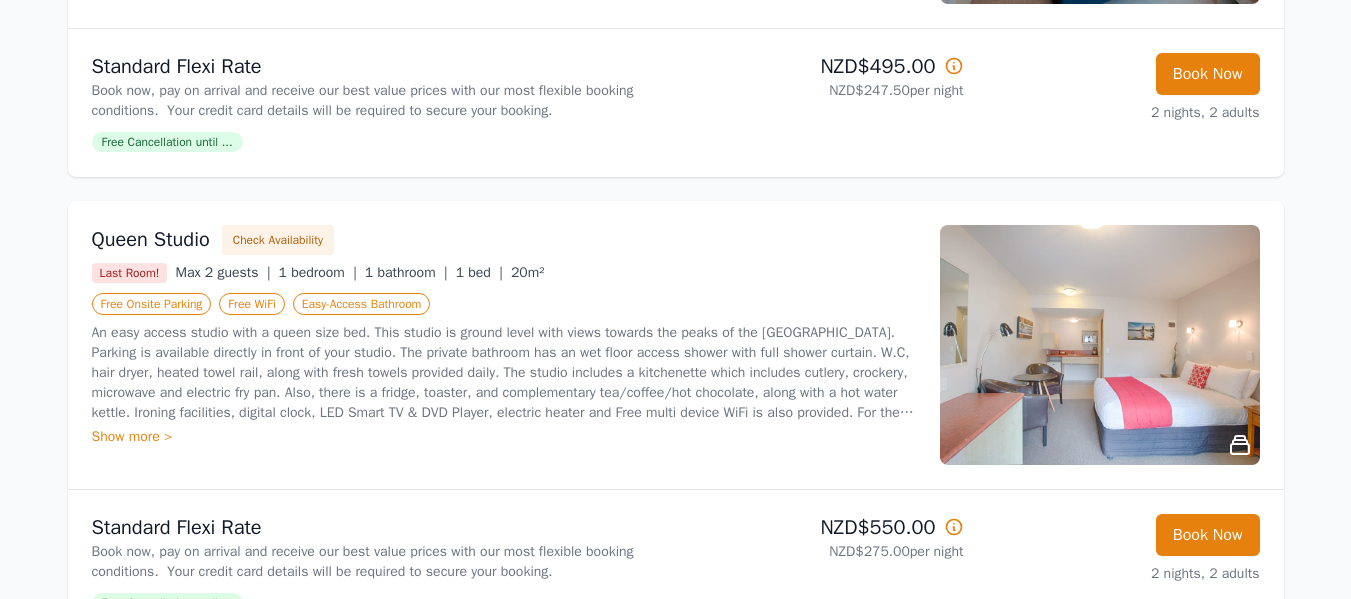 click at bounding box center (1100, 345) 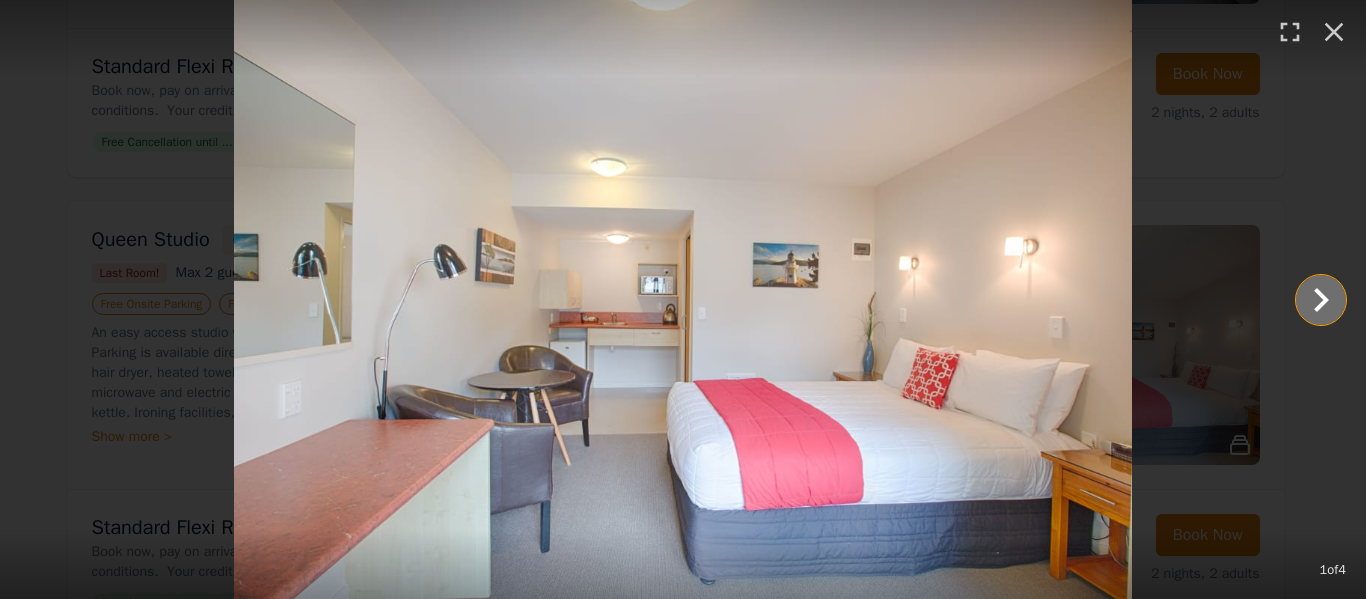 click 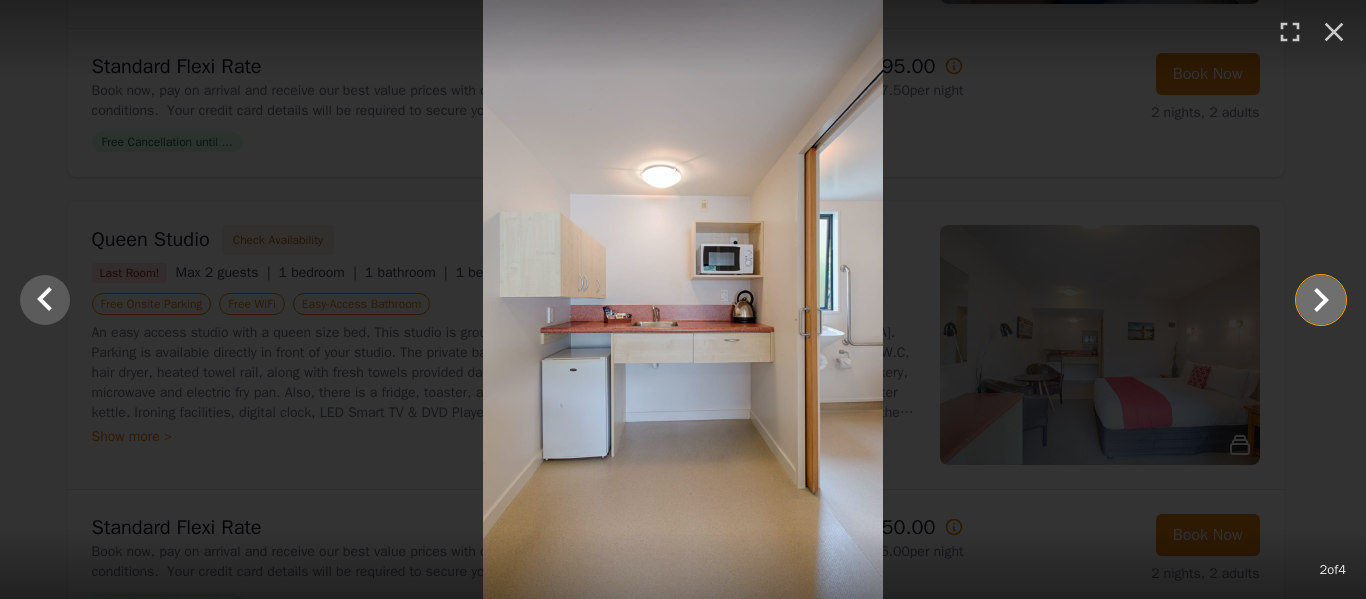 click 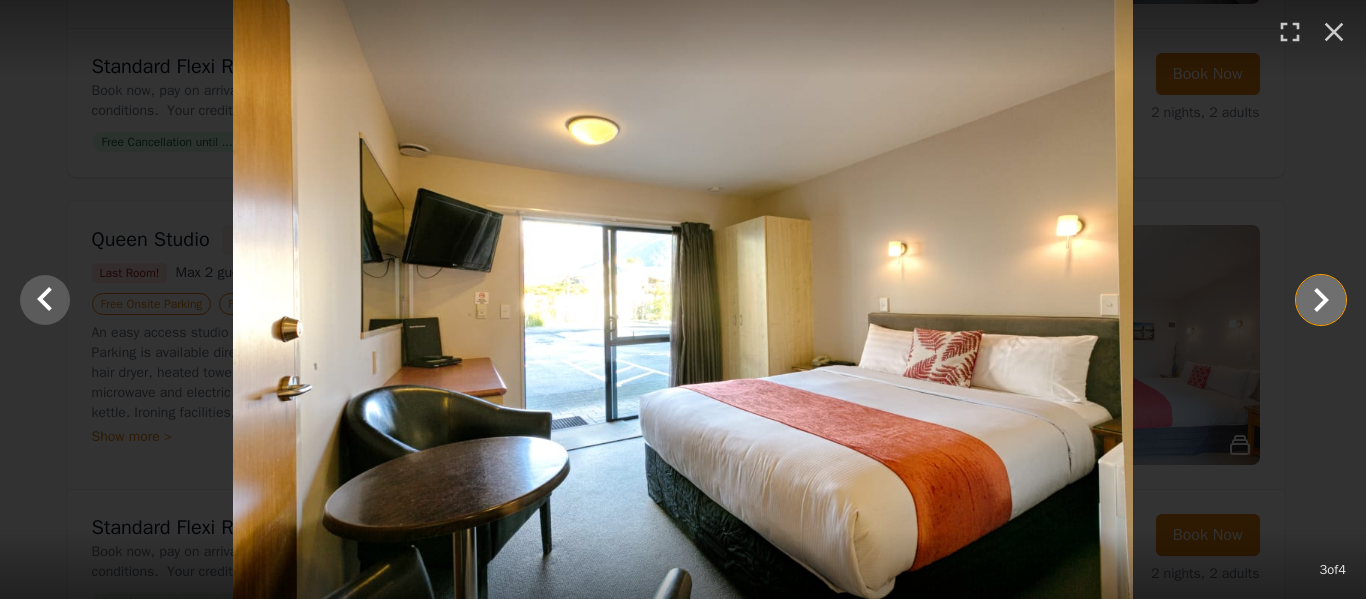 click 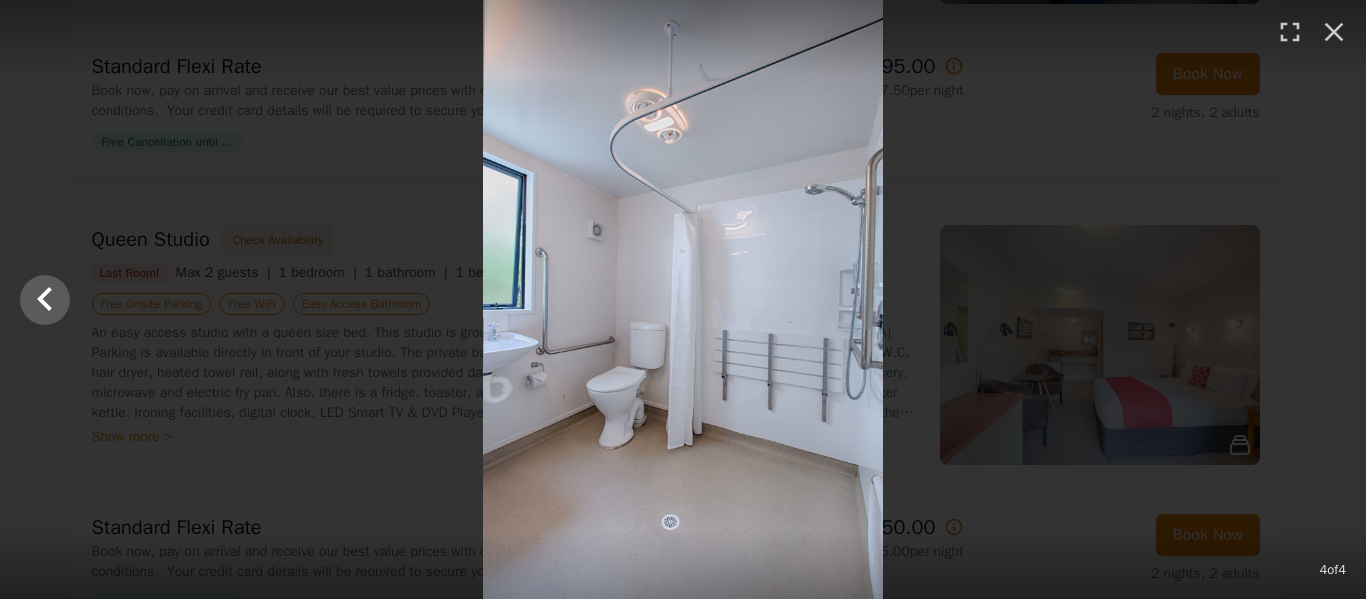 click at bounding box center (683, 299) 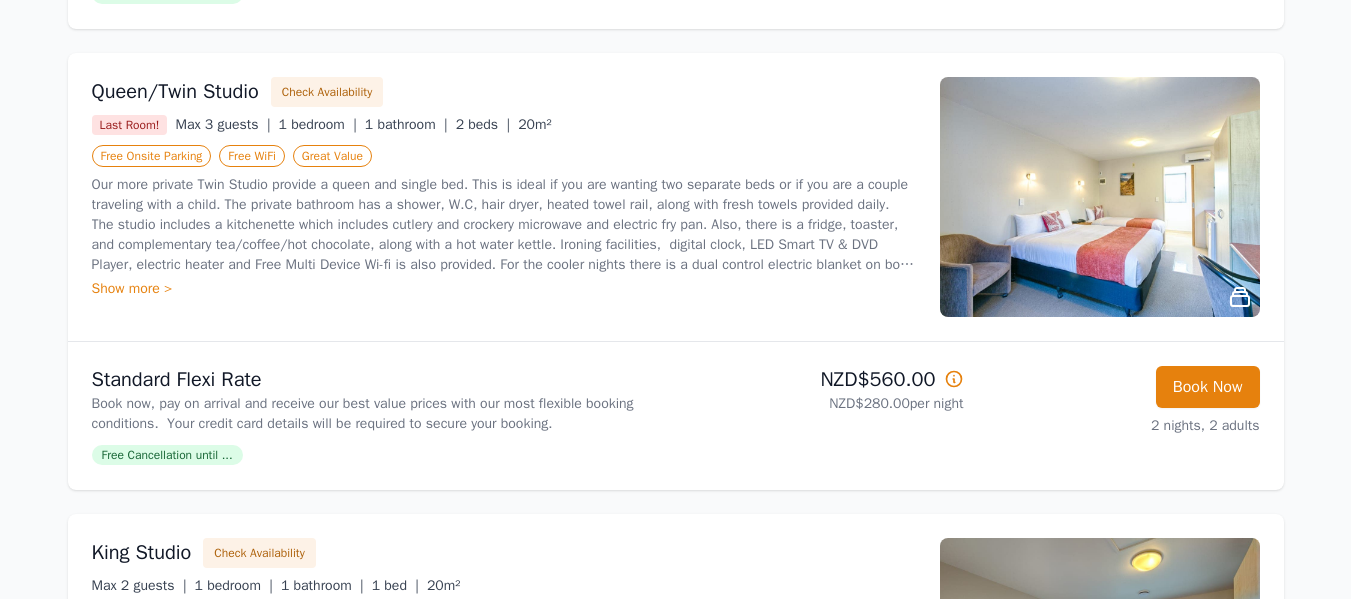 scroll, scrollTop: 1000, scrollLeft: 0, axis: vertical 